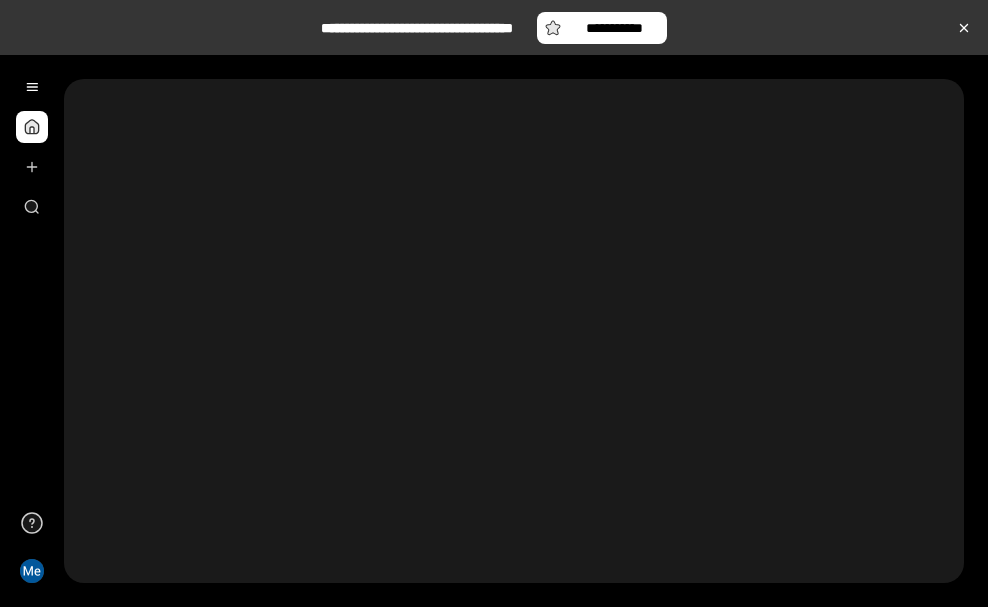 scroll, scrollTop: 0, scrollLeft: 0, axis: both 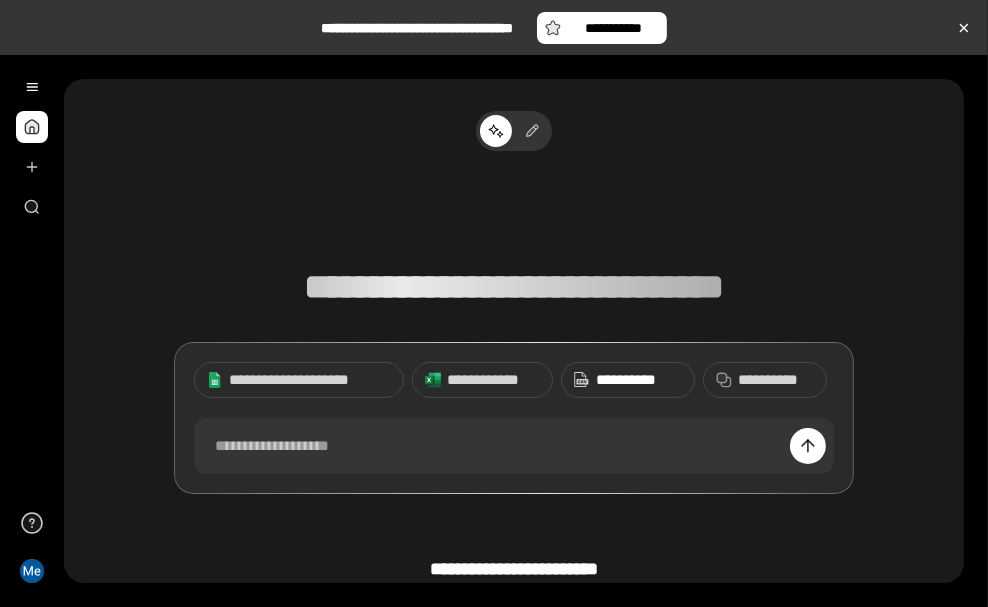 click on "**********" at bounding box center [639, 380] 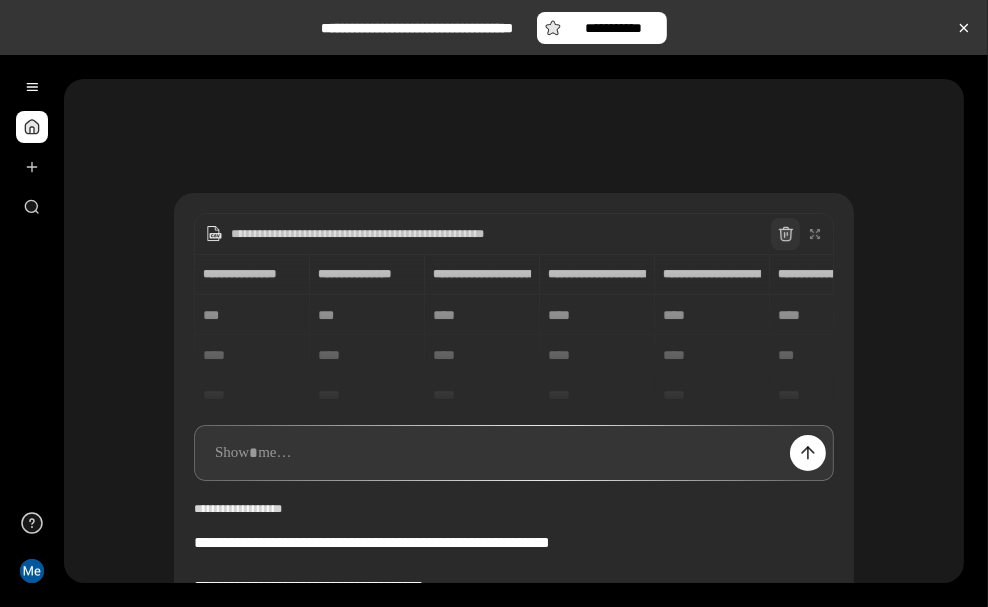 click 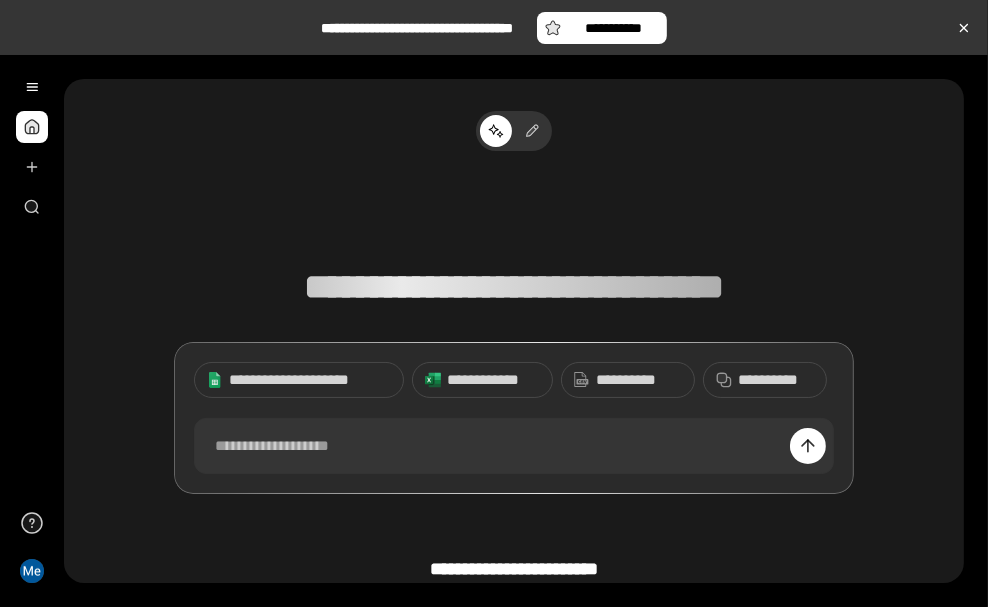 click on "**********" at bounding box center [514, 338] 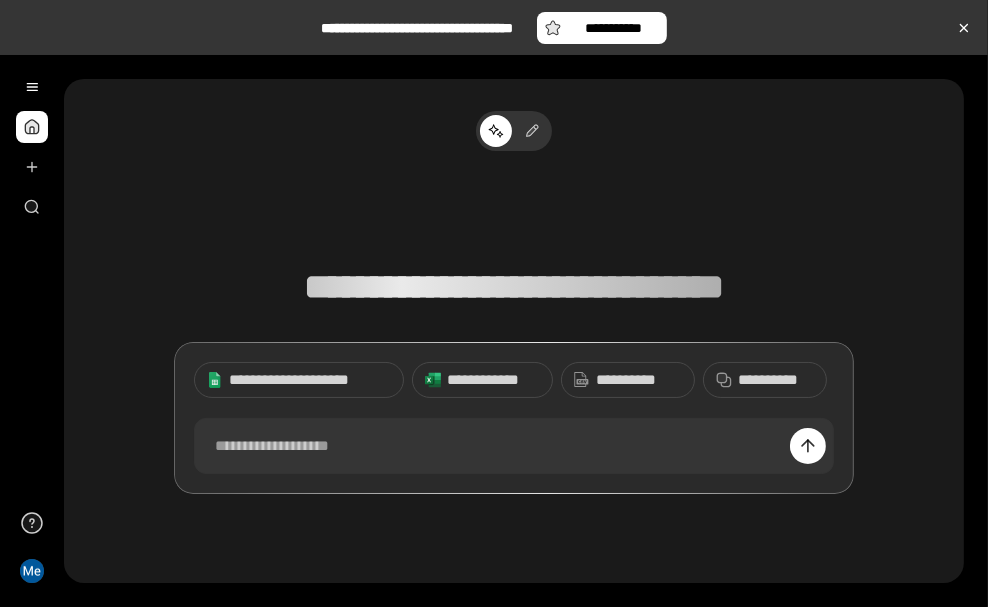 scroll, scrollTop: 14, scrollLeft: 0, axis: vertical 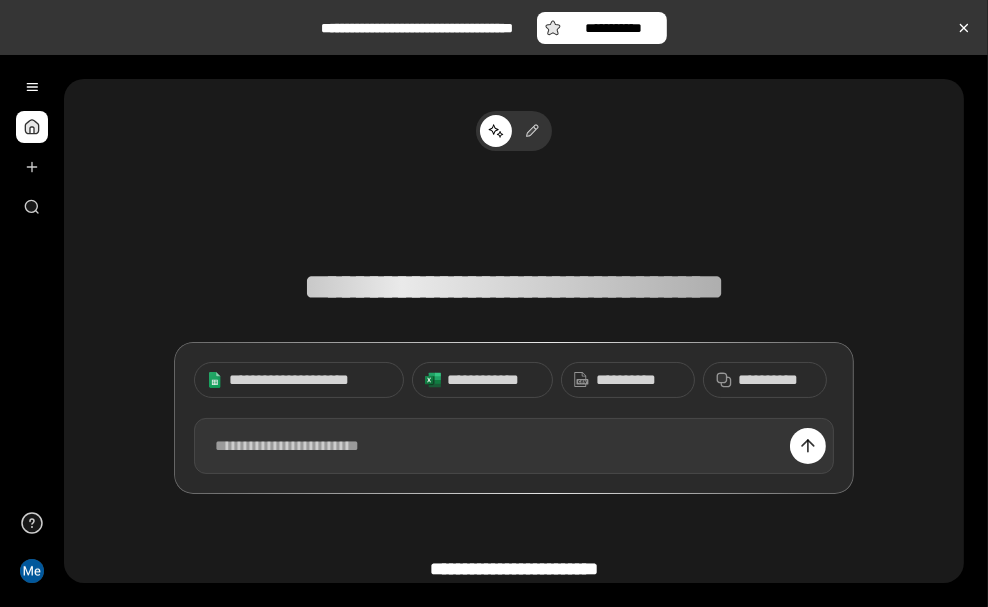 click at bounding box center [514, 446] 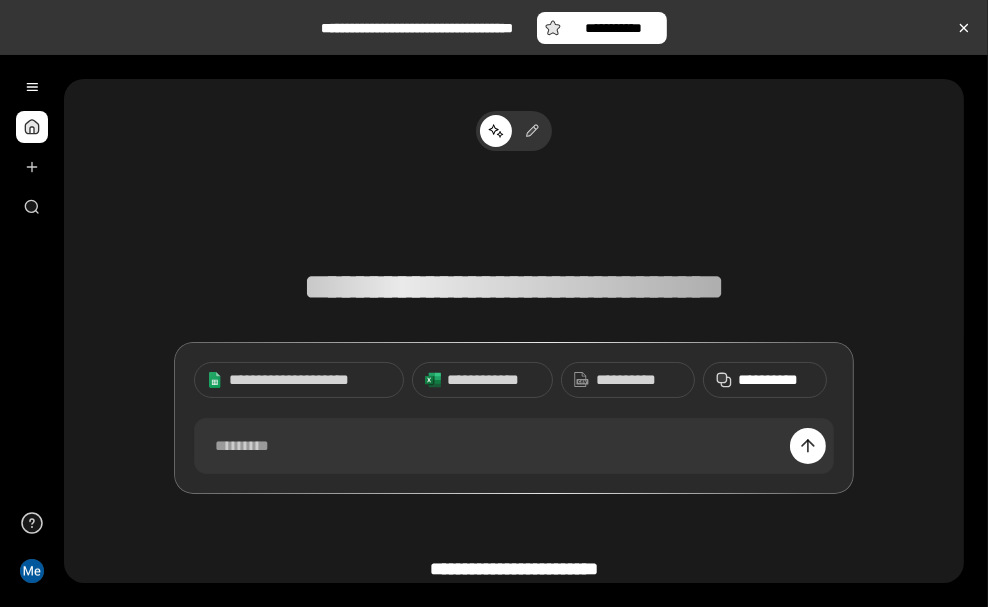 click 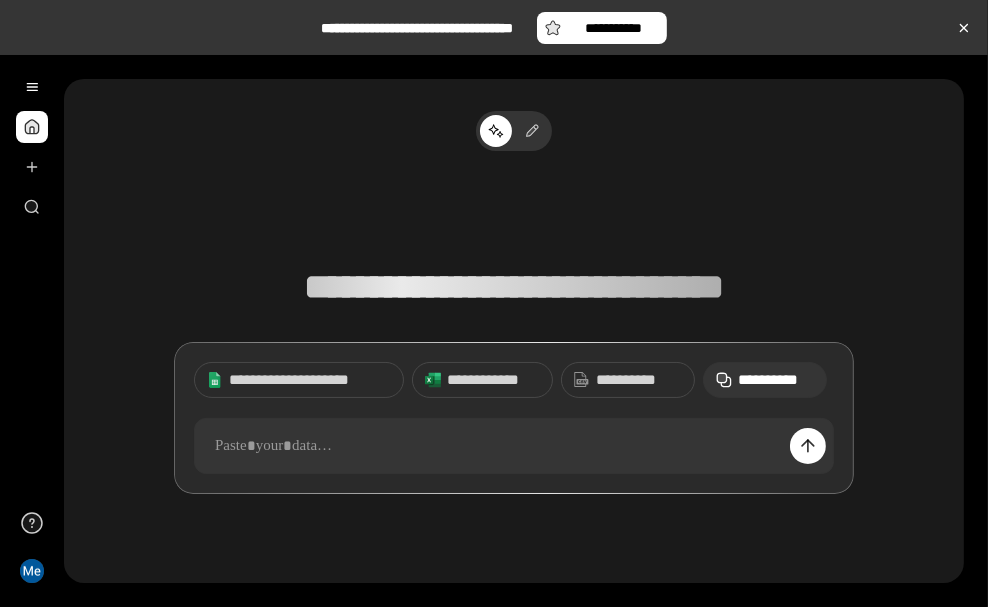 click on "**********" at bounding box center [776, 380] 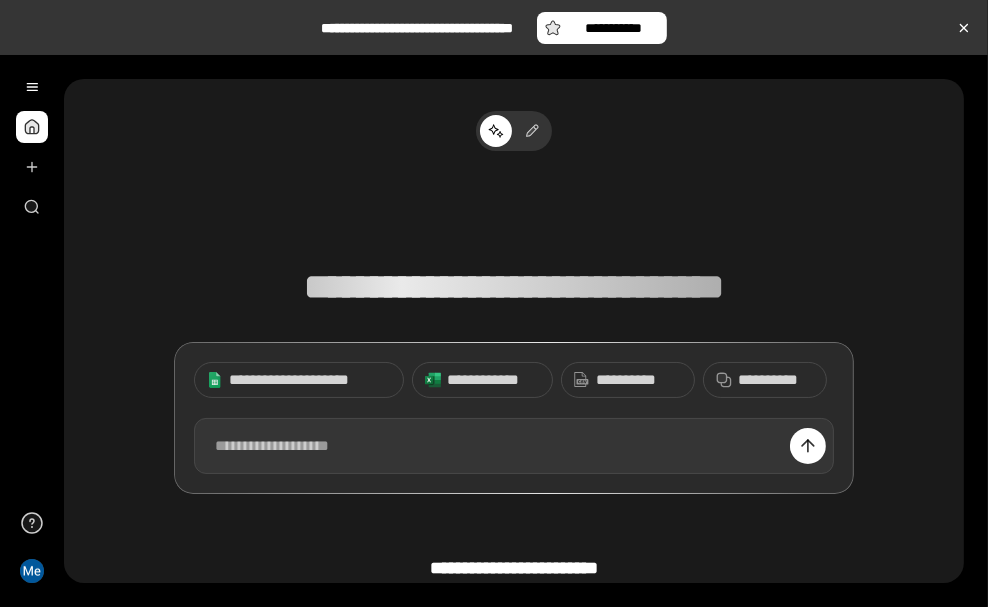 click at bounding box center (514, 446) 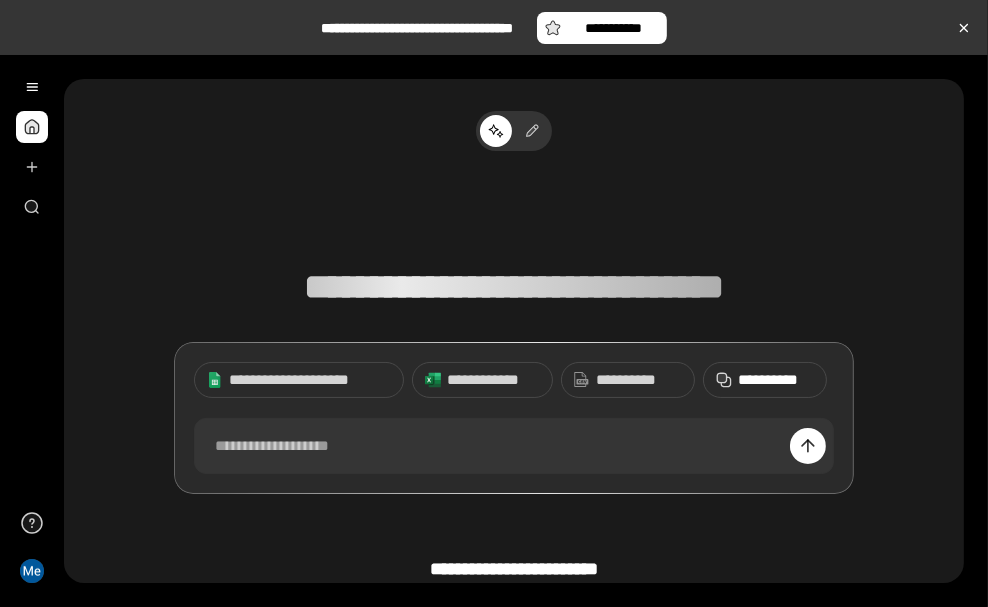 click on "**********" at bounding box center (776, 380) 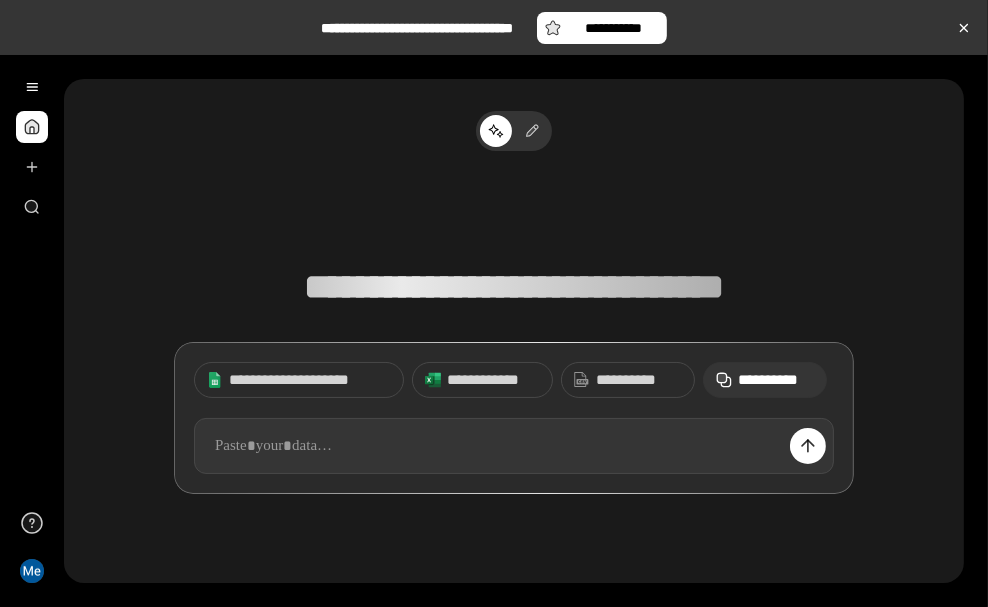 paste 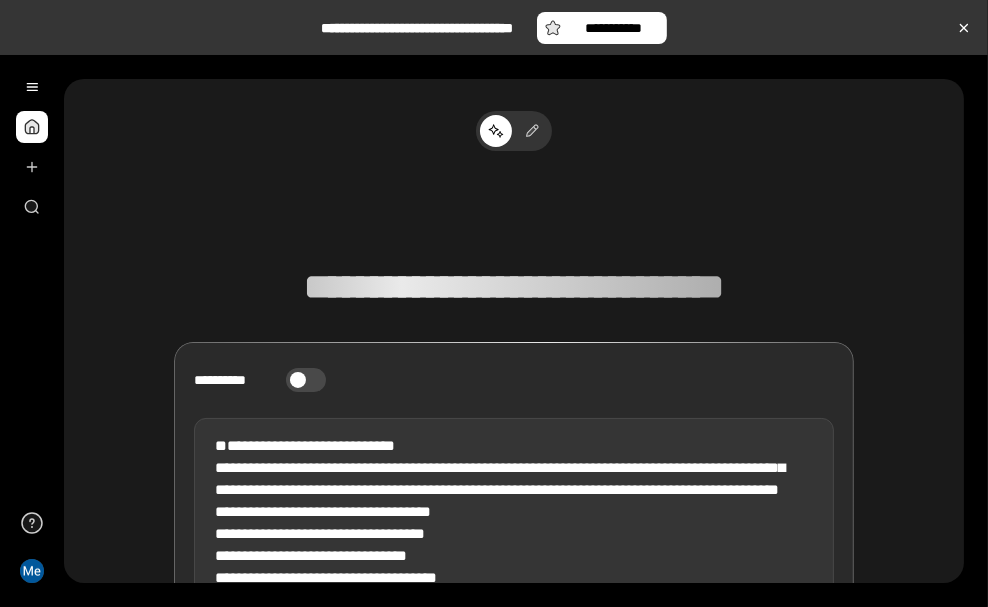 scroll, scrollTop: 597, scrollLeft: 0, axis: vertical 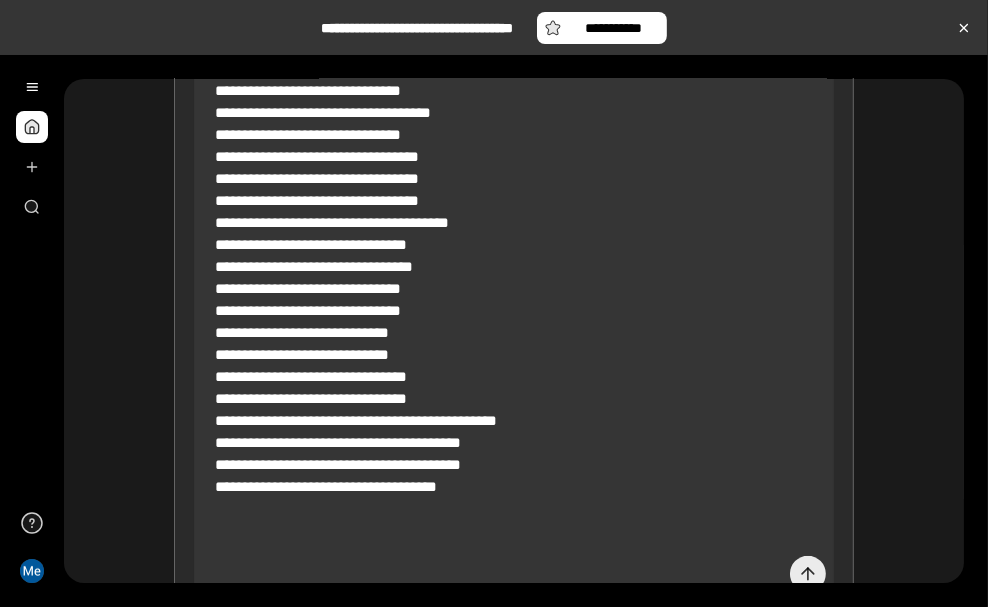 click at bounding box center [808, 574] 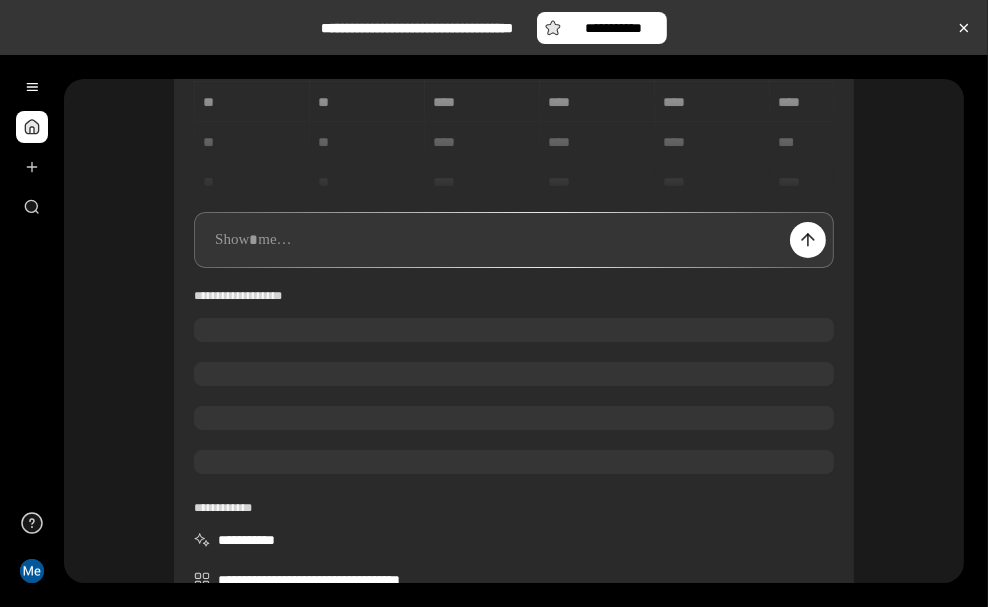 scroll, scrollTop: 76, scrollLeft: 0, axis: vertical 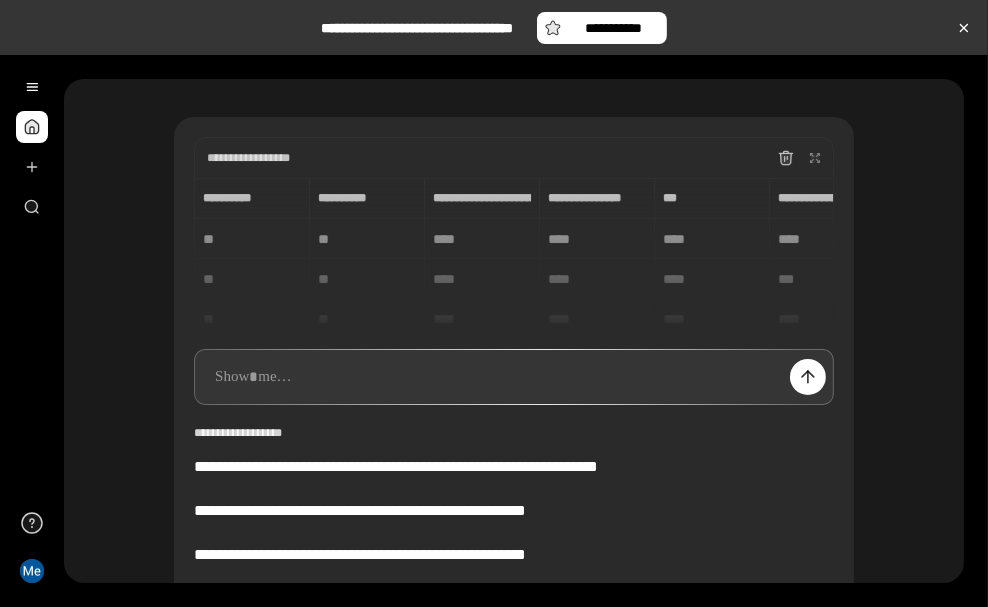 type 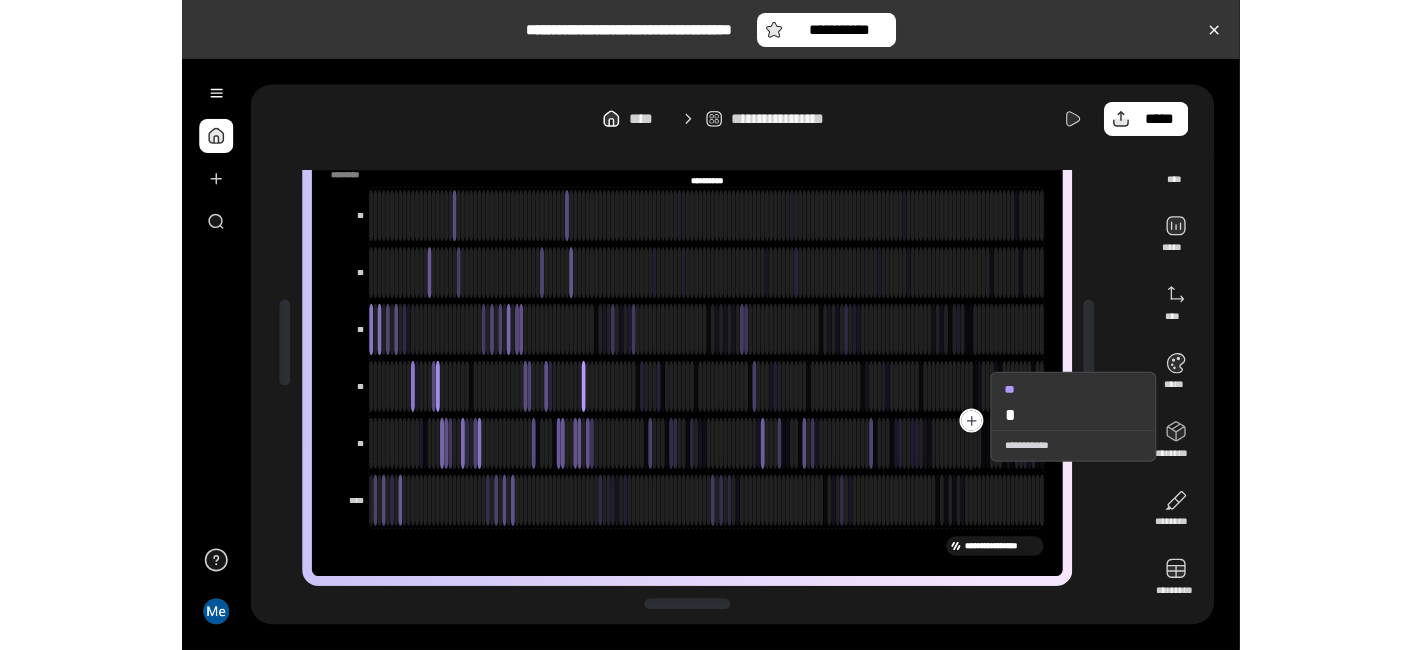 scroll, scrollTop: 0, scrollLeft: 0, axis: both 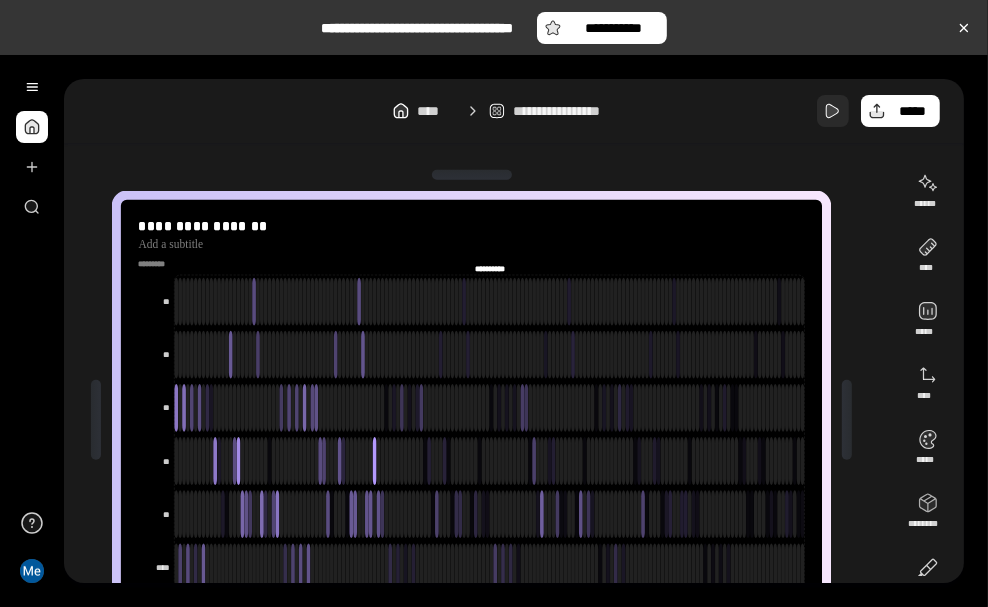 click at bounding box center [833, 111] 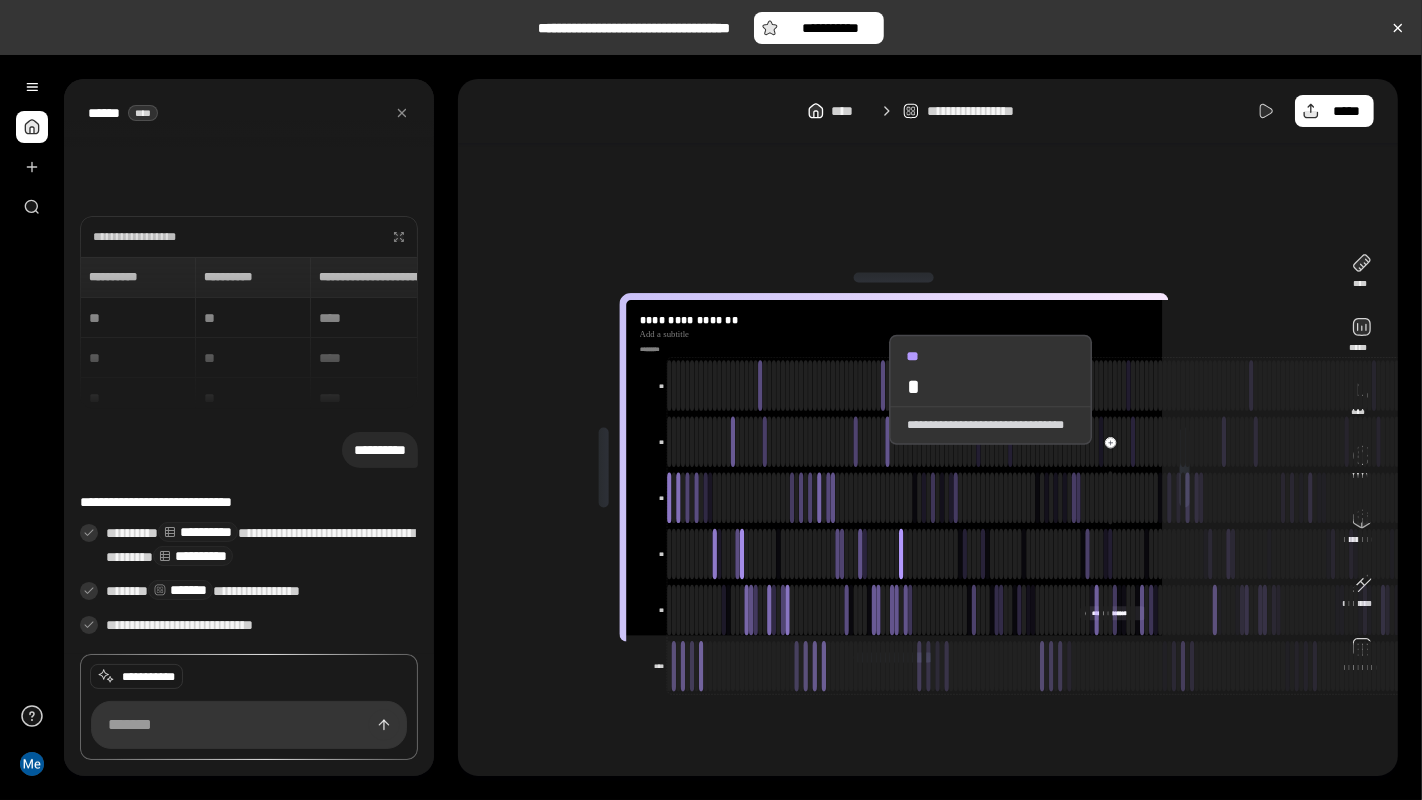 click 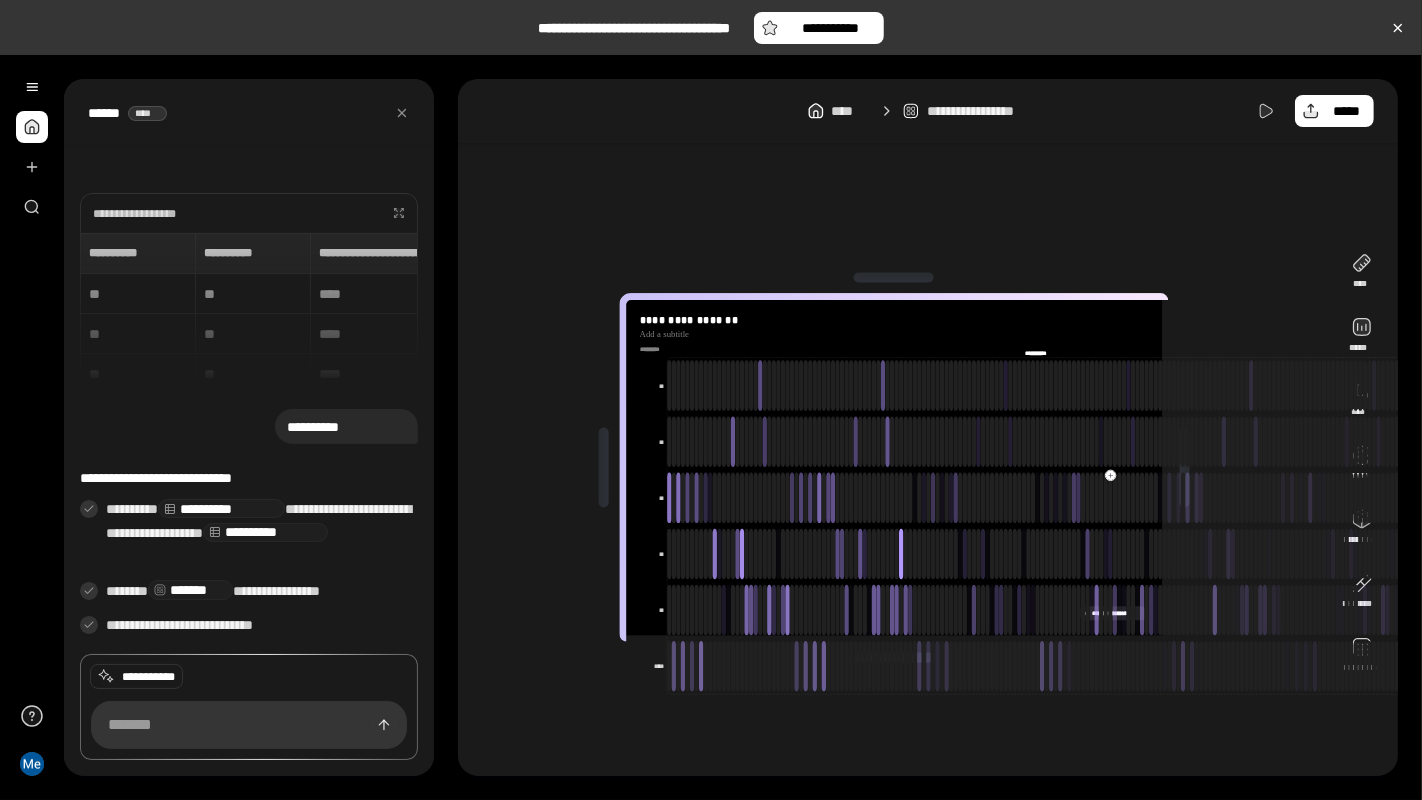 click 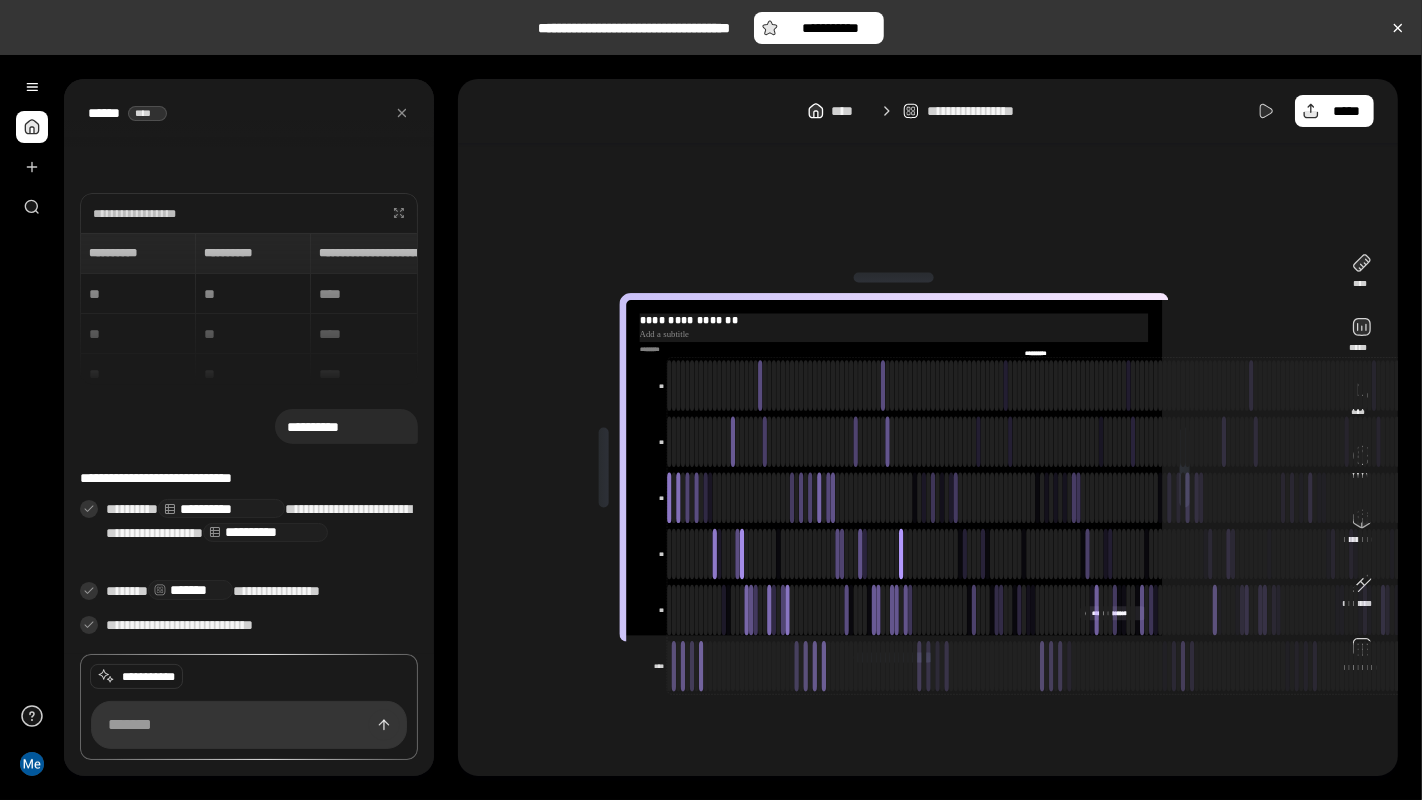 click on "**********" at bounding box center [894, 327] 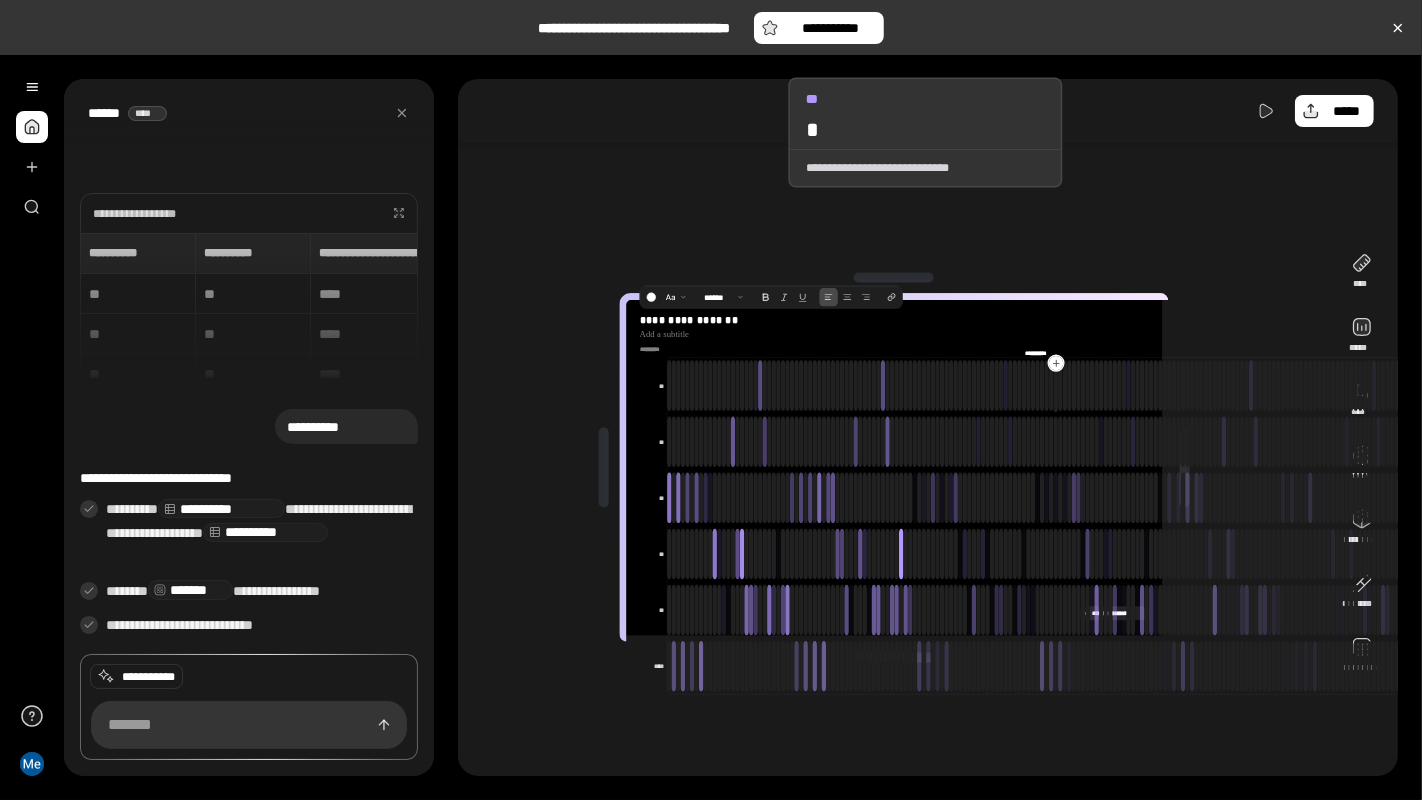 click 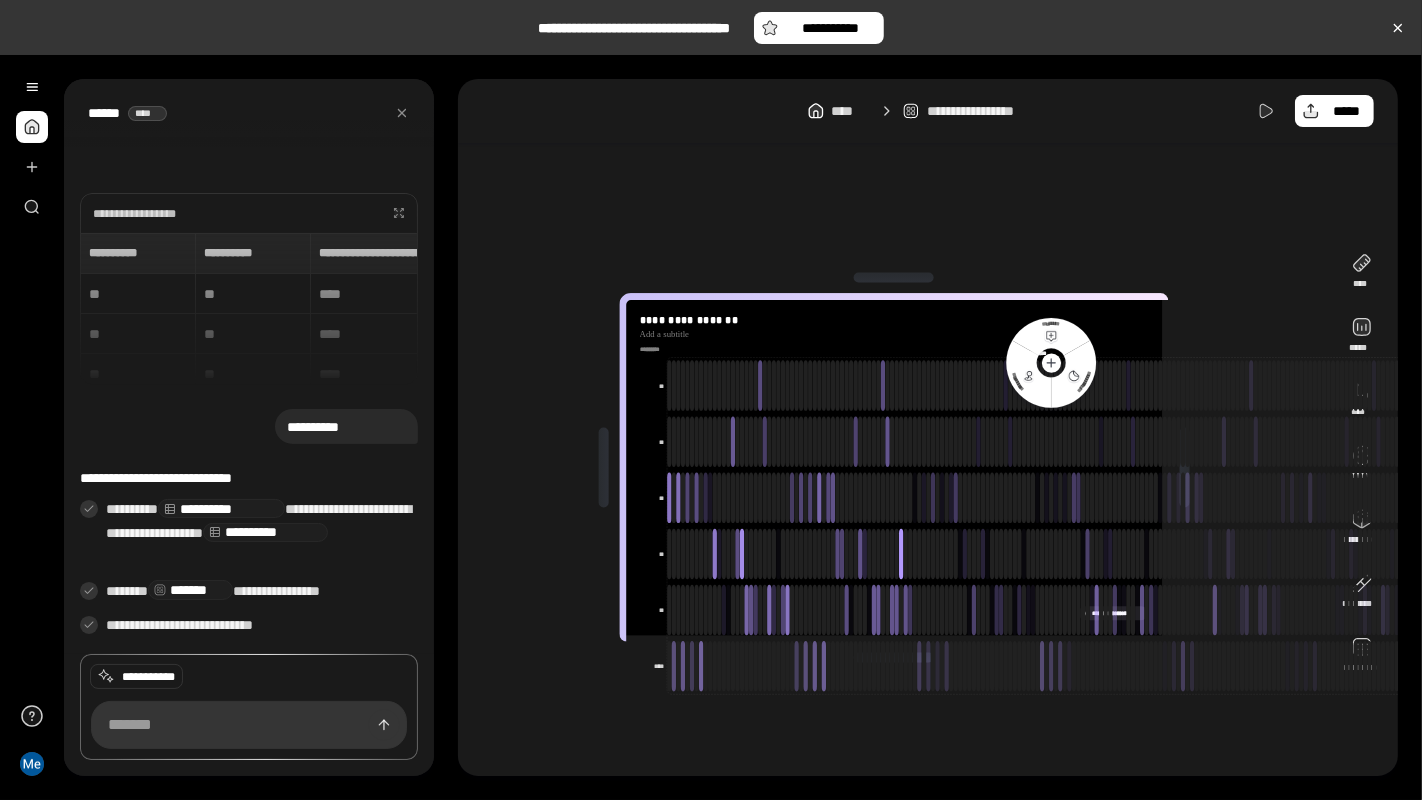 click on "**********" 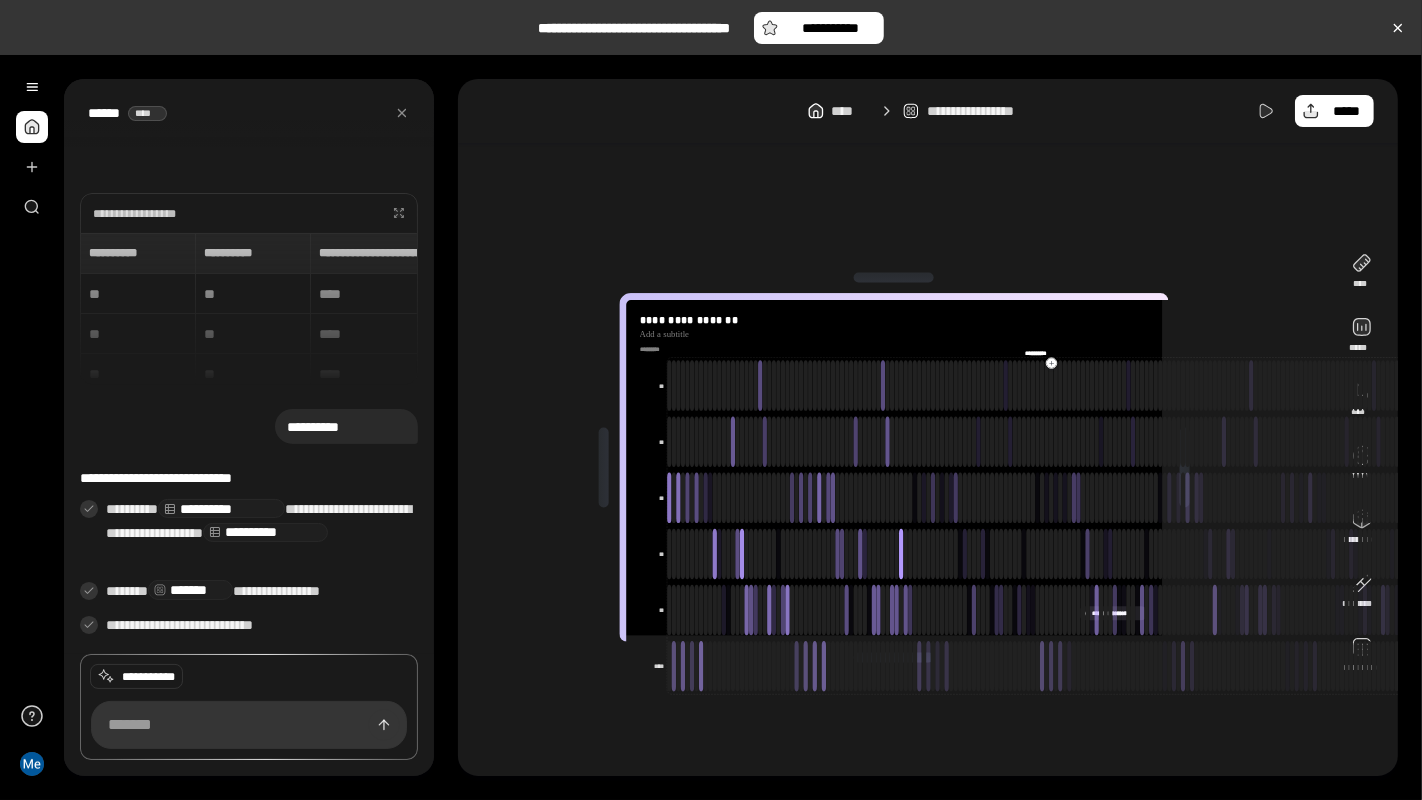 click on "**********" at bounding box center (894, 468) 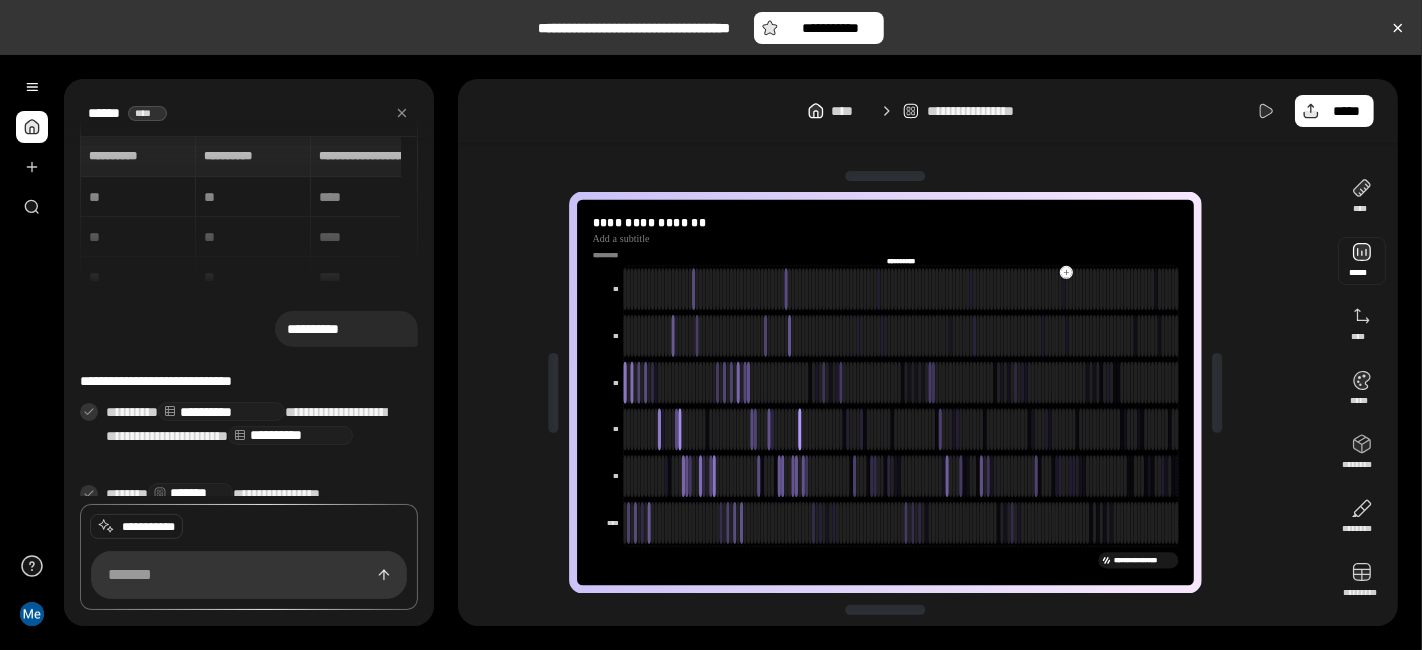 scroll, scrollTop: 50, scrollLeft: 0, axis: vertical 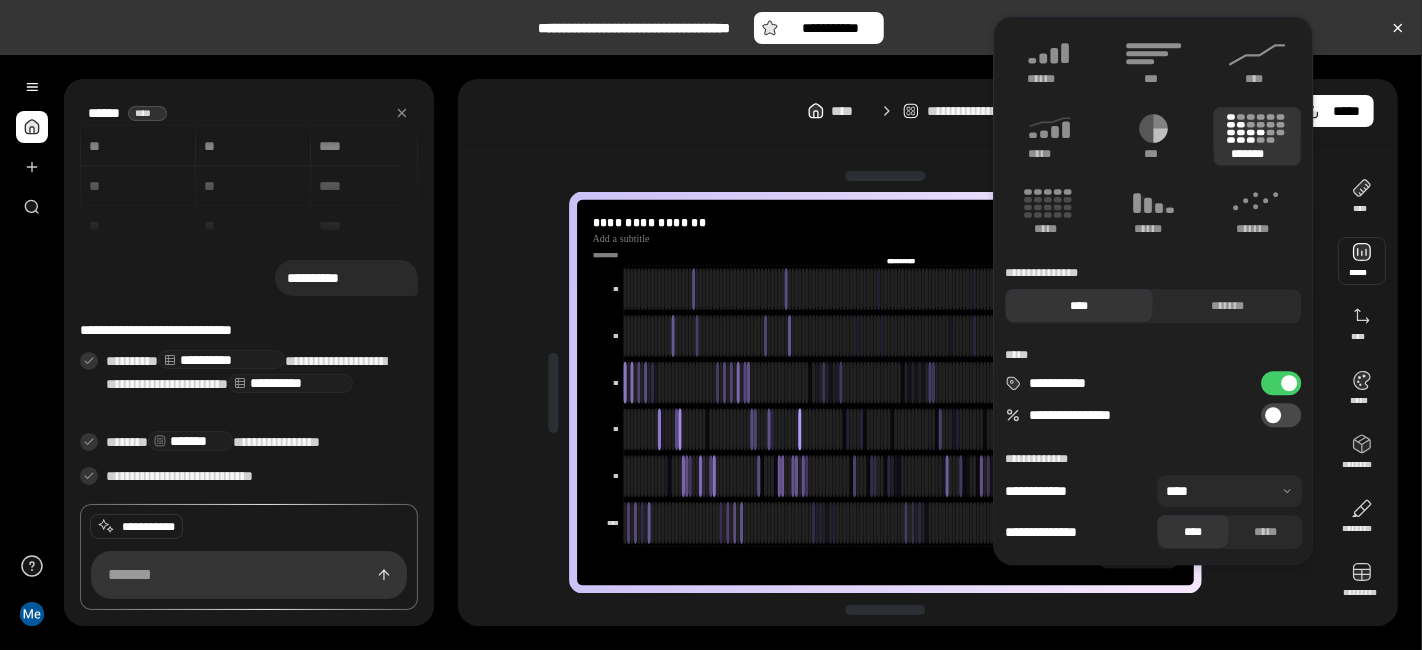 click at bounding box center [1362, 261] 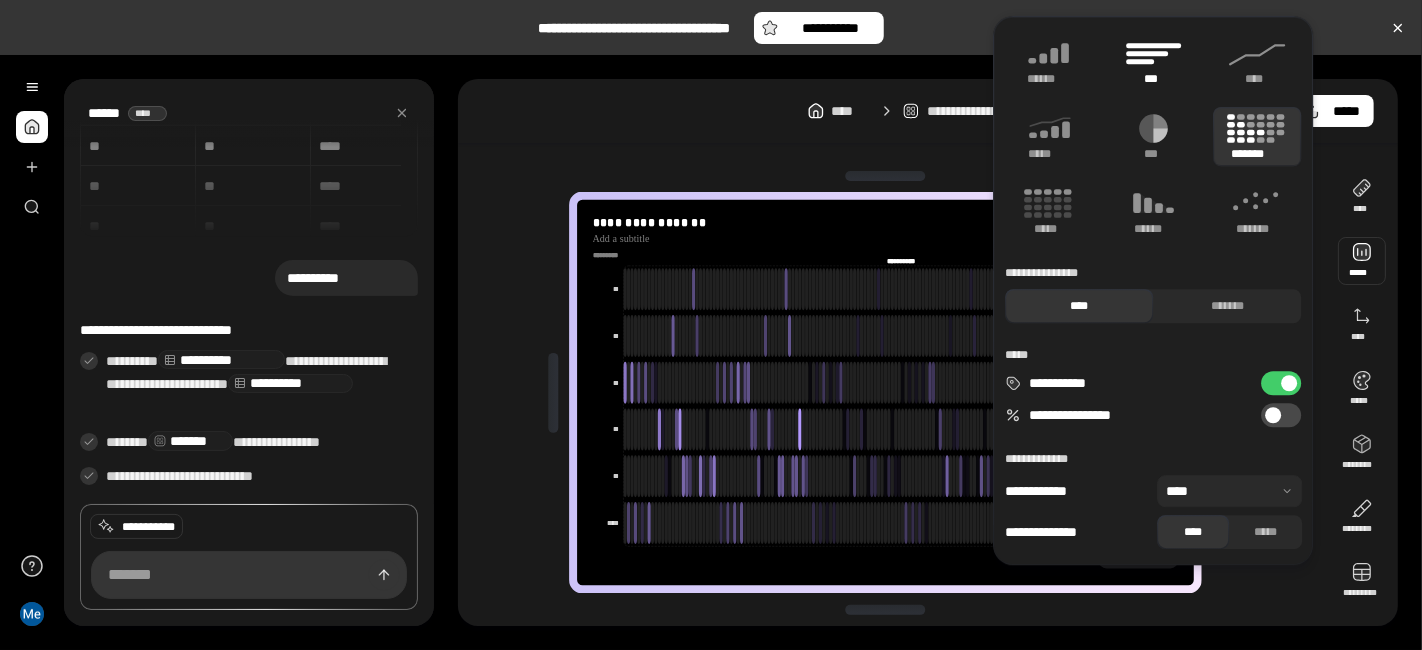 click on "***" at bounding box center (1153, 61) 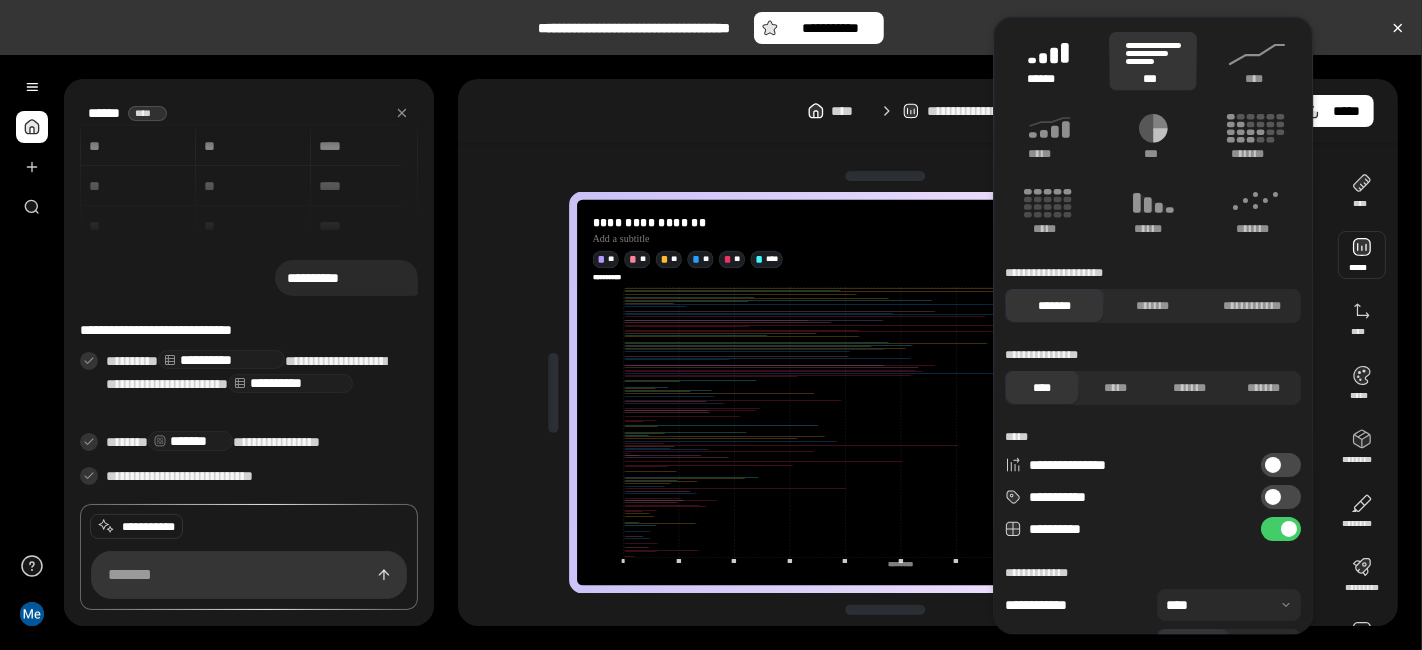 click 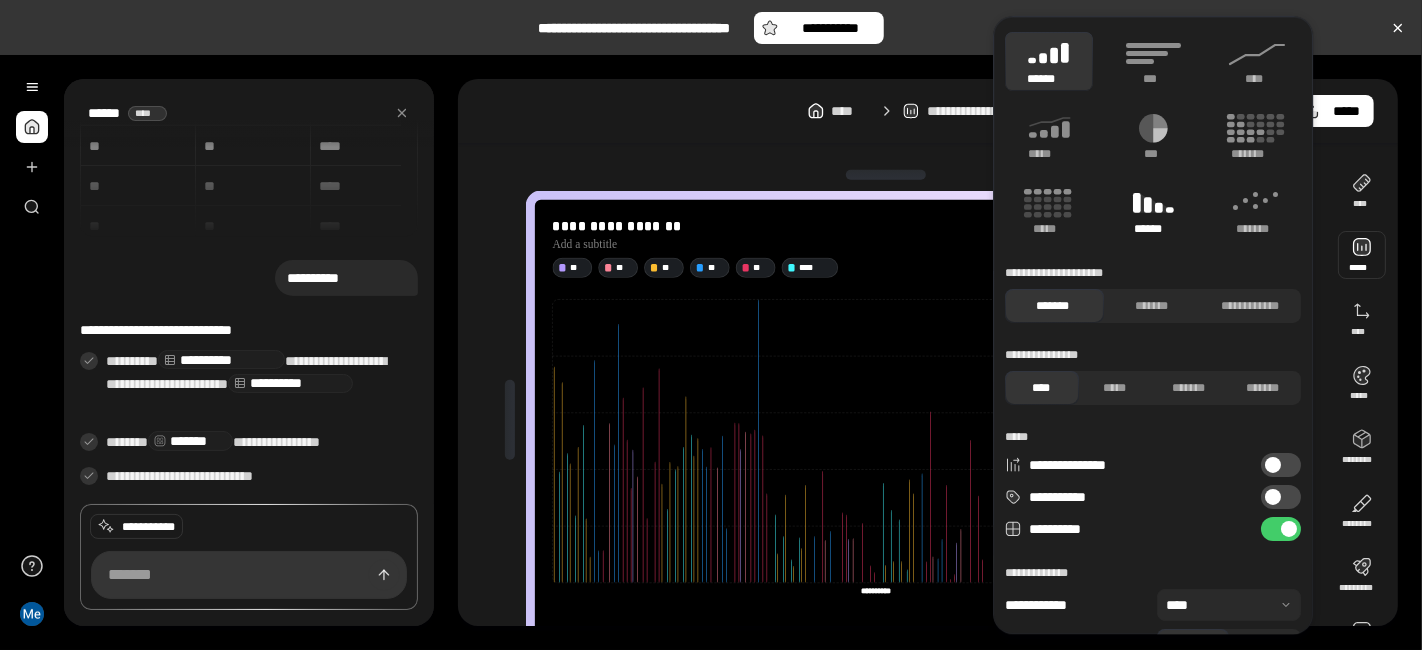 click 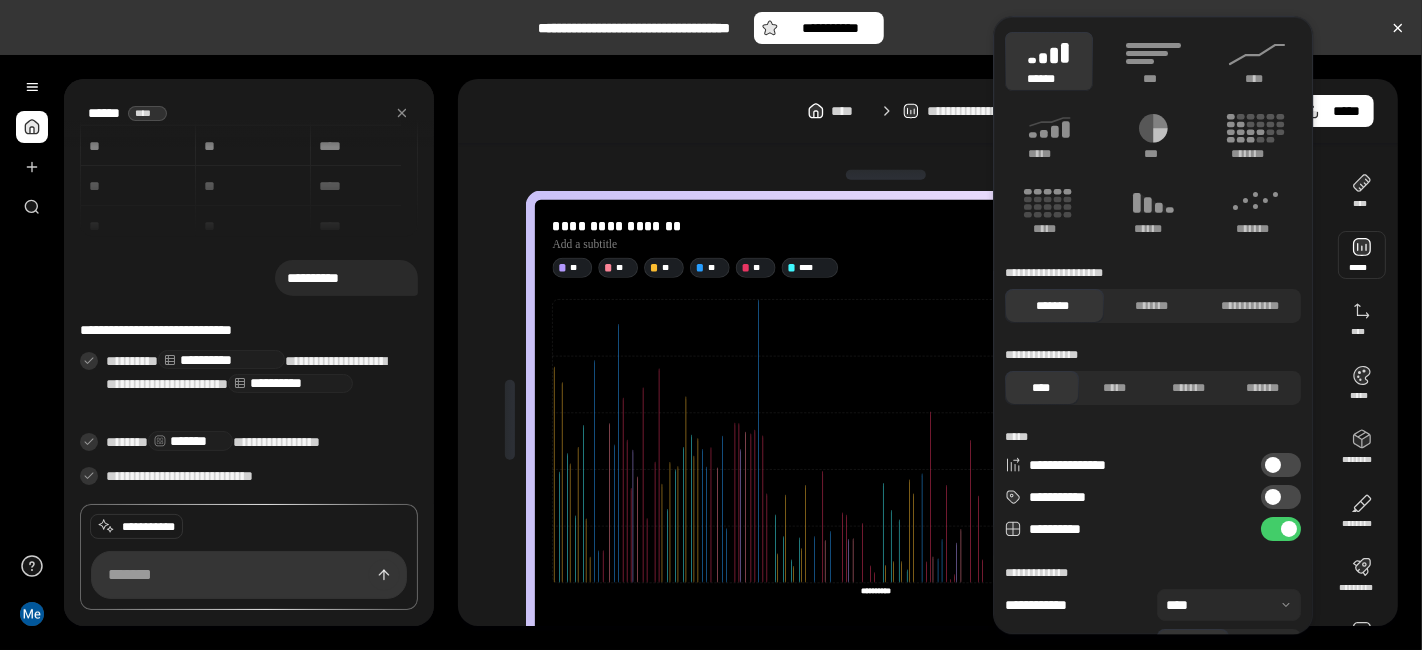 click at bounding box center [1273, 465] 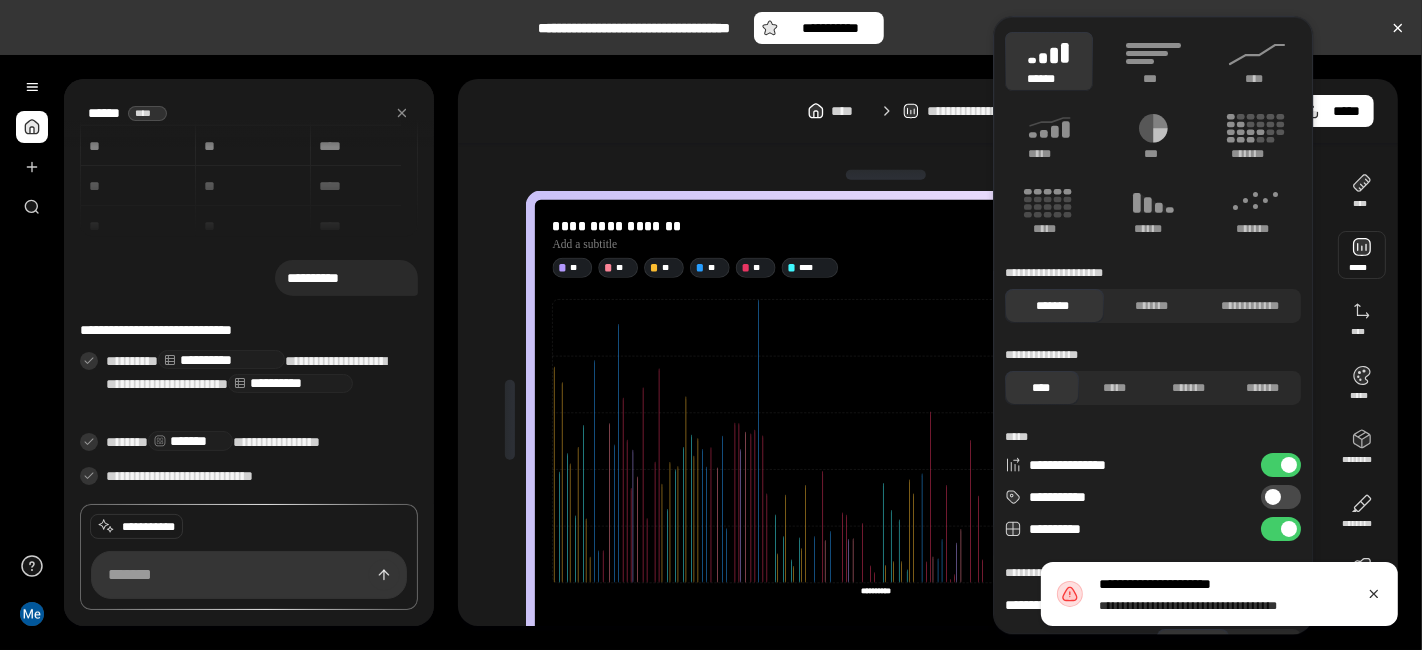 click at bounding box center [1289, 465] 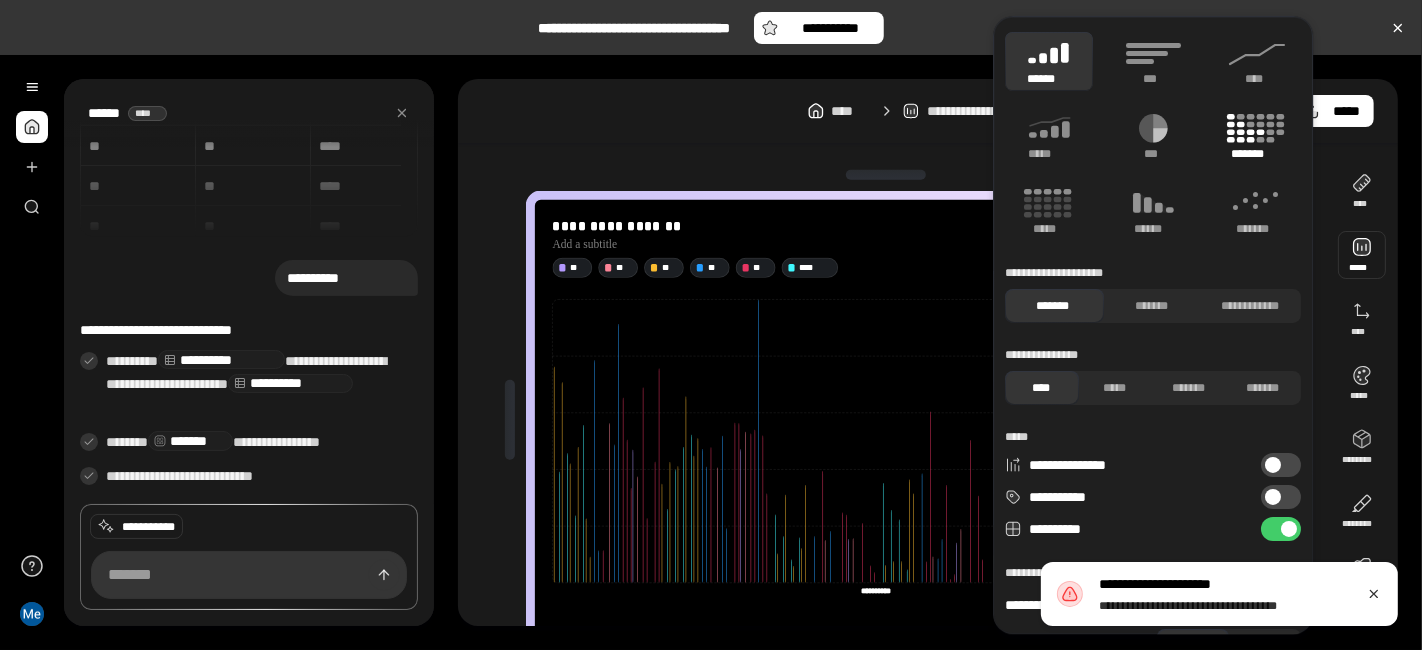 click on "*******" at bounding box center [1257, 154] 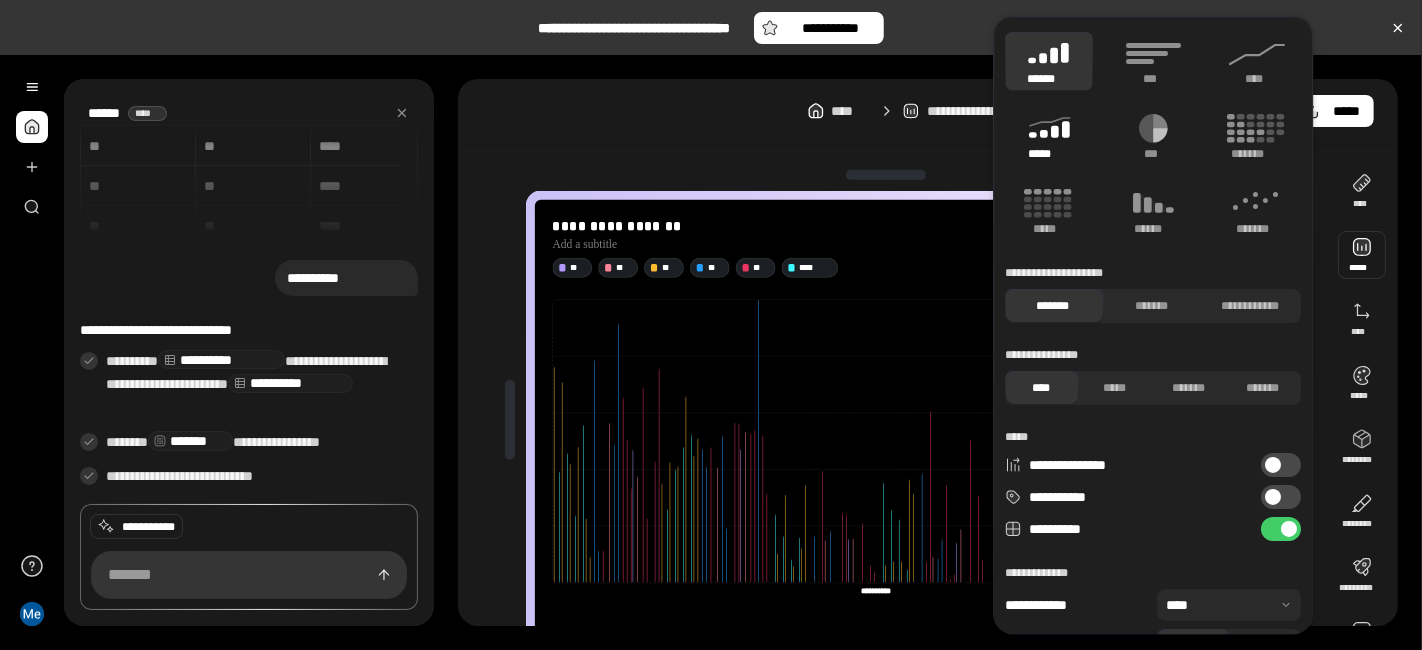 click 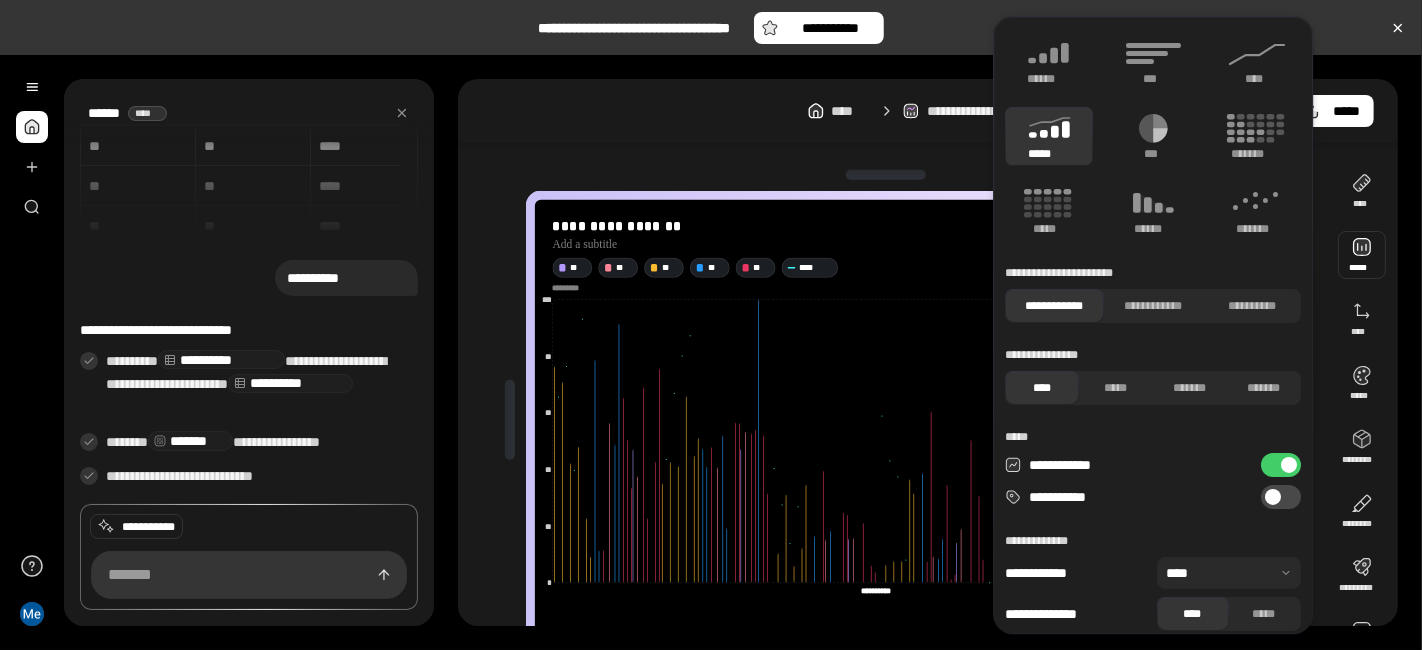 type on "****" 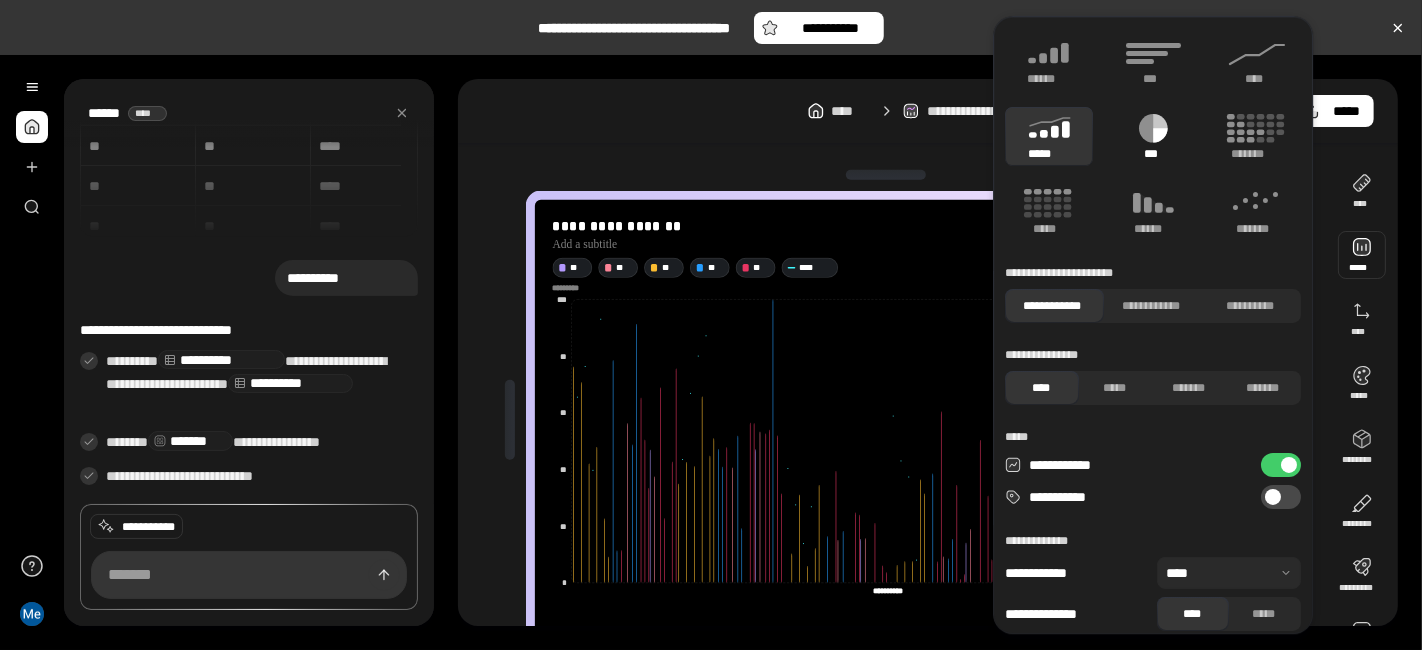 click 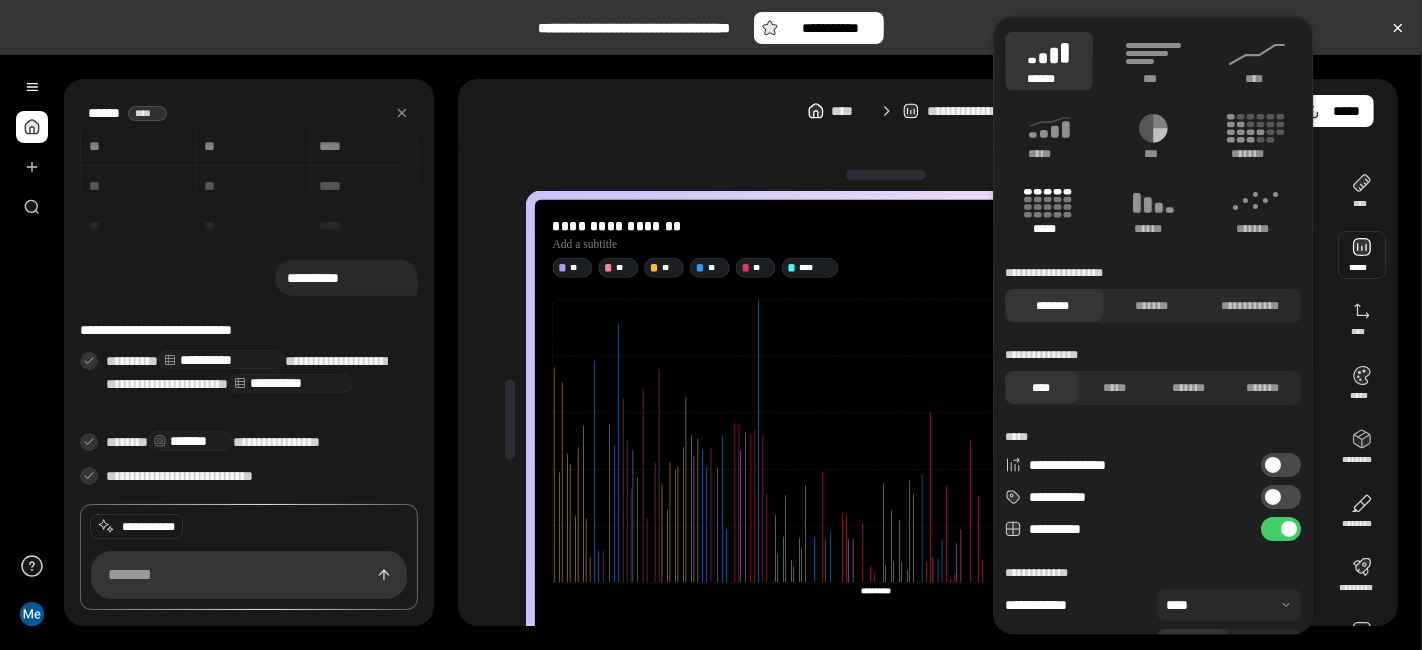 click 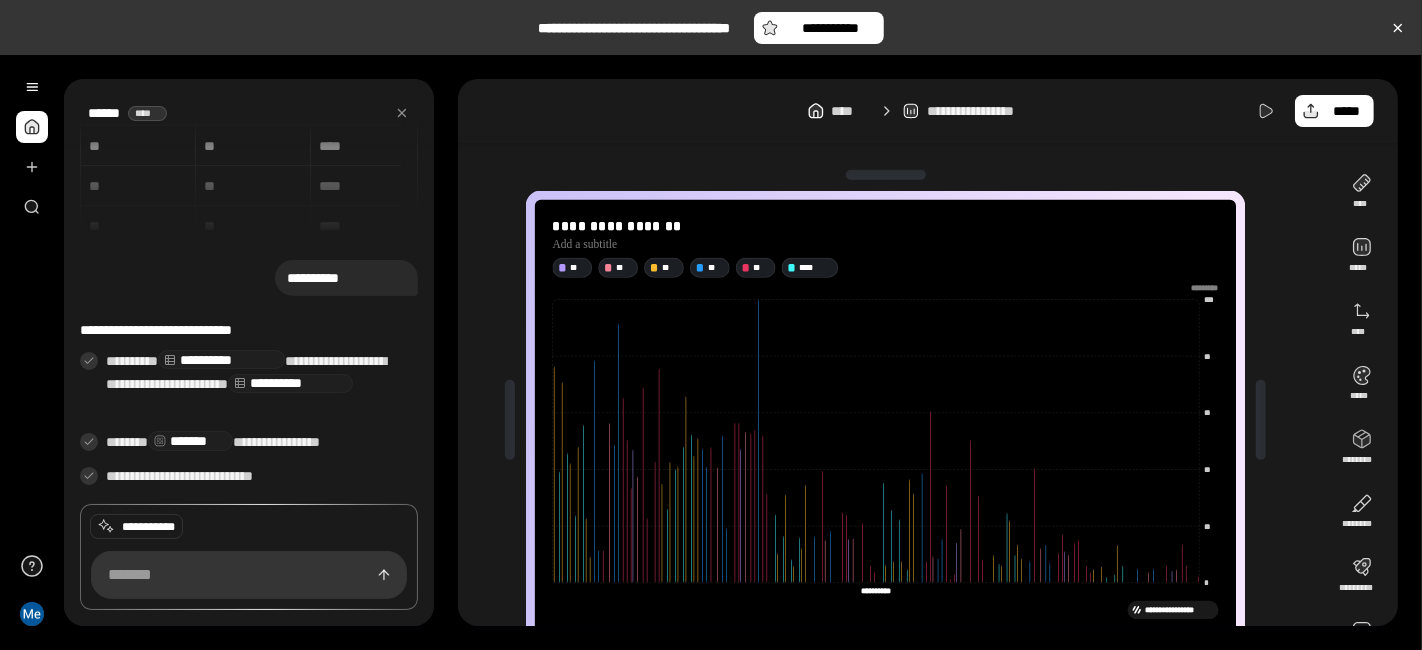 click on "**********" 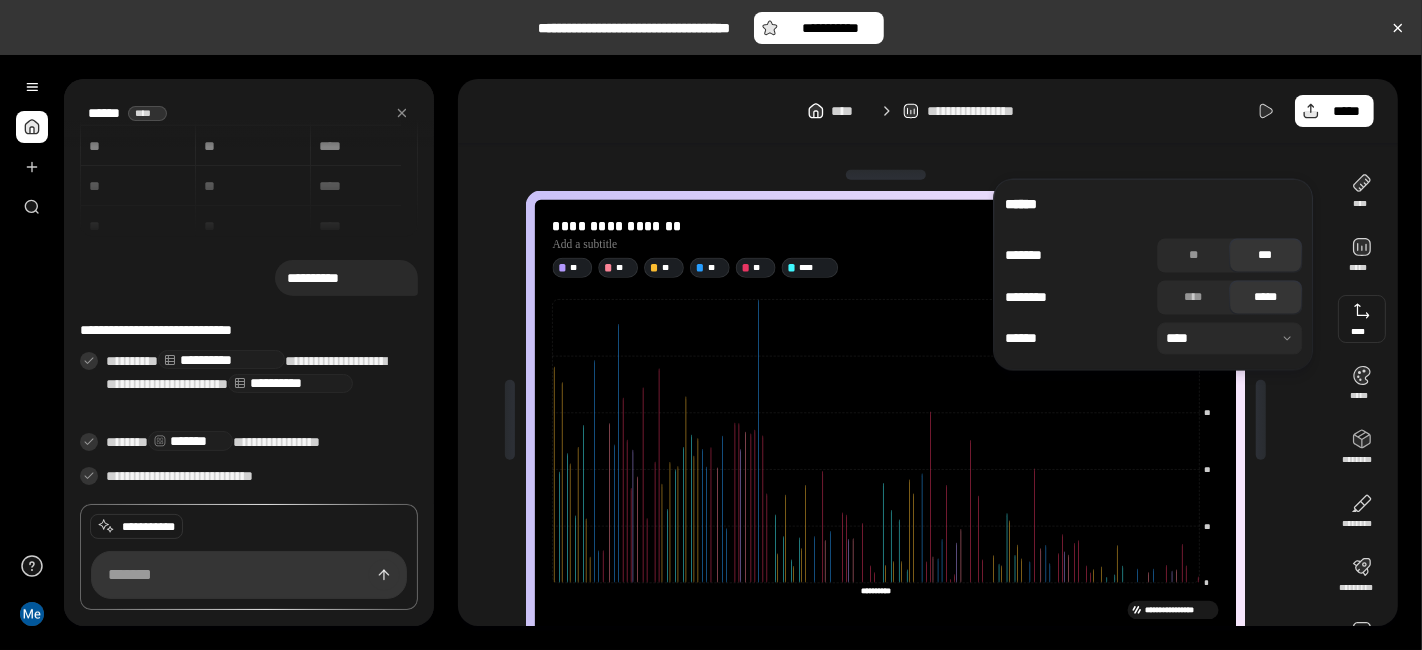 scroll, scrollTop: 57, scrollLeft: 0, axis: vertical 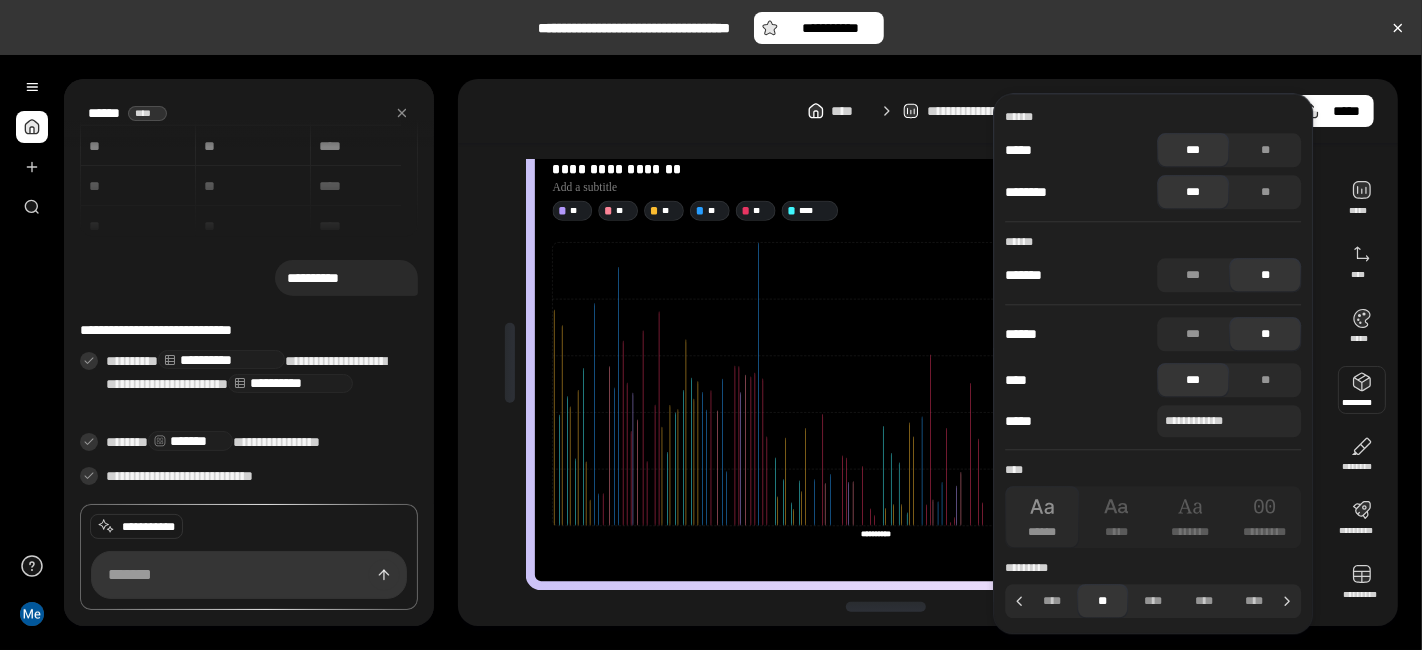 click at bounding box center [1362, 390] 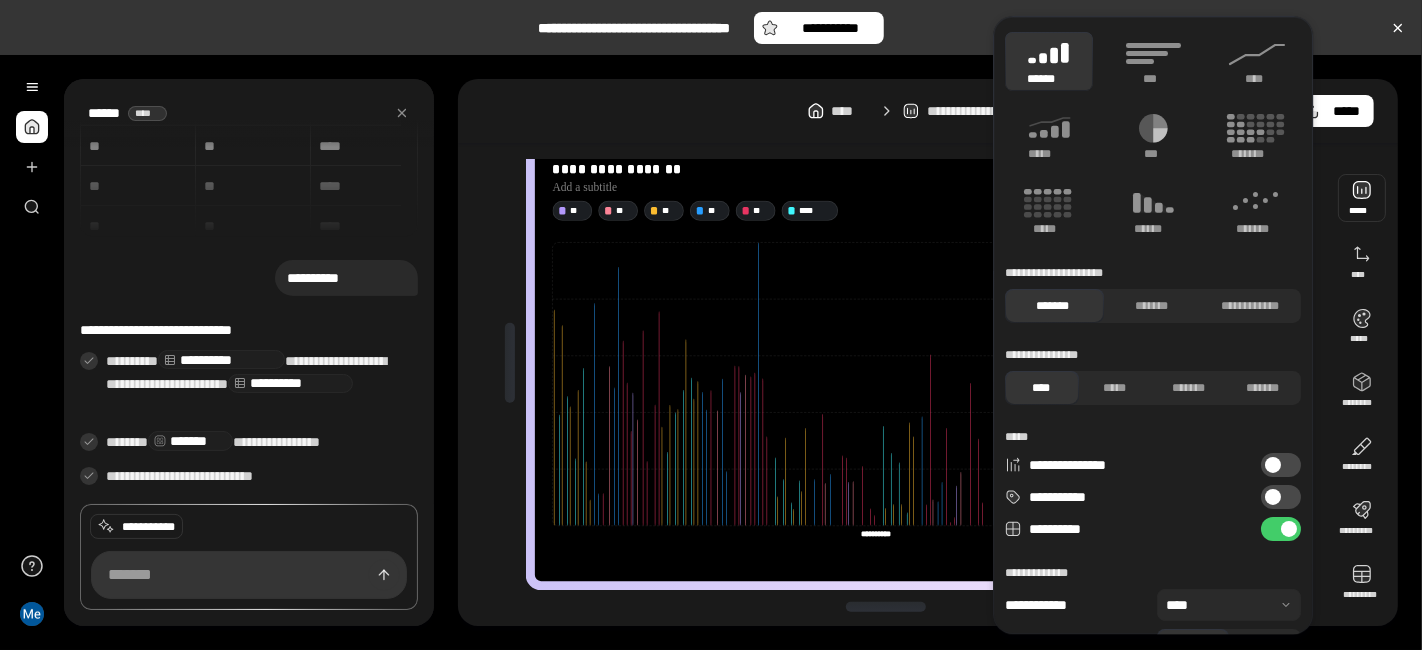 click at bounding box center (1362, 198) 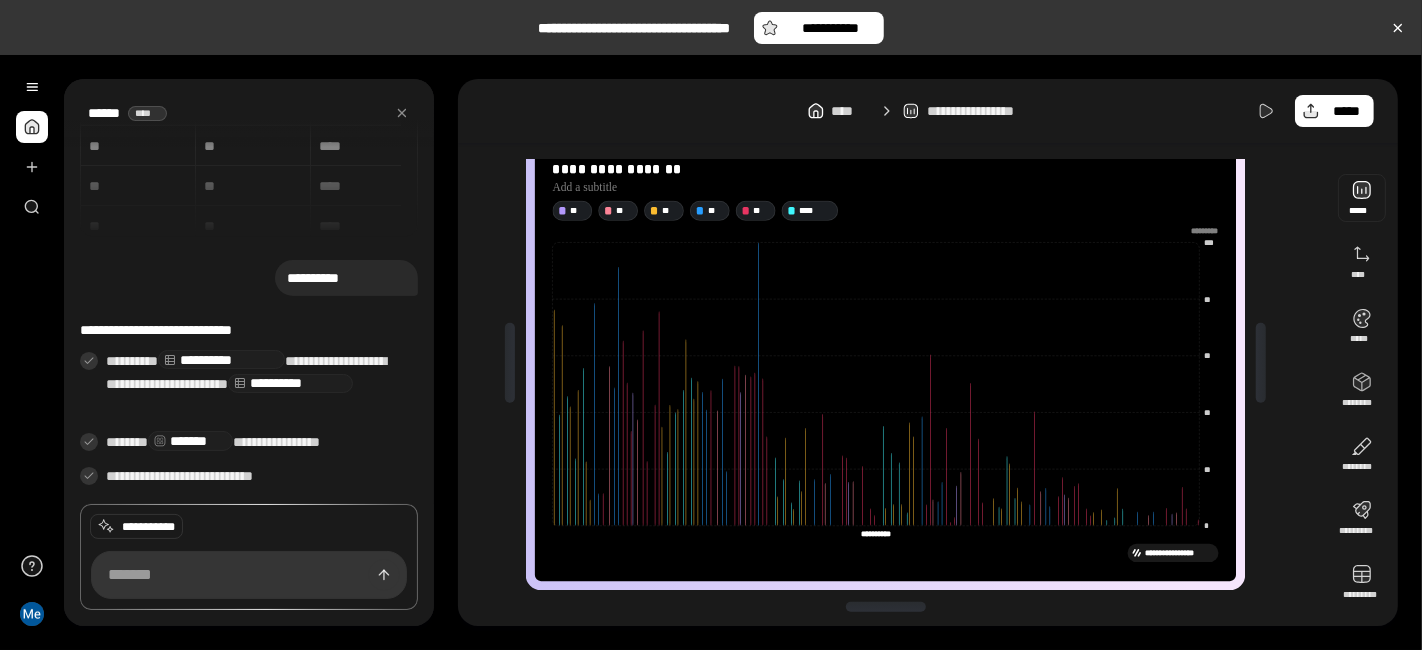 click at bounding box center [1362, 198] 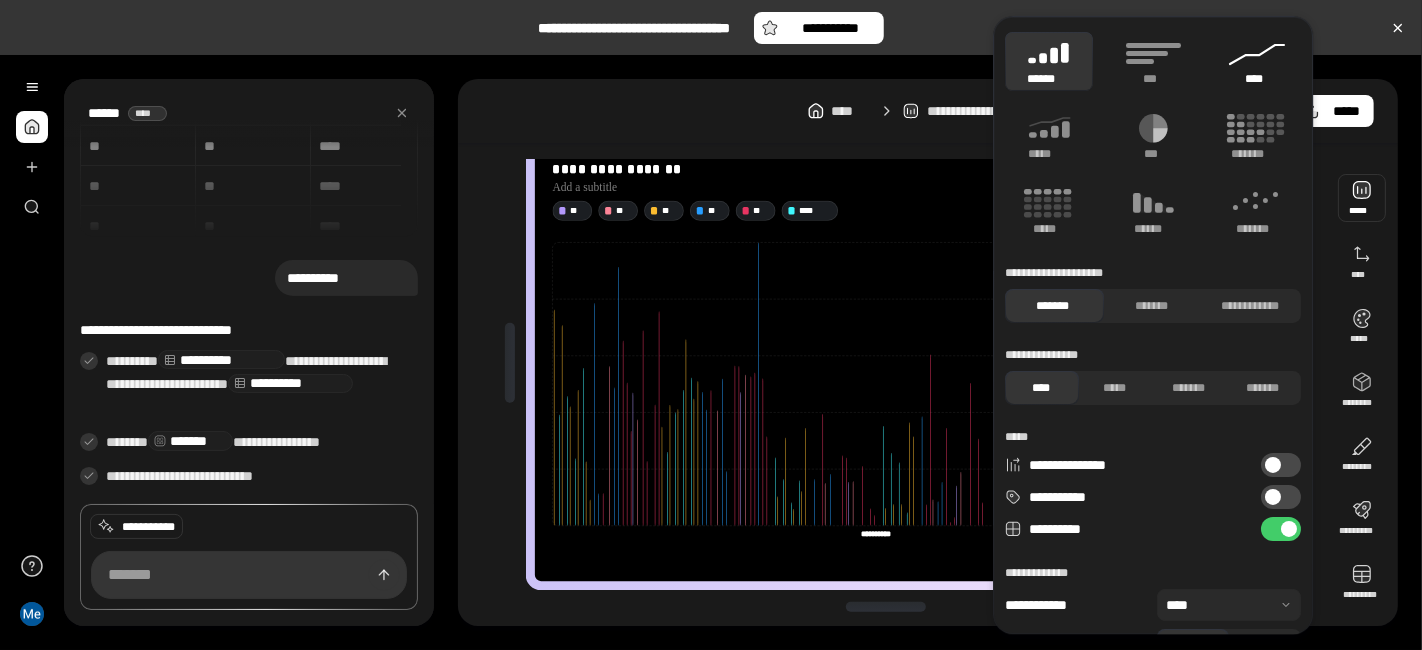click on "****" at bounding box center [1257, 61] 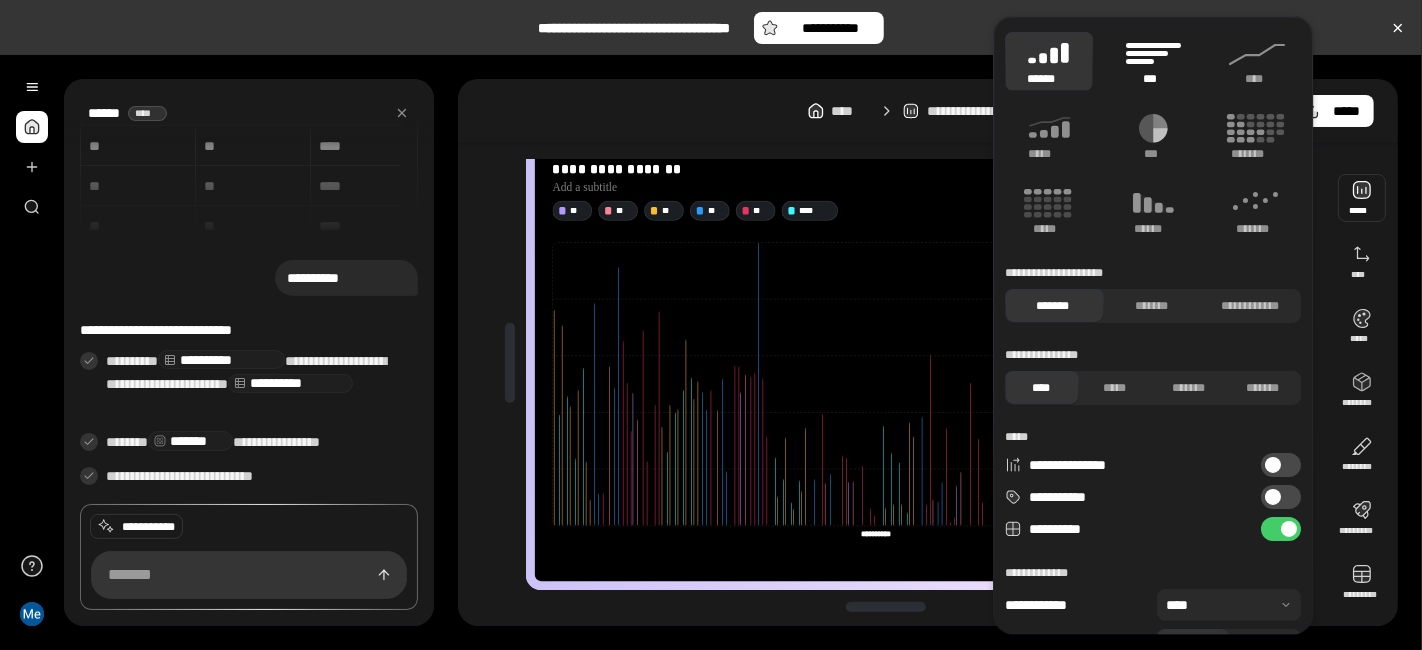 click on "***" at bounding box center (1153, 61) 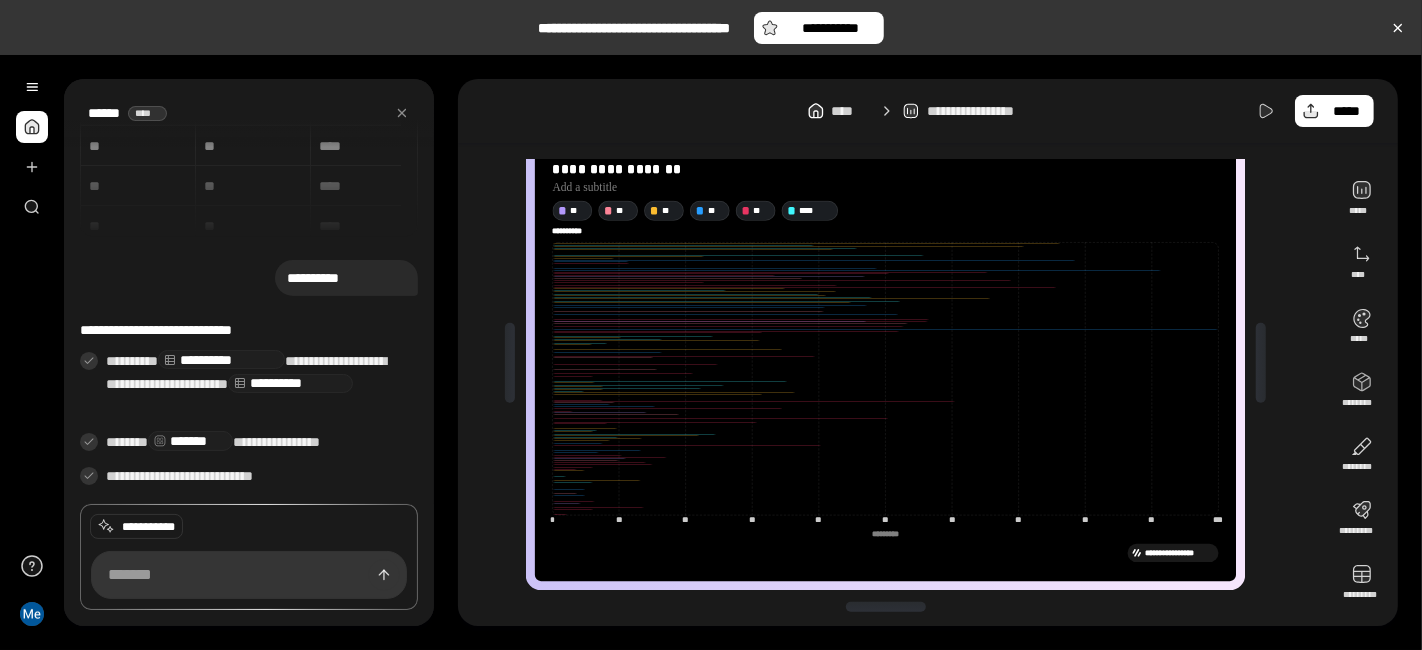 click on "**********" at bounding box center [894, 362] 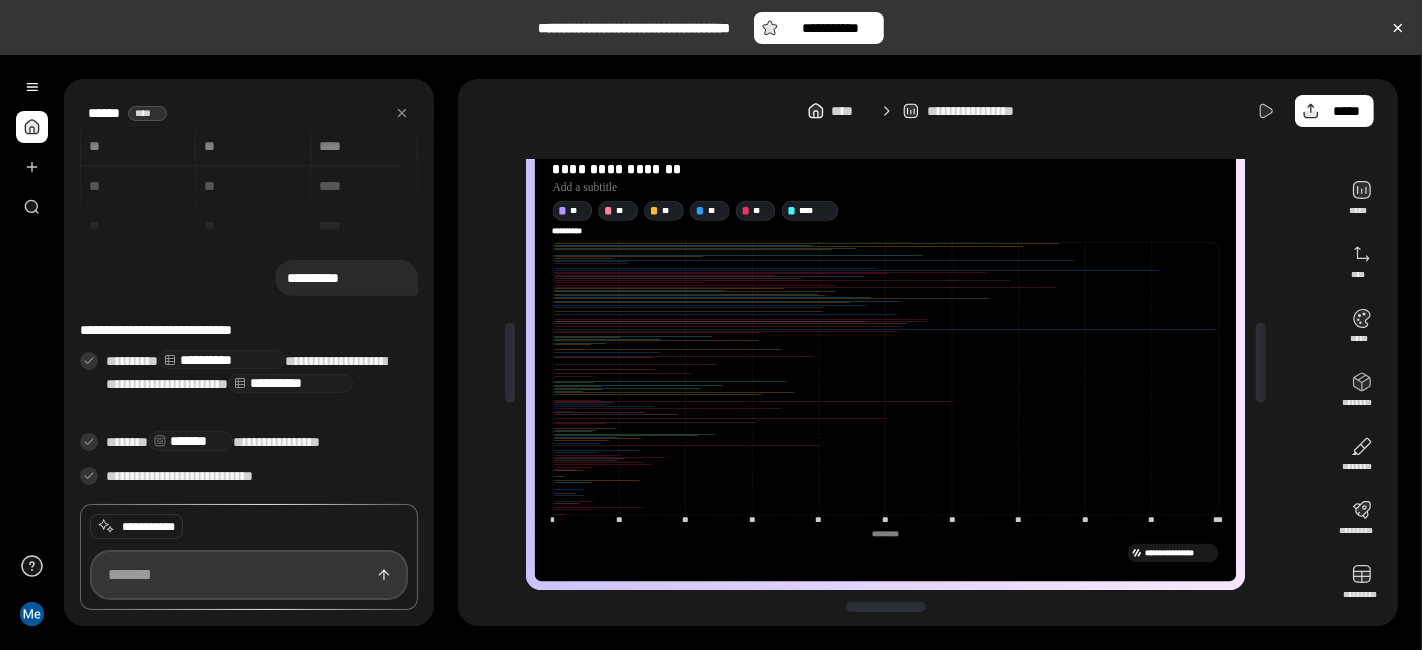 click at bounding box center (249, 575) 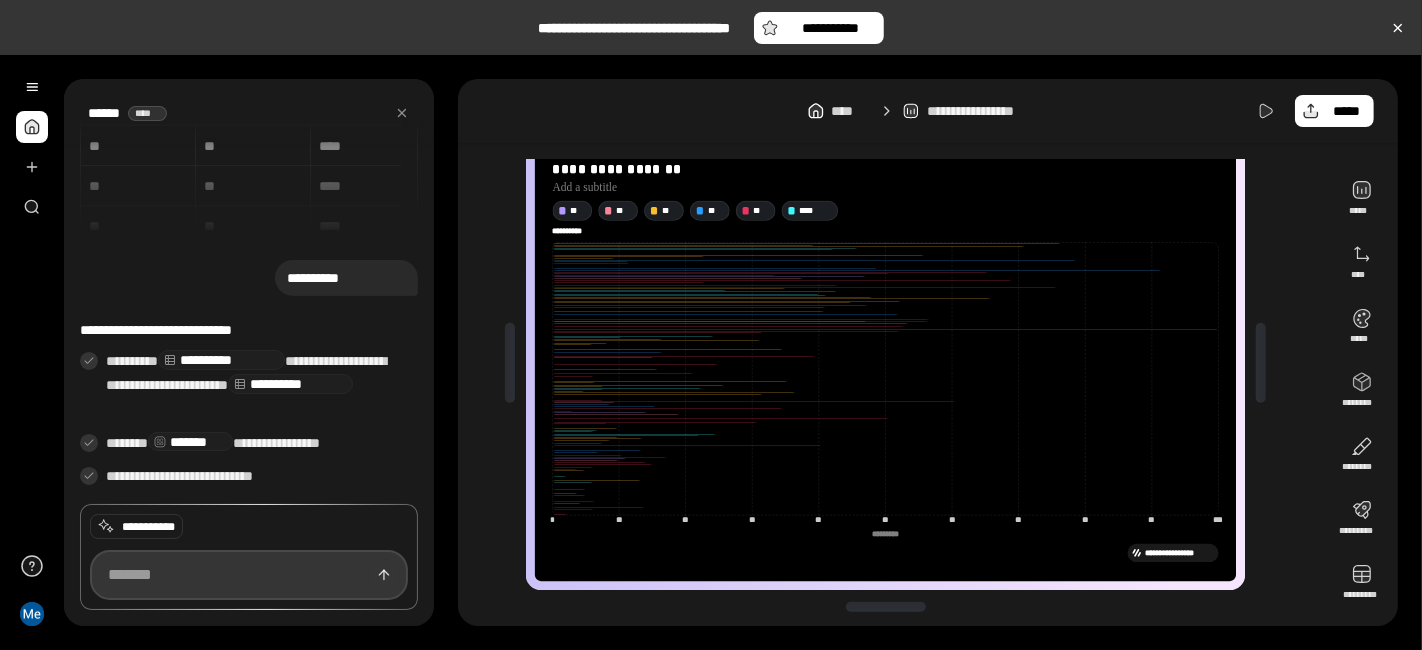 type on "*" 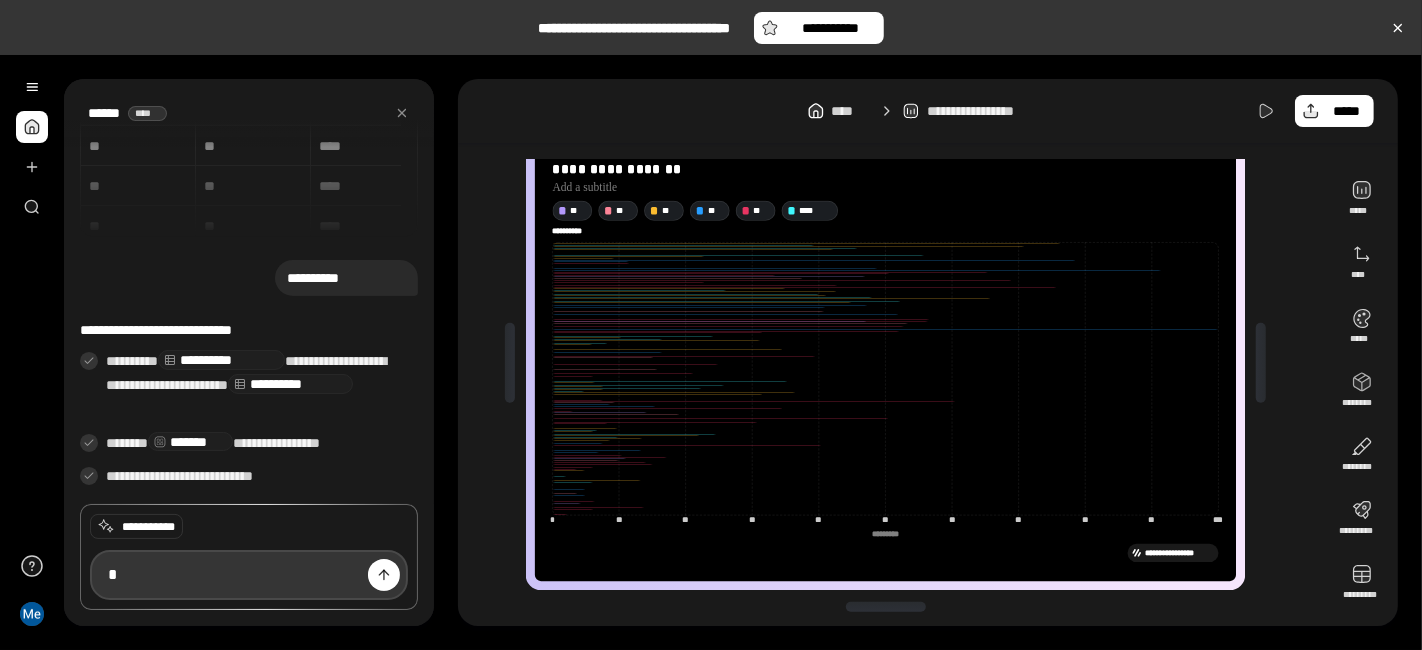 type 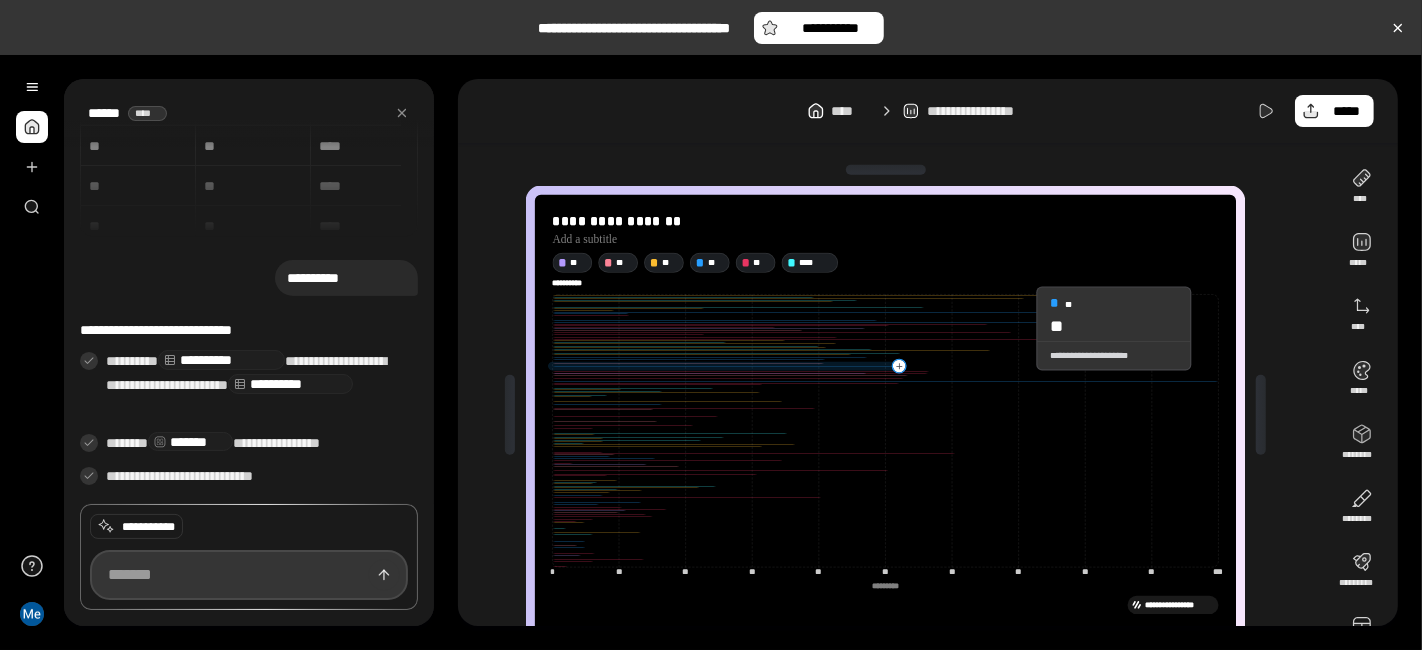scroll, scrollTop: 0, scrollLeft: 0, axis: both 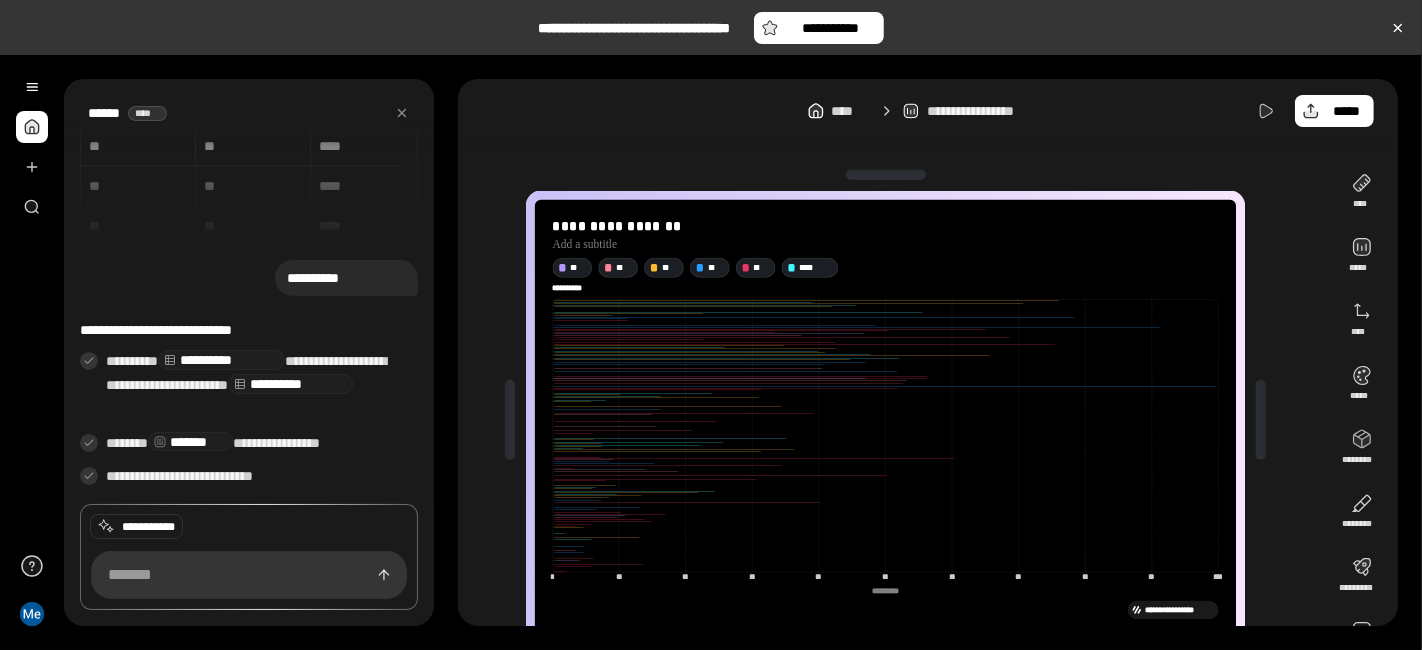 click on "**********" at bounding box center (988, 111) 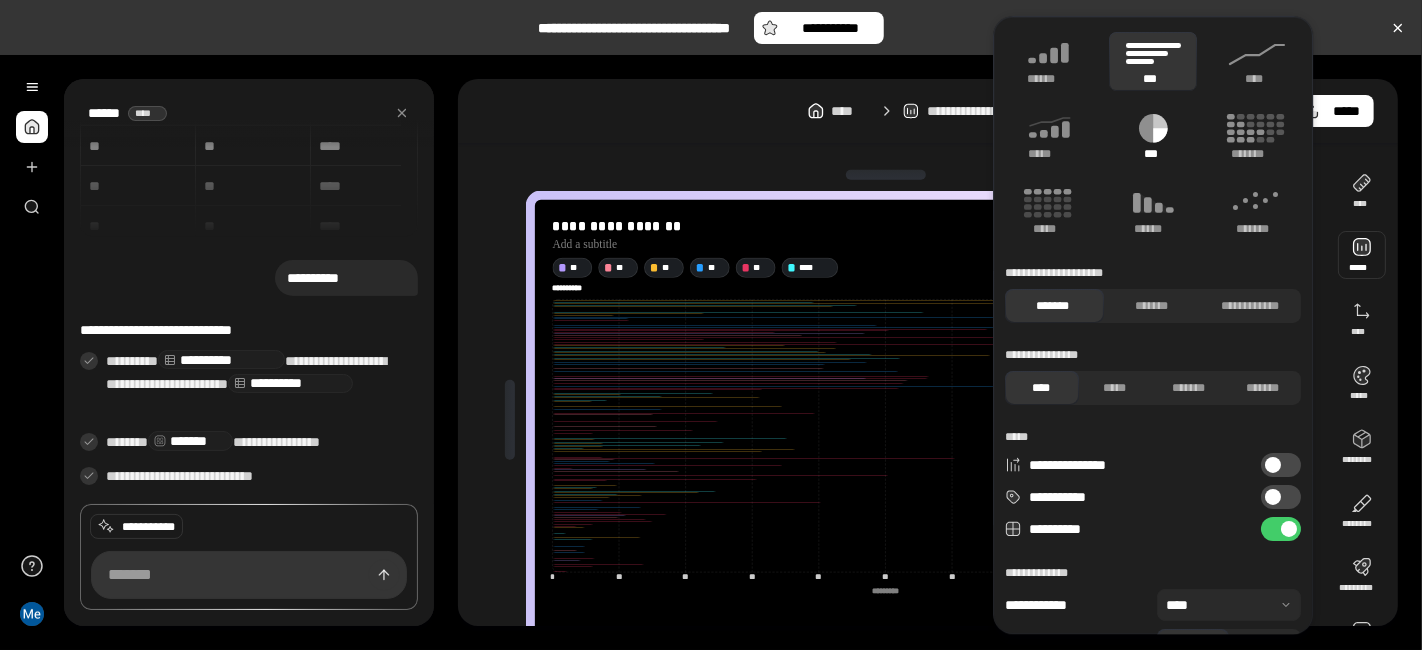 click 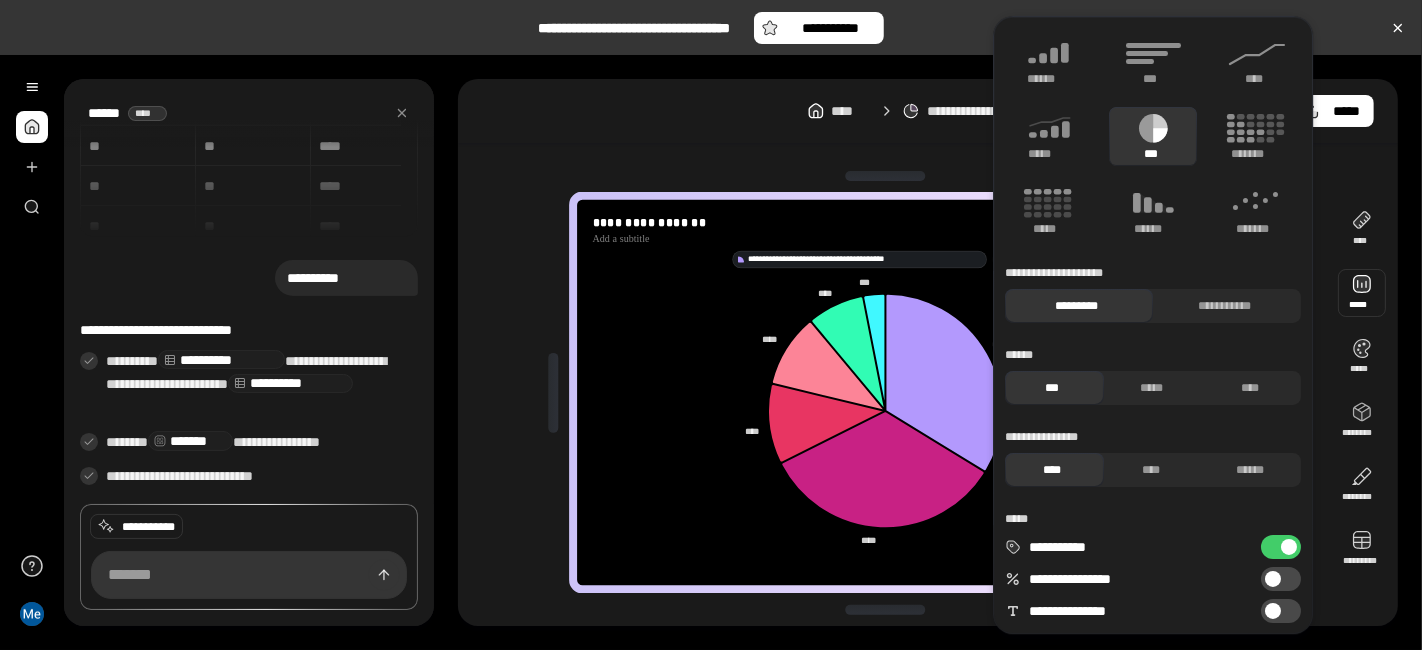 click 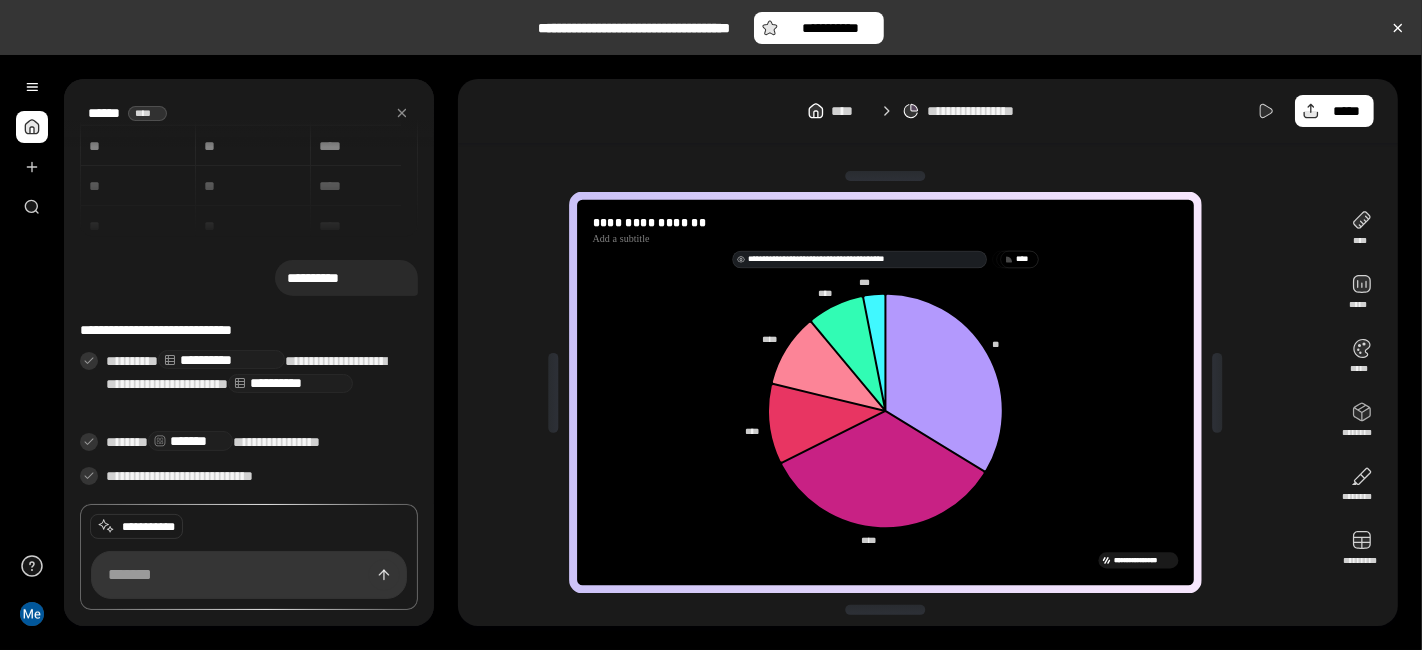 click on "**********" at bounding box center [865, 259] 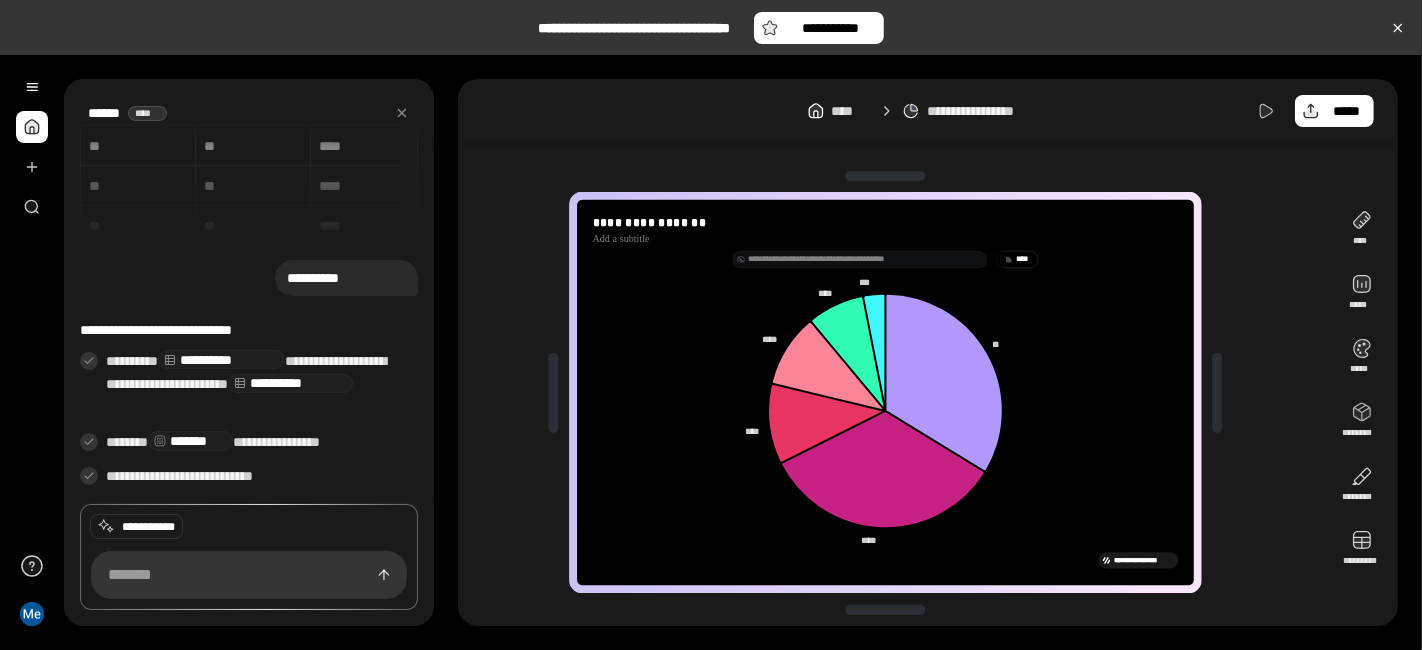 click on "* ***" at bounding box center (1025, 259) 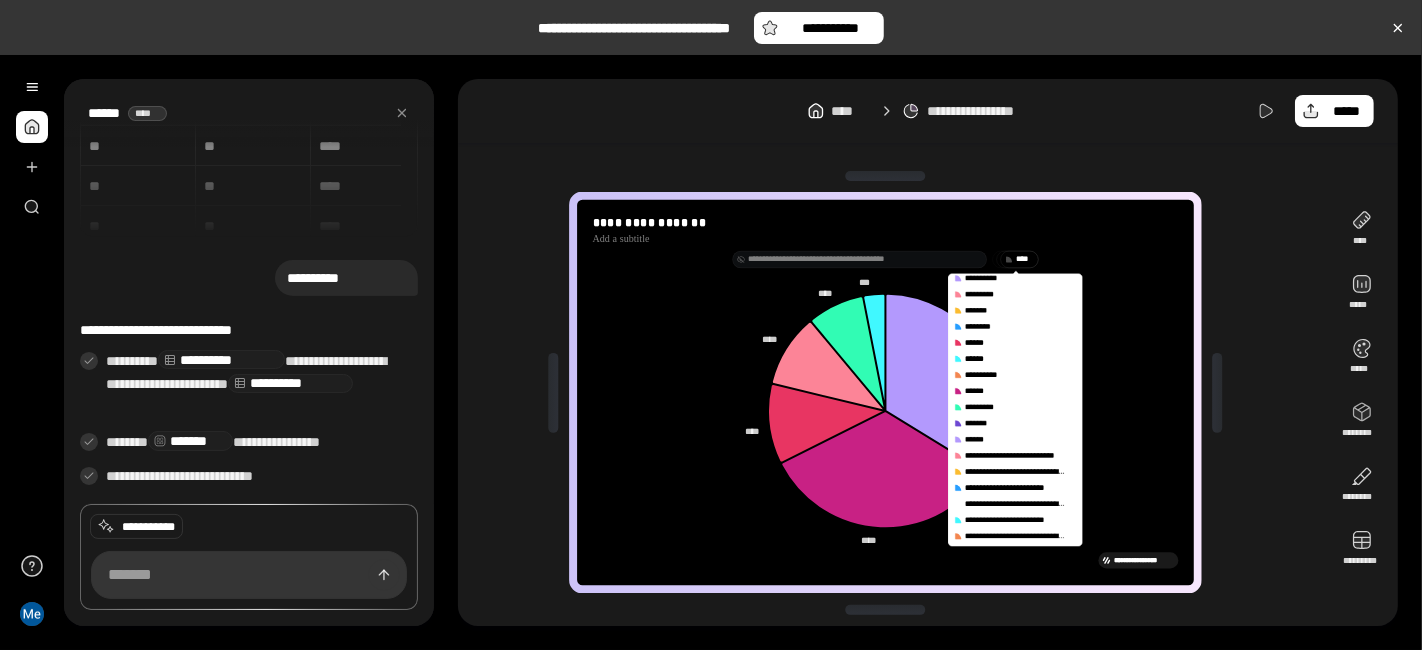scroll, scrollTop: 2111, scrollLeft: 0, axis: vertical 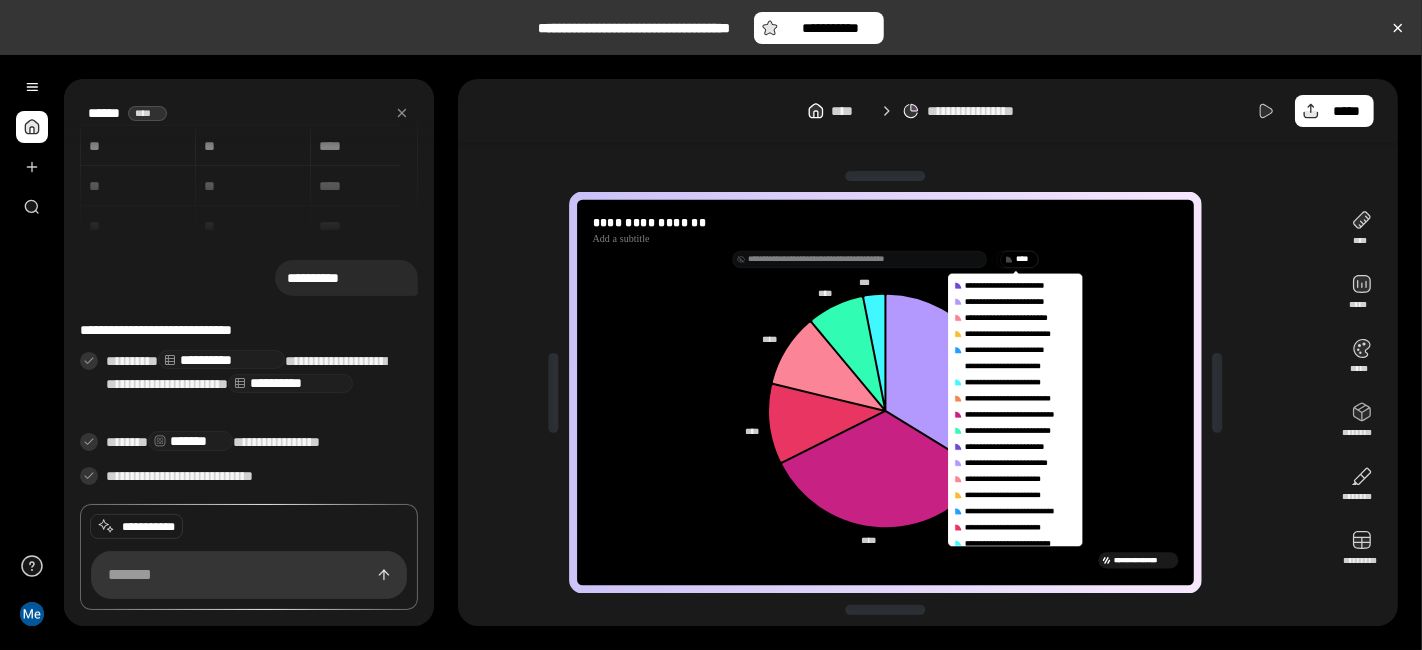 click on "**********" at bounding box center [1015, 366] 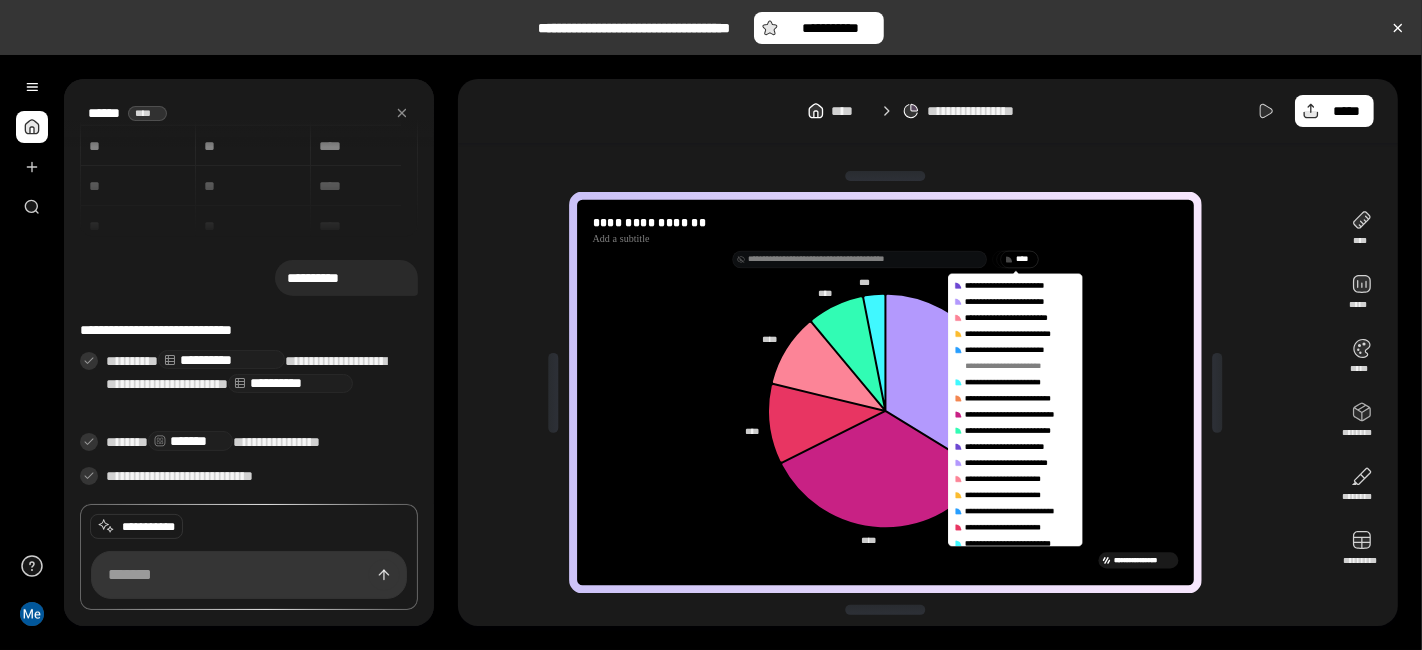 click on "**********" at bounding box center (1015, 156) 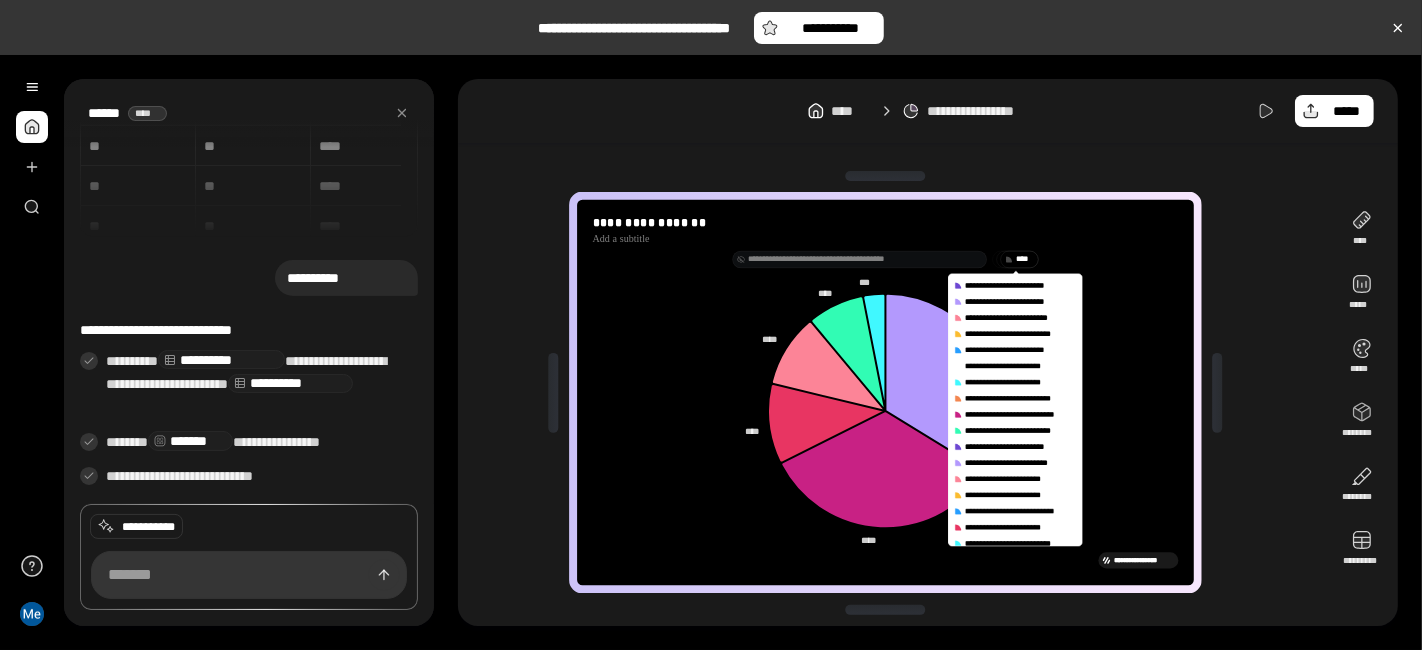 click on "**********" at bounding box center [1015, 366] 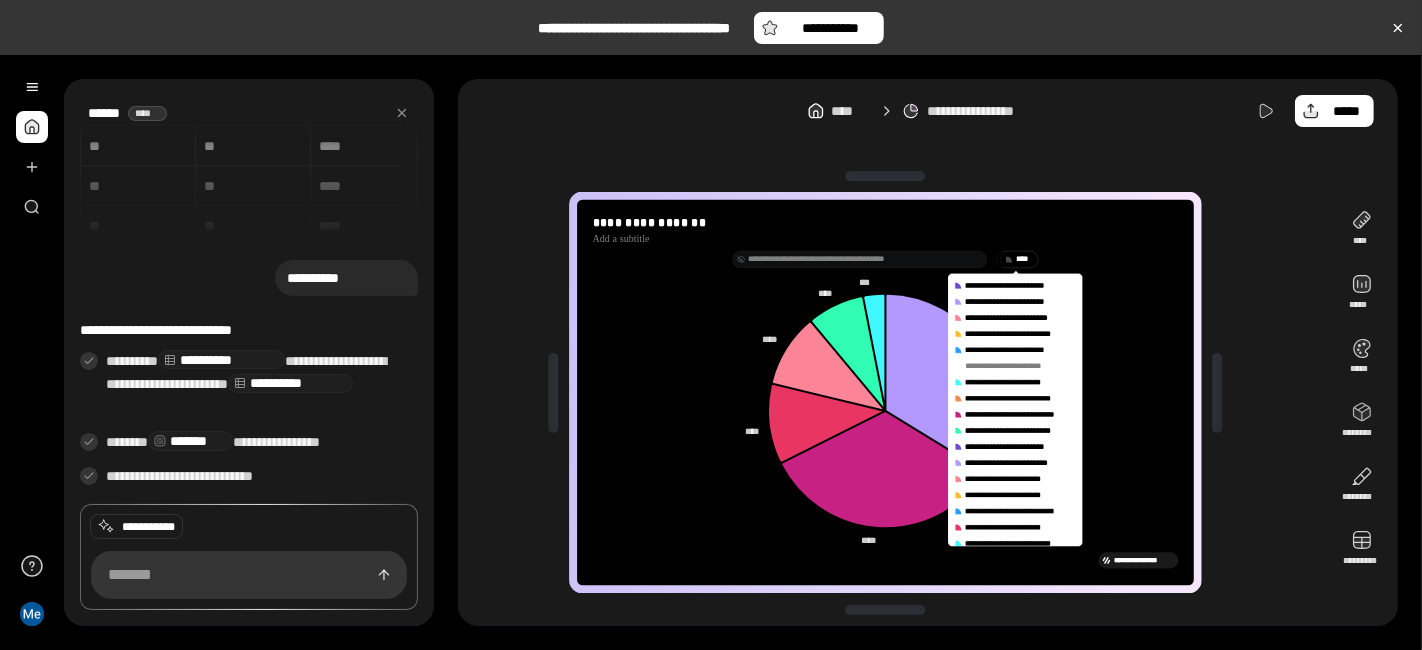 click on "**********" at bounding box center (1015, 366) 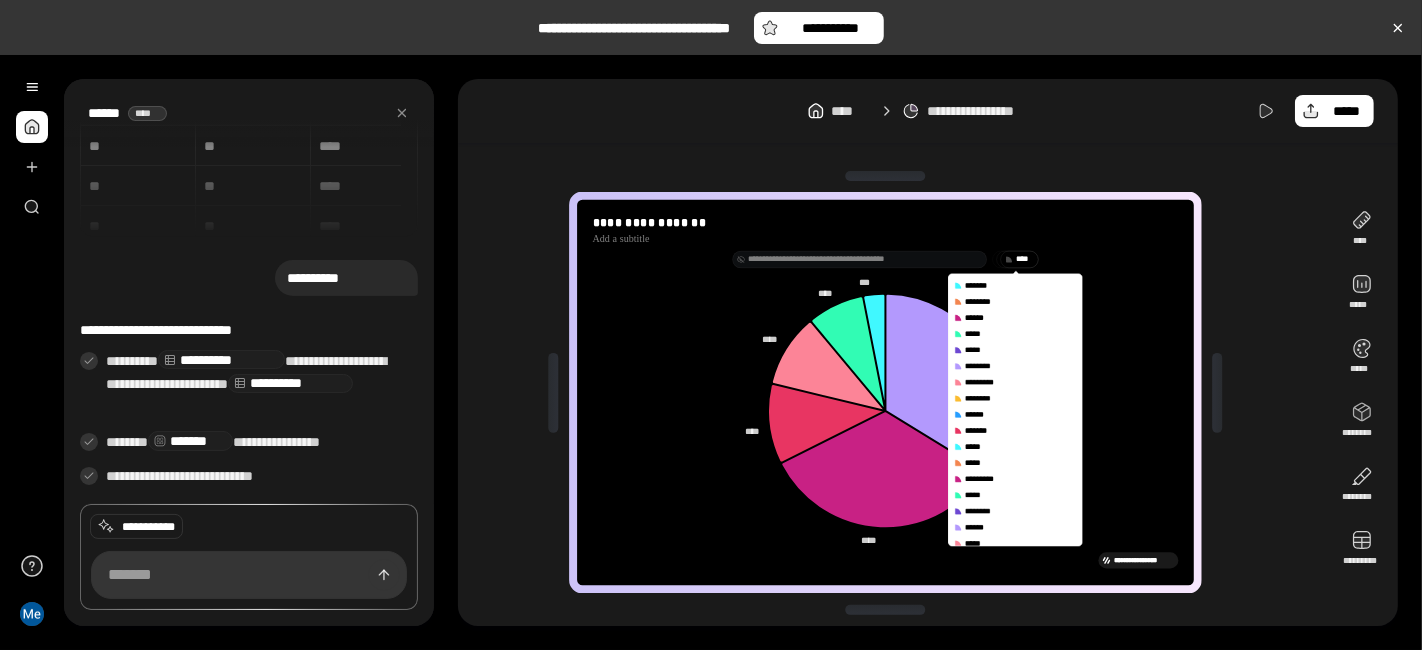 scroll, scrollTop: 3466, scrollLeft: 0, axis: vertical 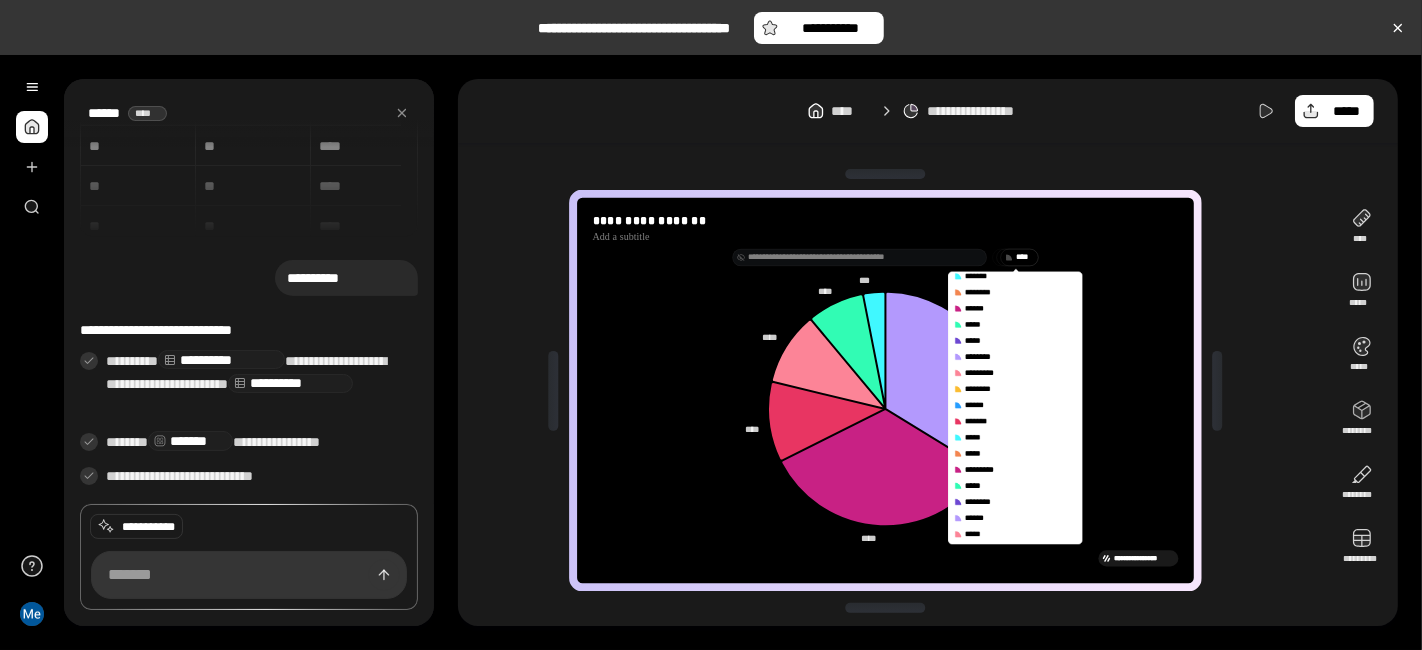 click 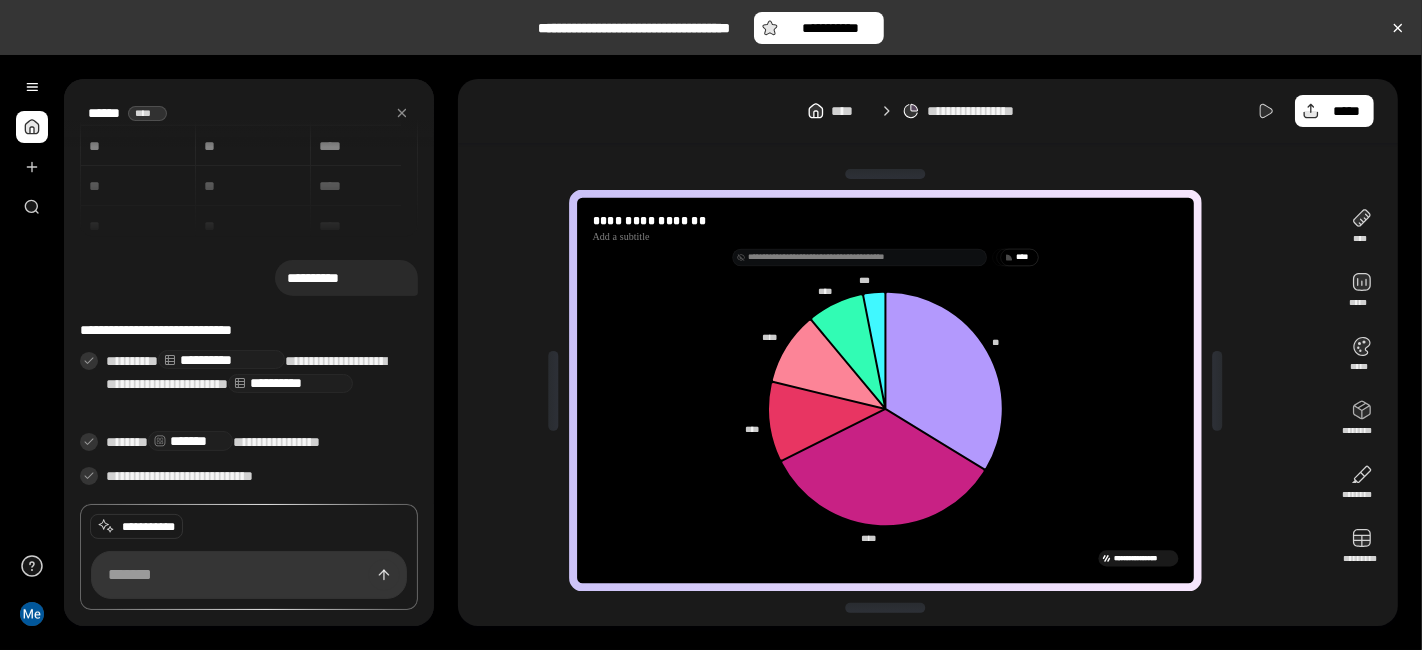 click 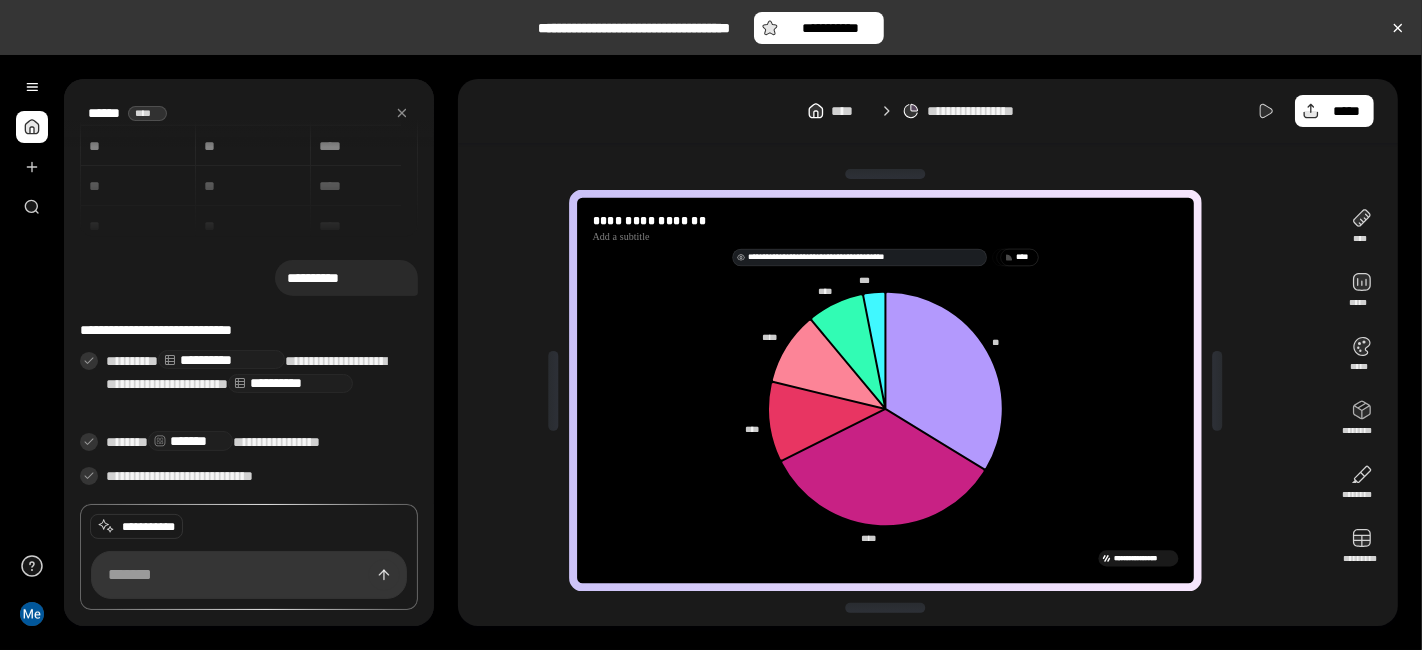 click on "**********" at bounding box center (865, 257) 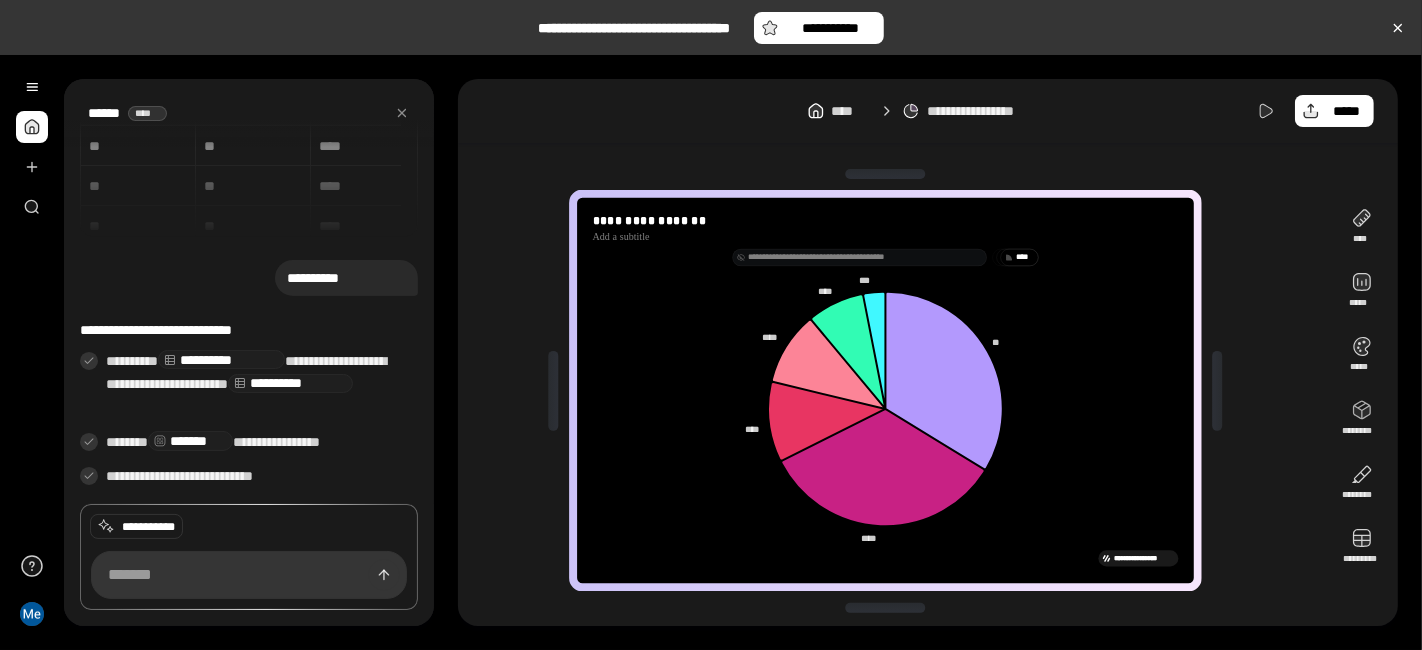 click on "**********" at bounding box center [865, 257] 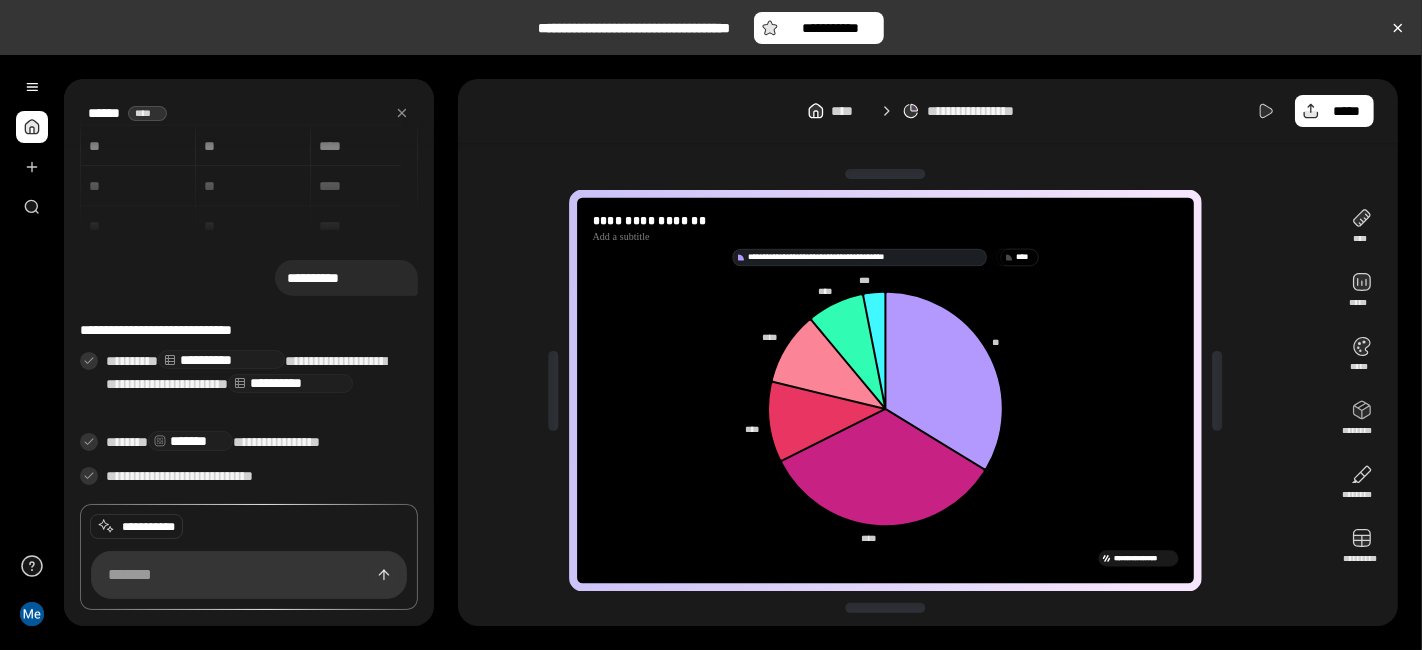 click 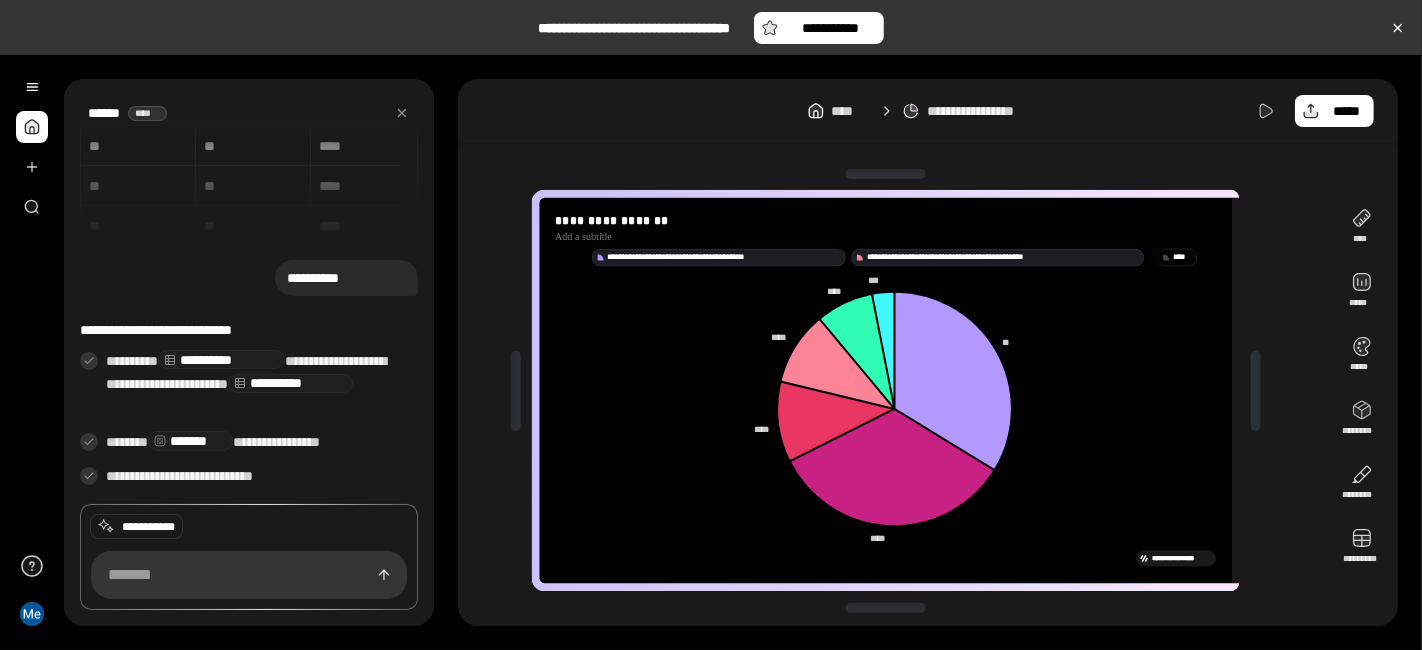 click at bounding box center [1255, 391] 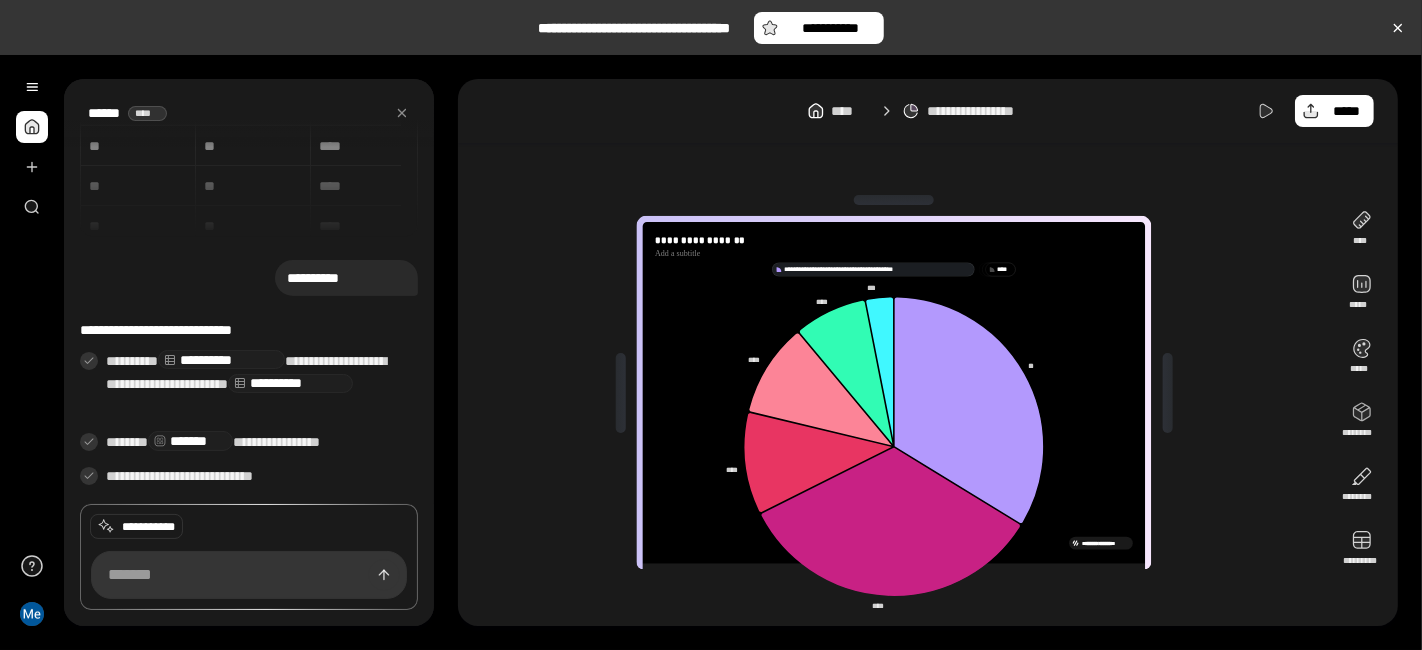 scroll, scrollTop: 0, scrollLeft: 0, axis: both 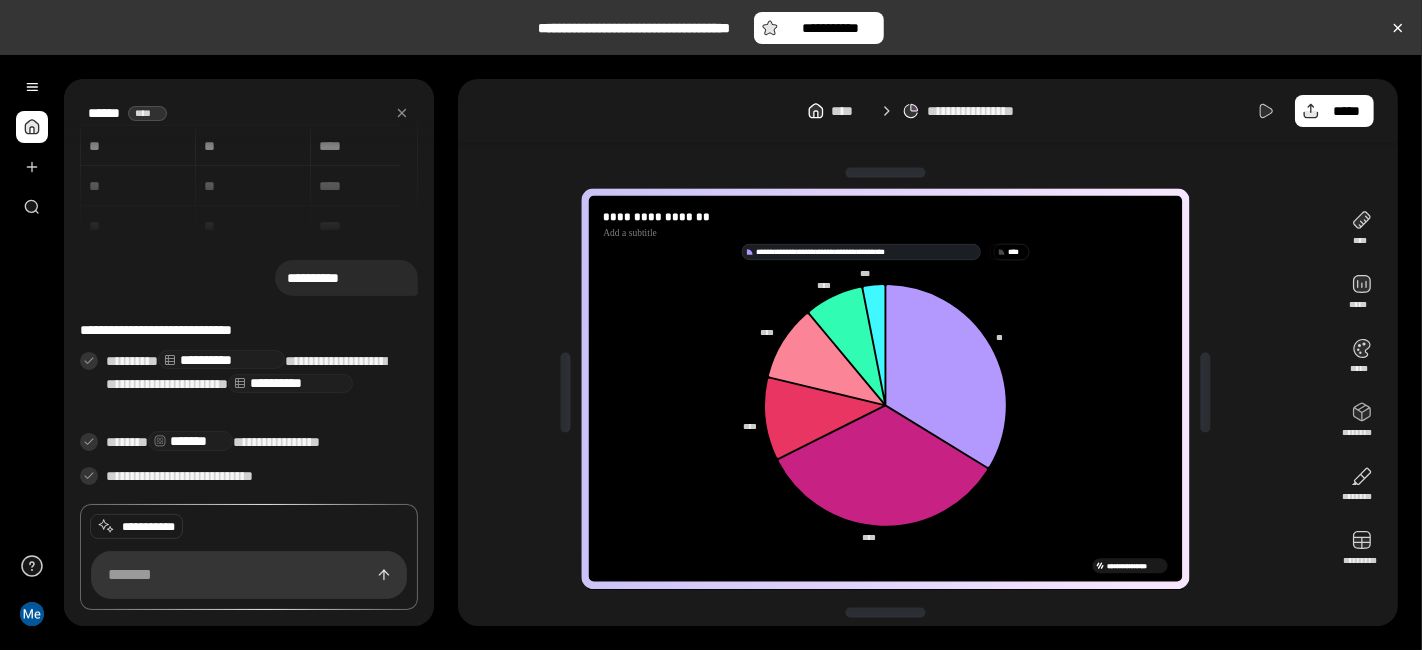 click at bounding box center [886, 173] 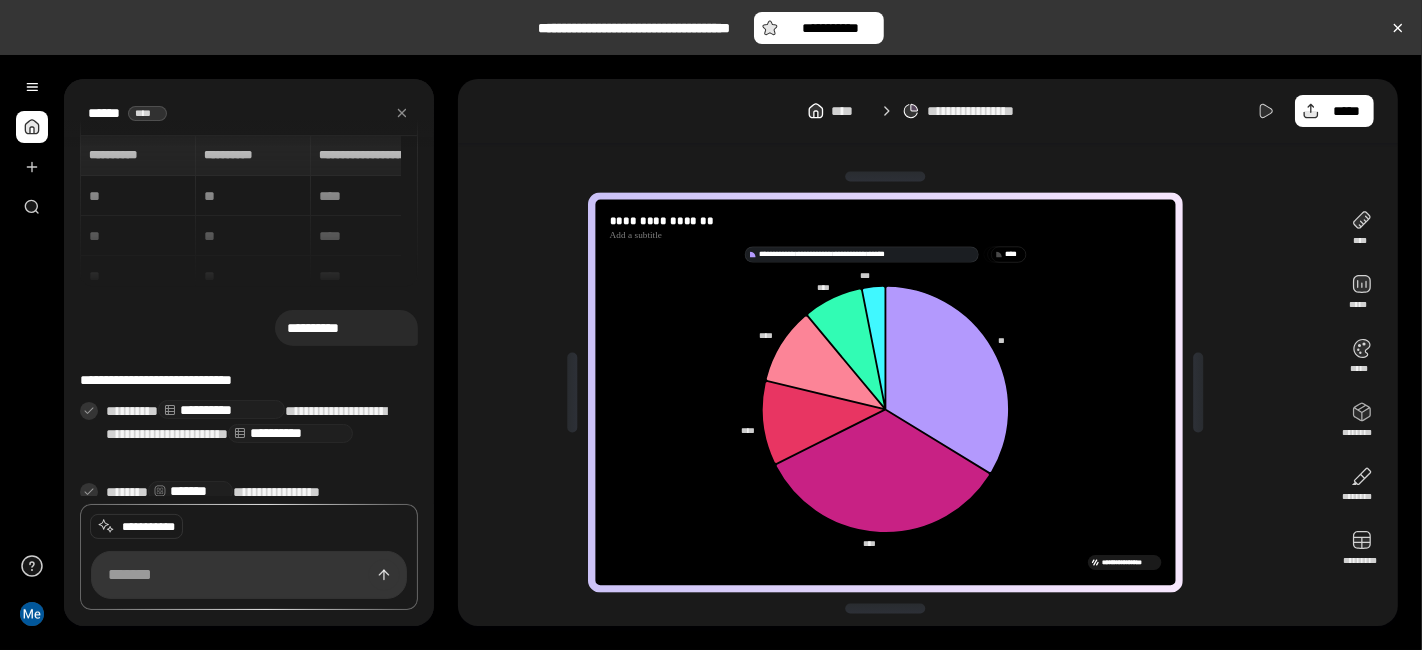scroll, scrollTop: 50, scrollLeft: 0, axis: vertical 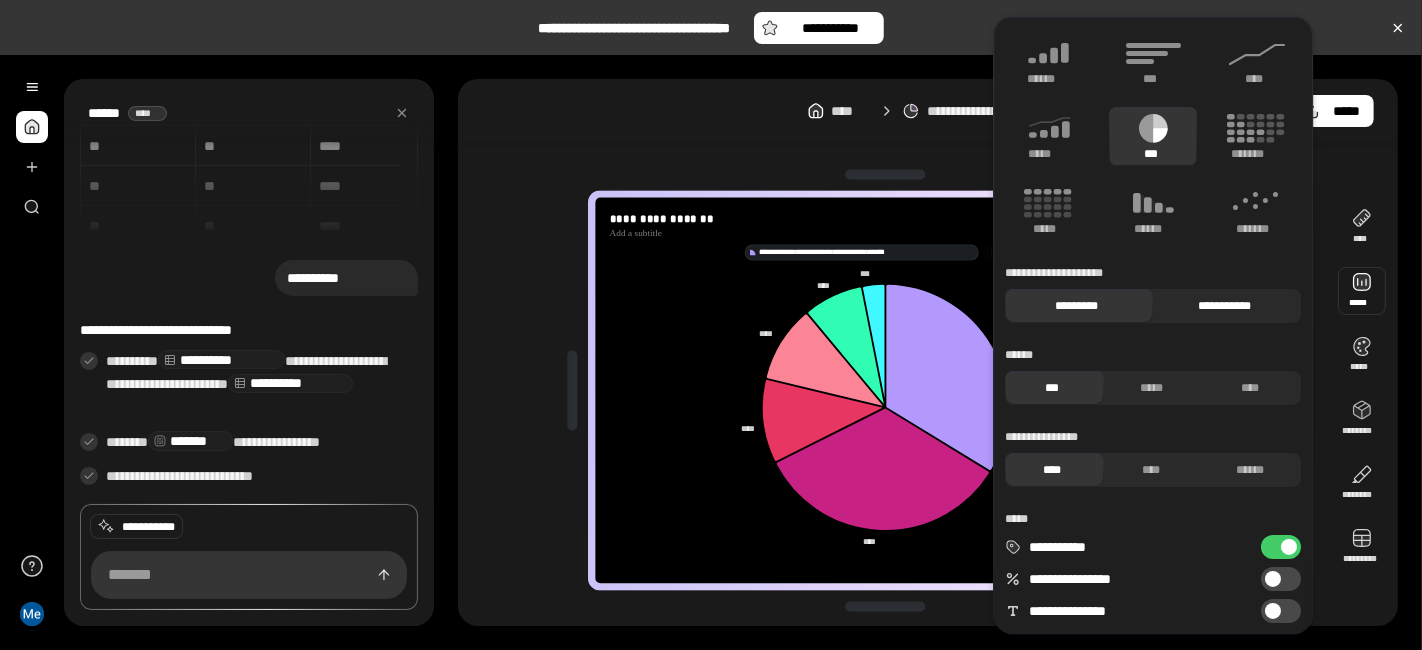 click on "**********" at bounding box center [1224, 306] 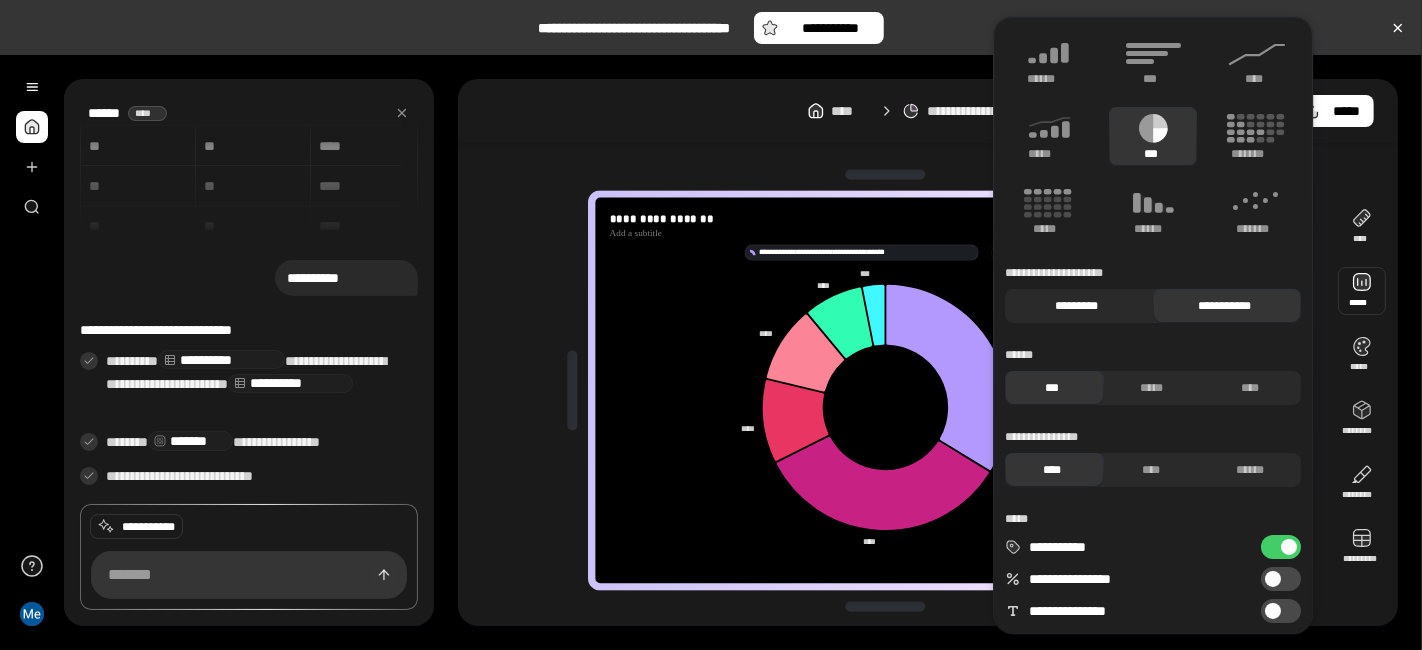 click on "*********" at bounding box center [1076, 306] 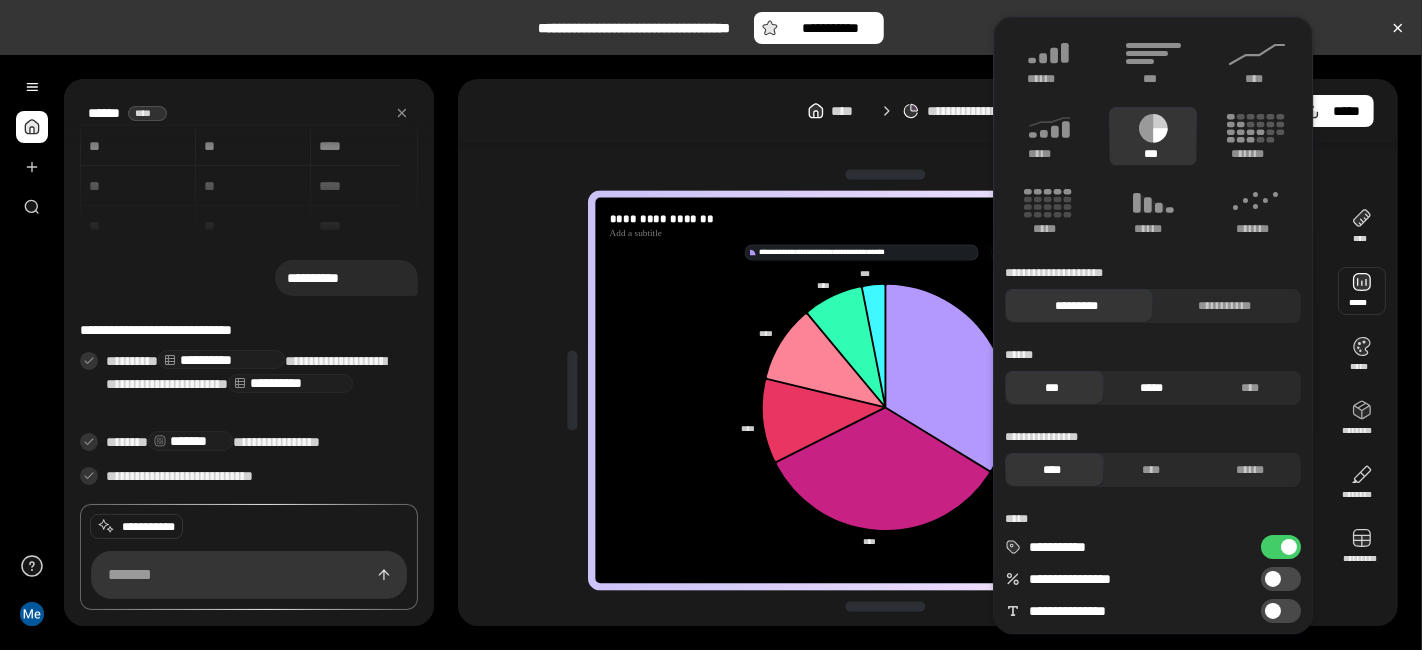click on "*****" at bounding box center [1151, 388] 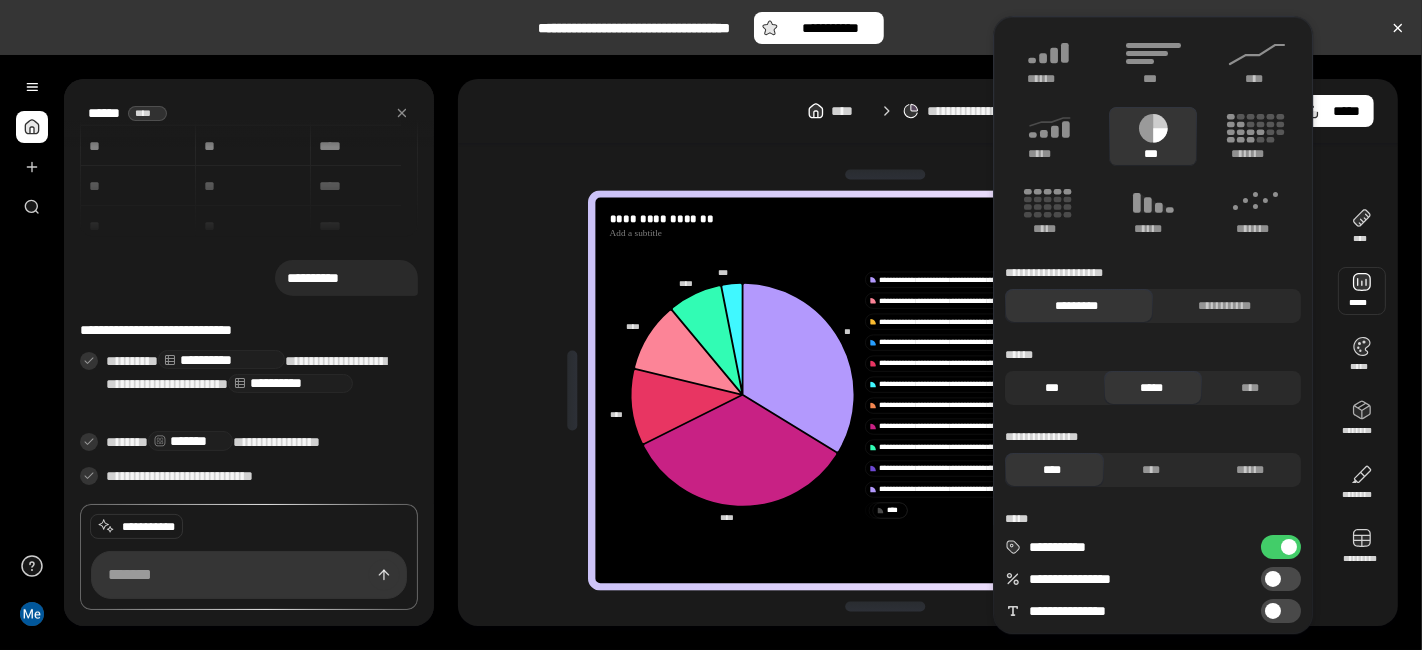 click on "***" at bounding box center [1052, 388] 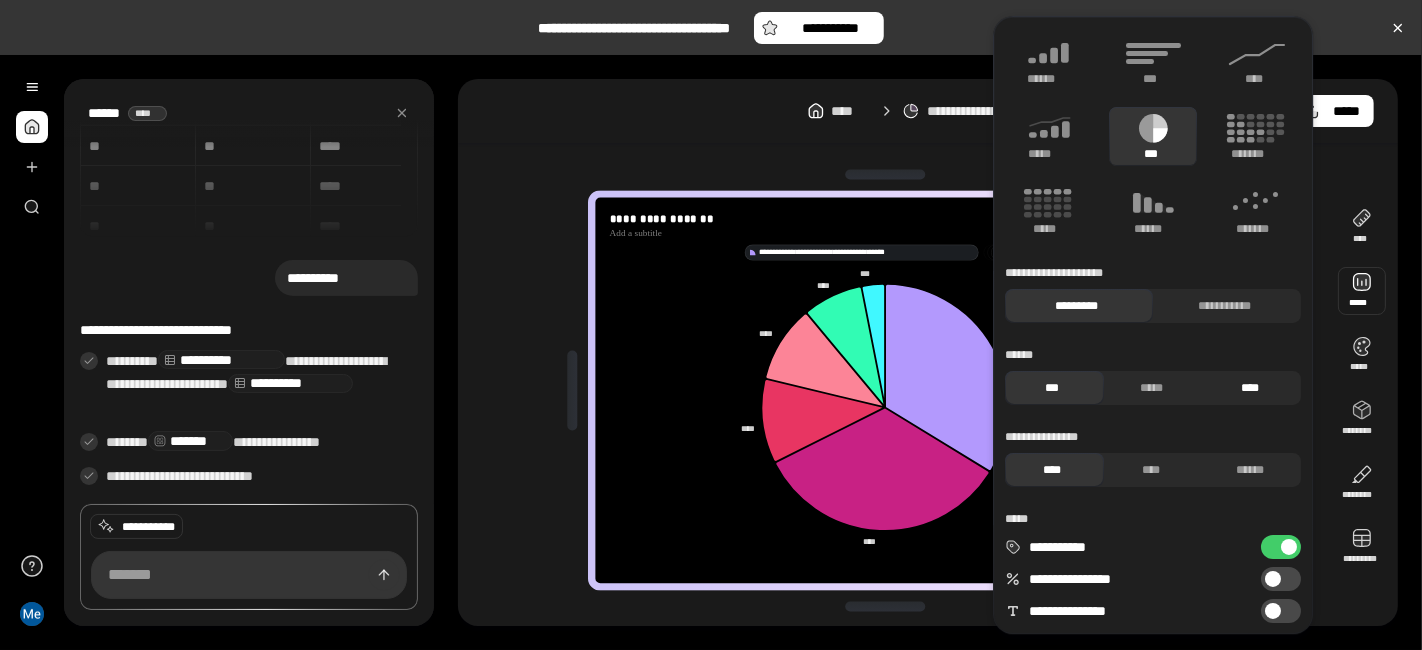 click on "****" at bounding box center [1250, 388] 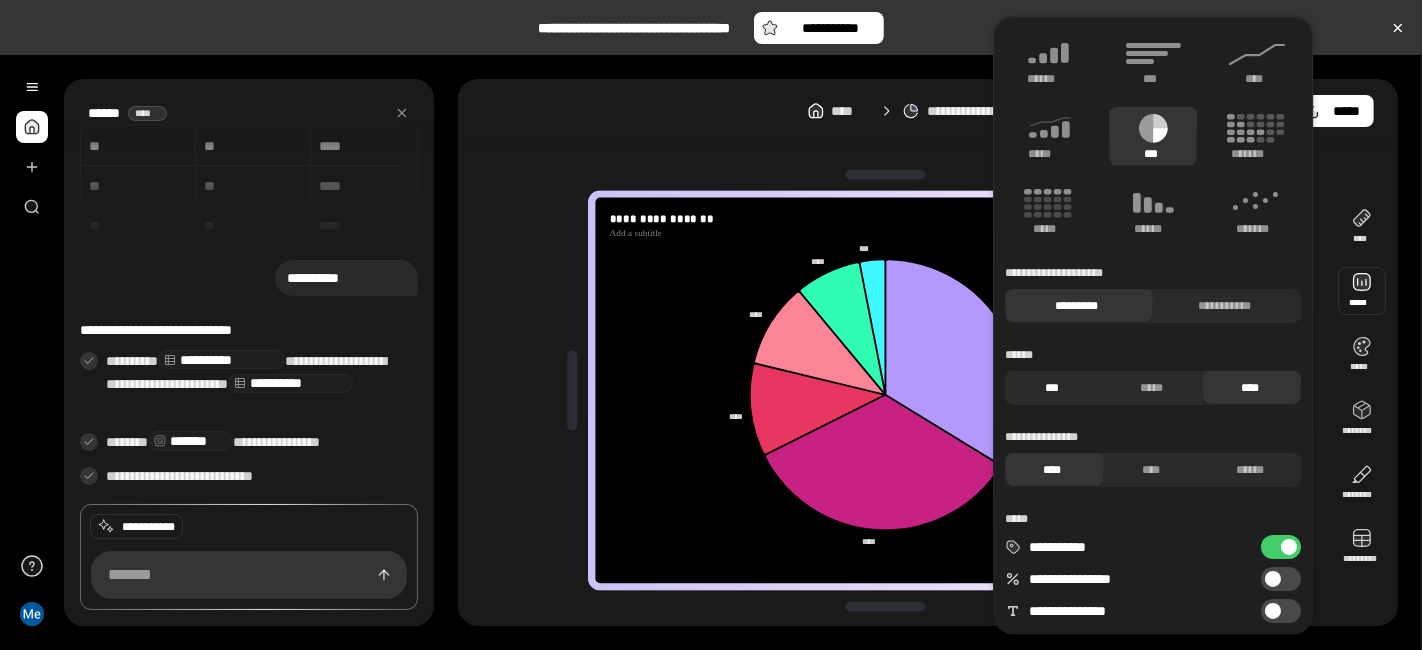click on "***" at bounding box center [1052, 388] 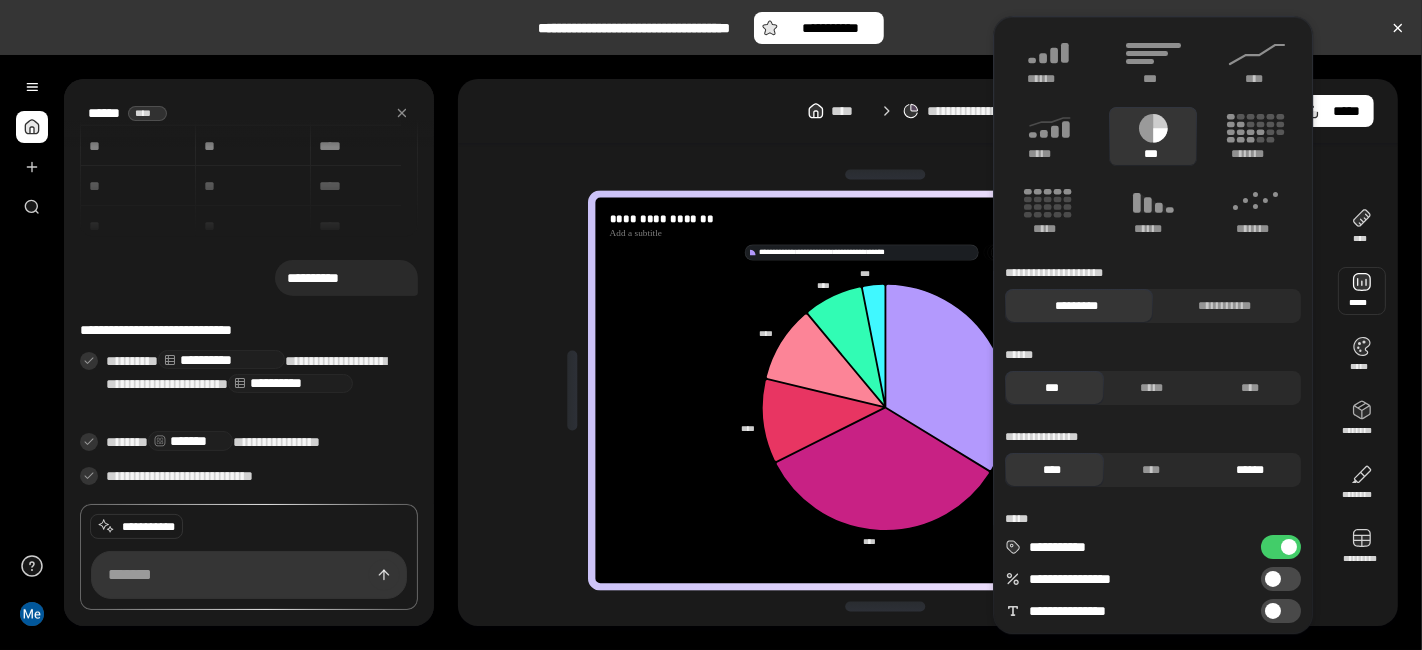 click on "******" at bounding box center [1250, 470] 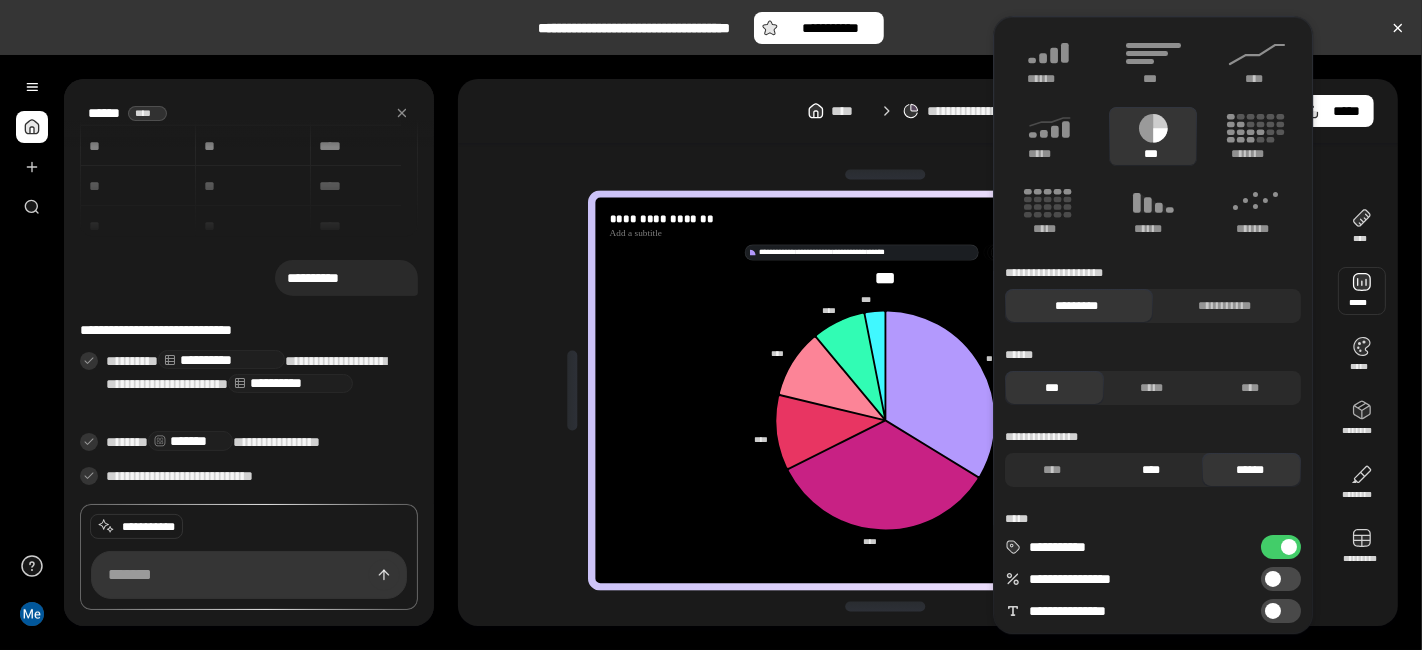 click on "****" at bounding box center [1151, 470] 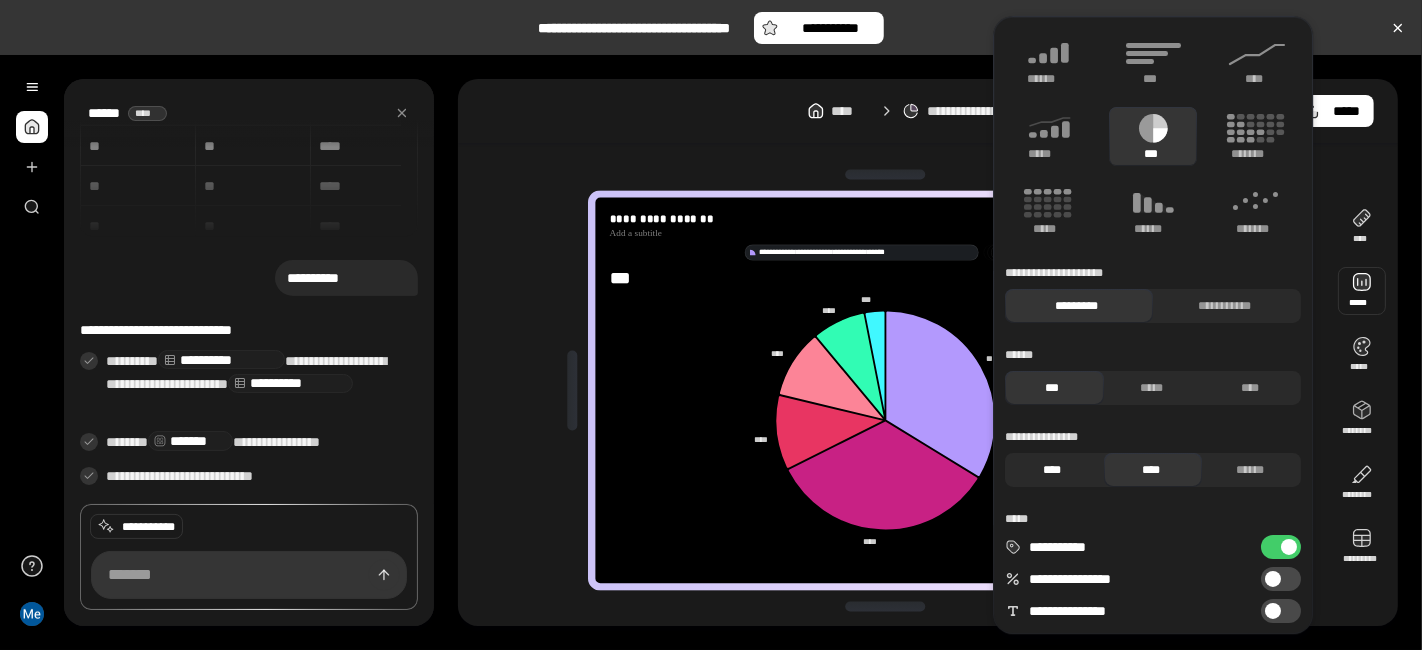 click on "****" at bounding box center (1052, 470) 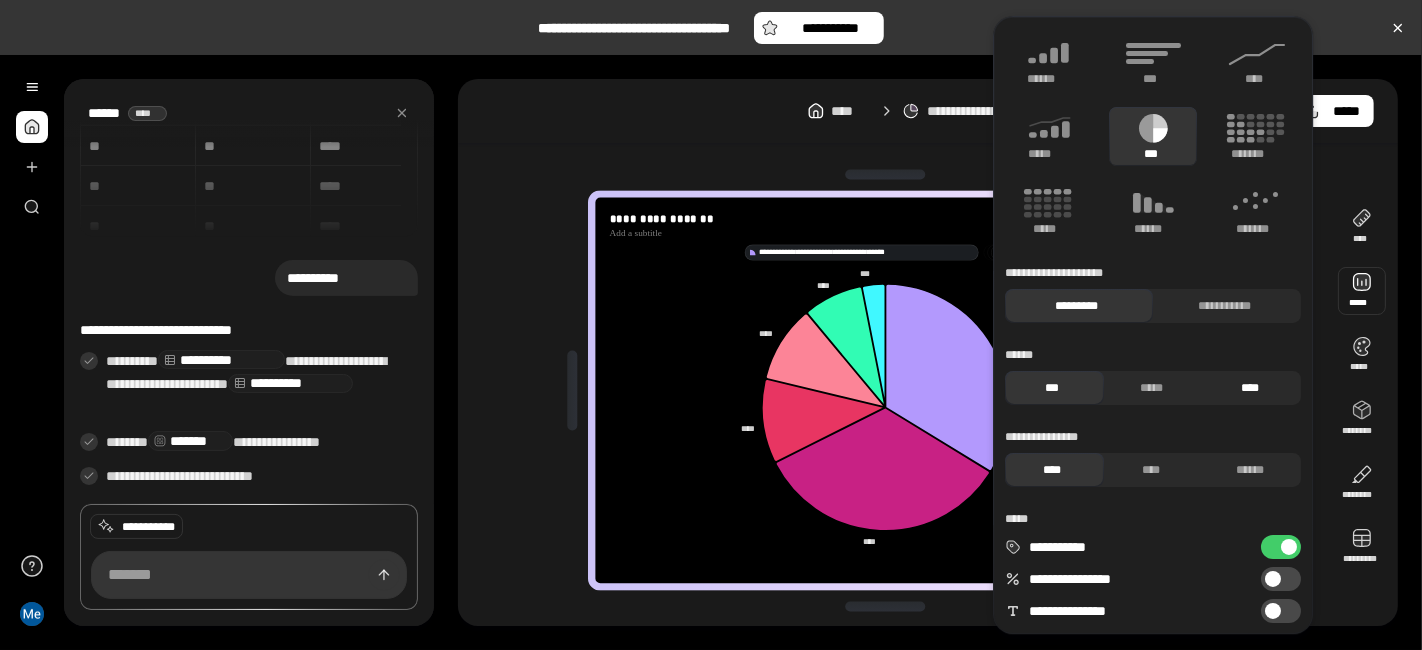 click on "****" at bounding box center (1250, 388) 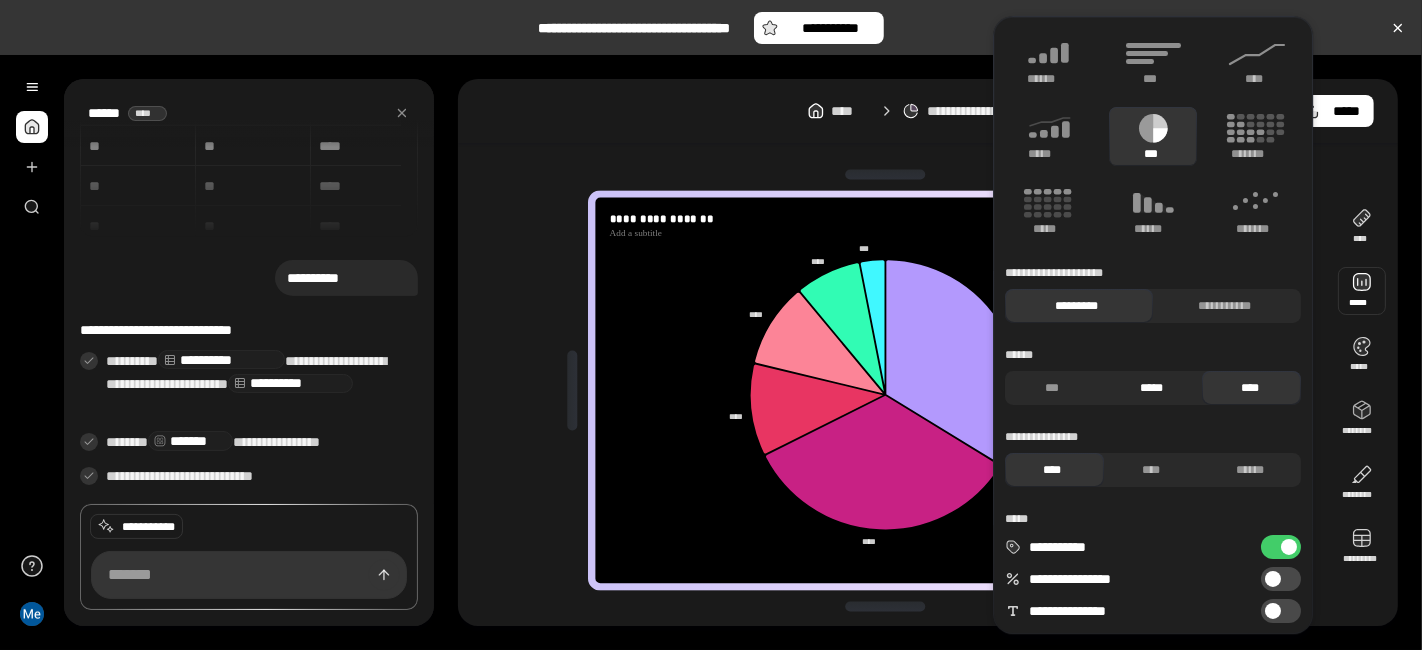 click on "*****" at bounding box center [1151, 388] 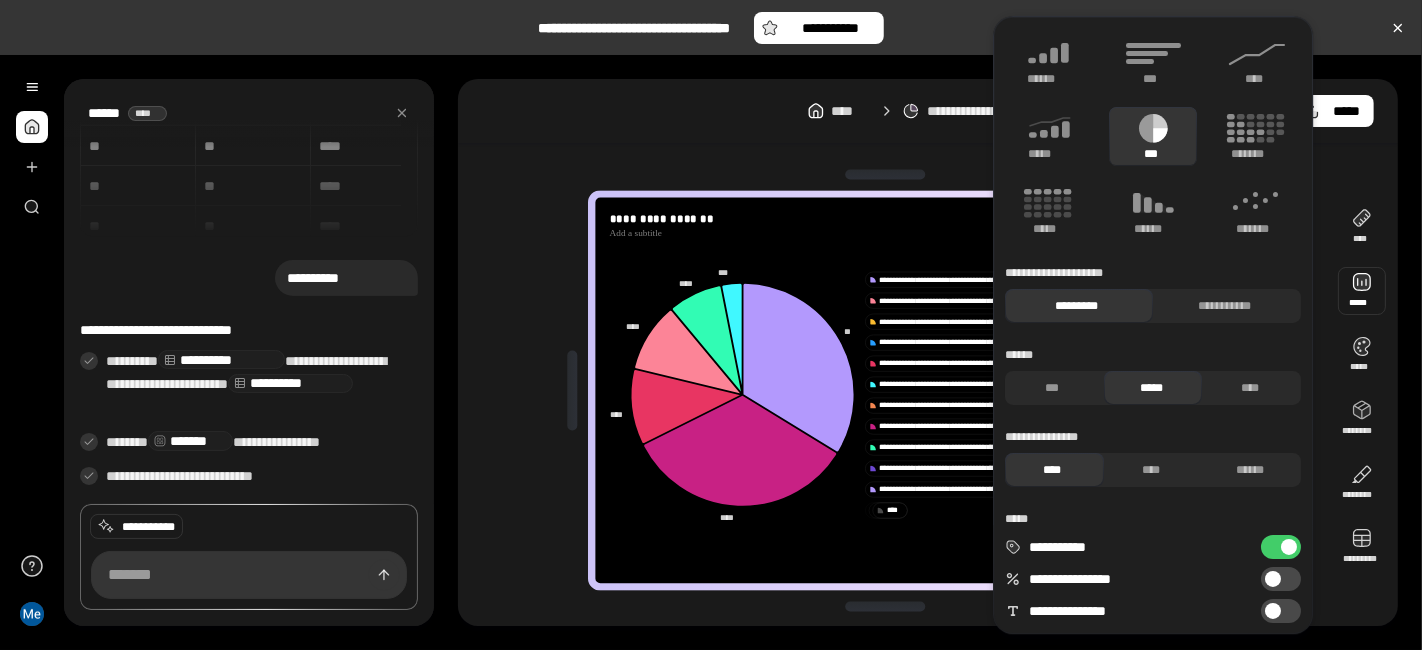 scroll, scrollTop: 0, scrollLeft: 0, axis: both 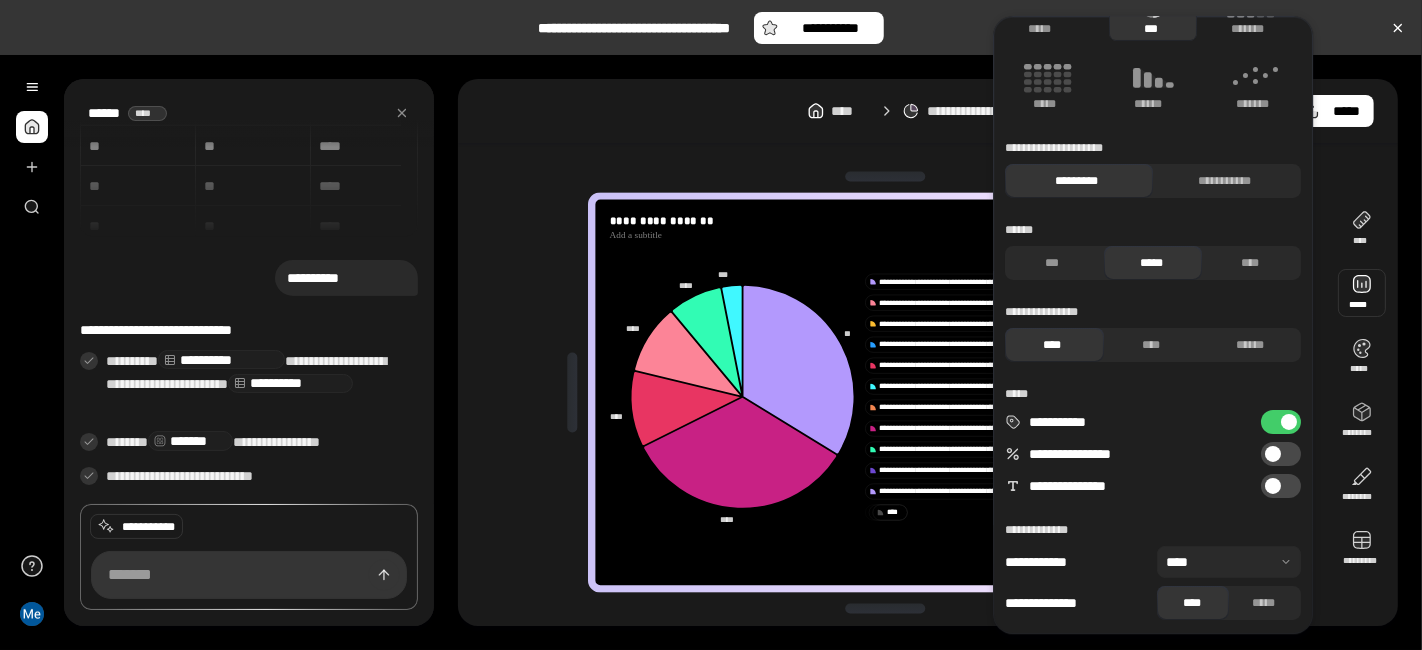 click at bounding box center (1273, 454) 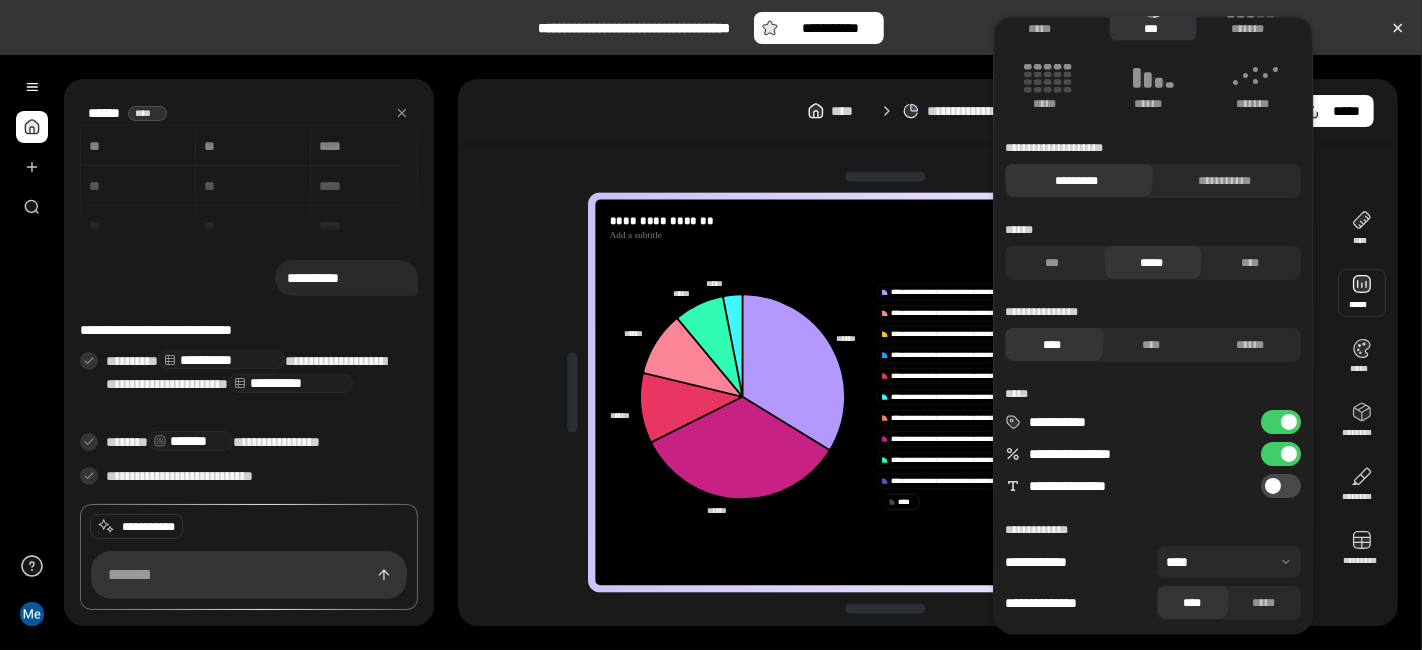 click on "**********" at bounding box center (1281, 454) 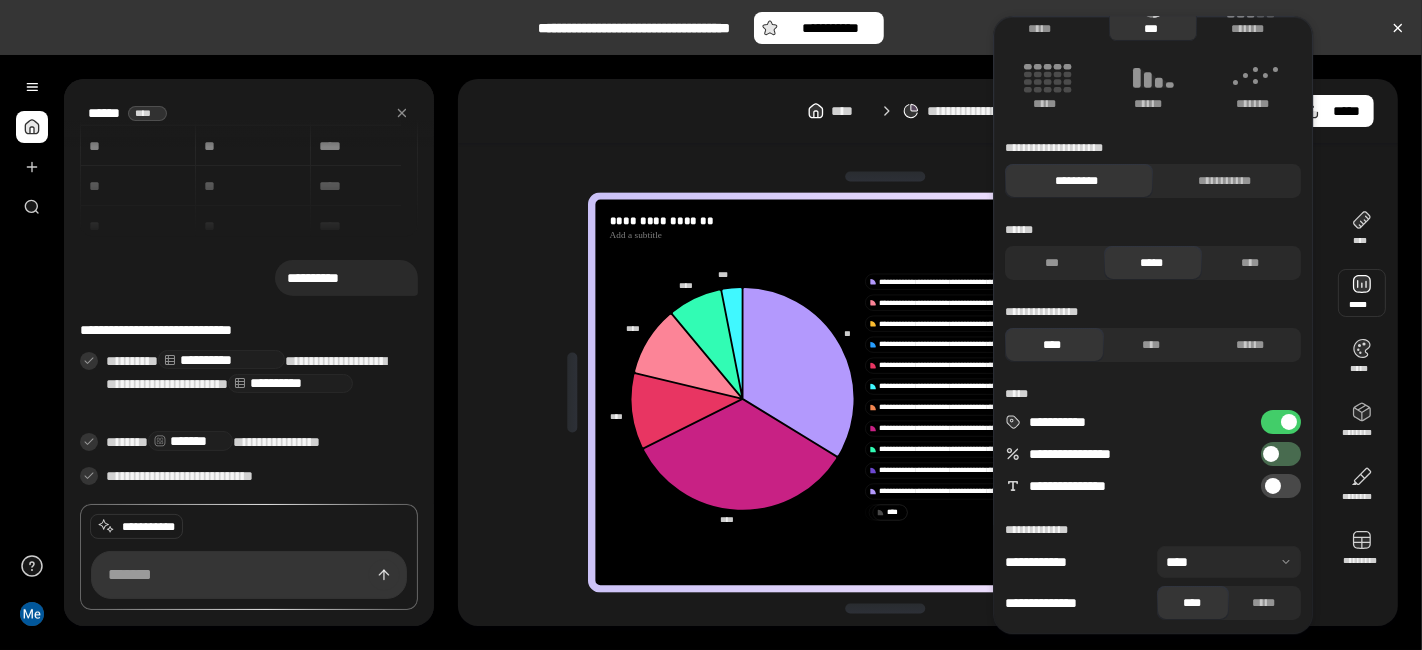click at bounding box center (1271, 454) 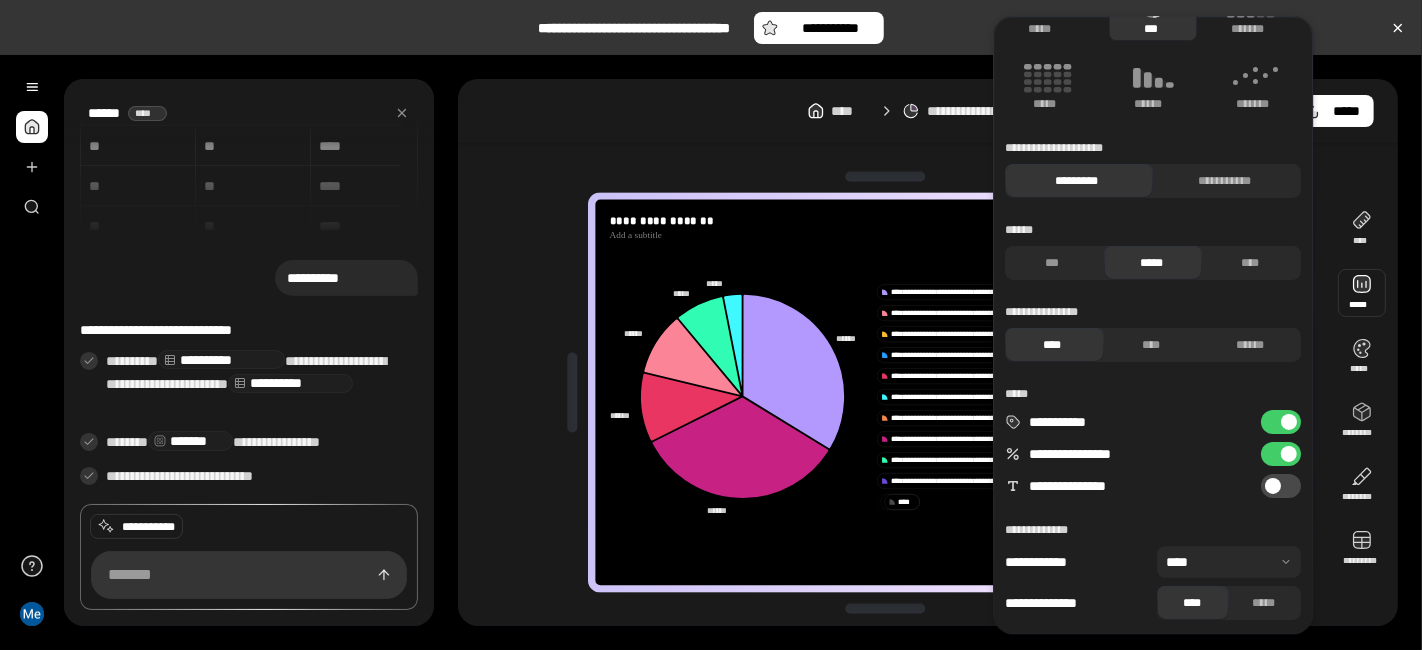 click on "**********" at bounding box center (1281, 454) 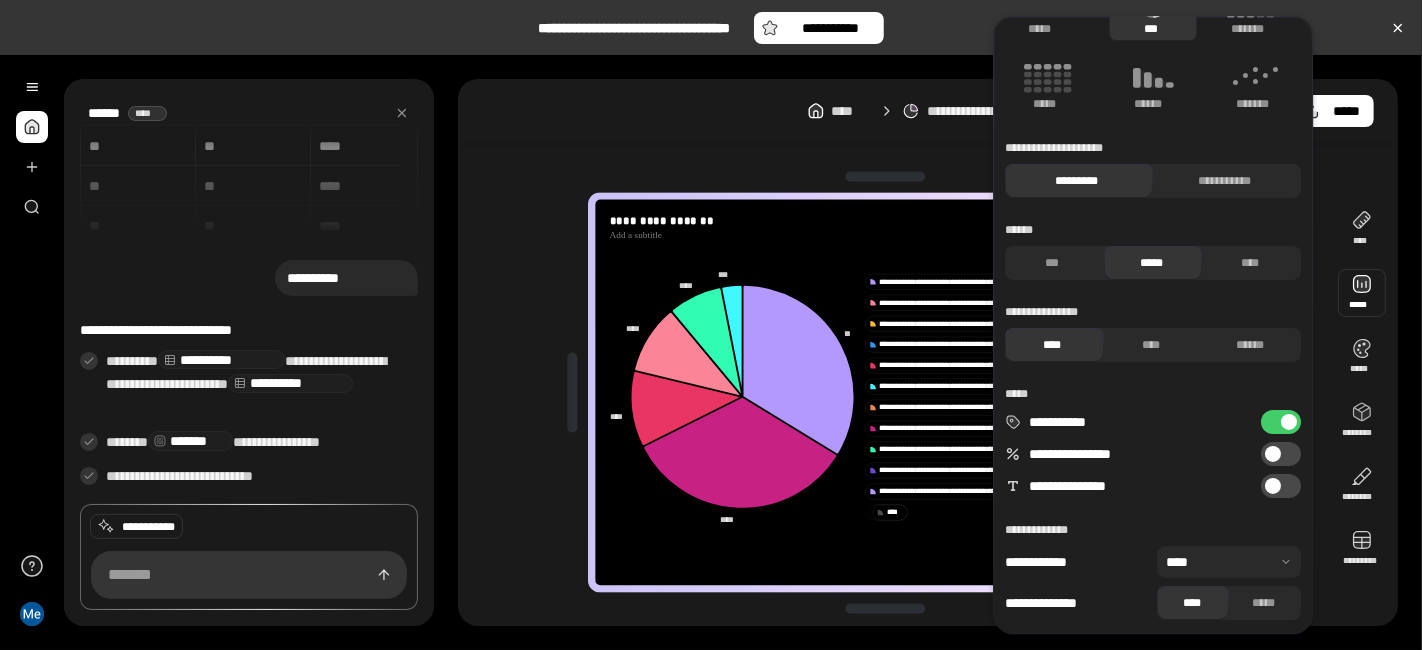 click at bounding box center (1273, 454) 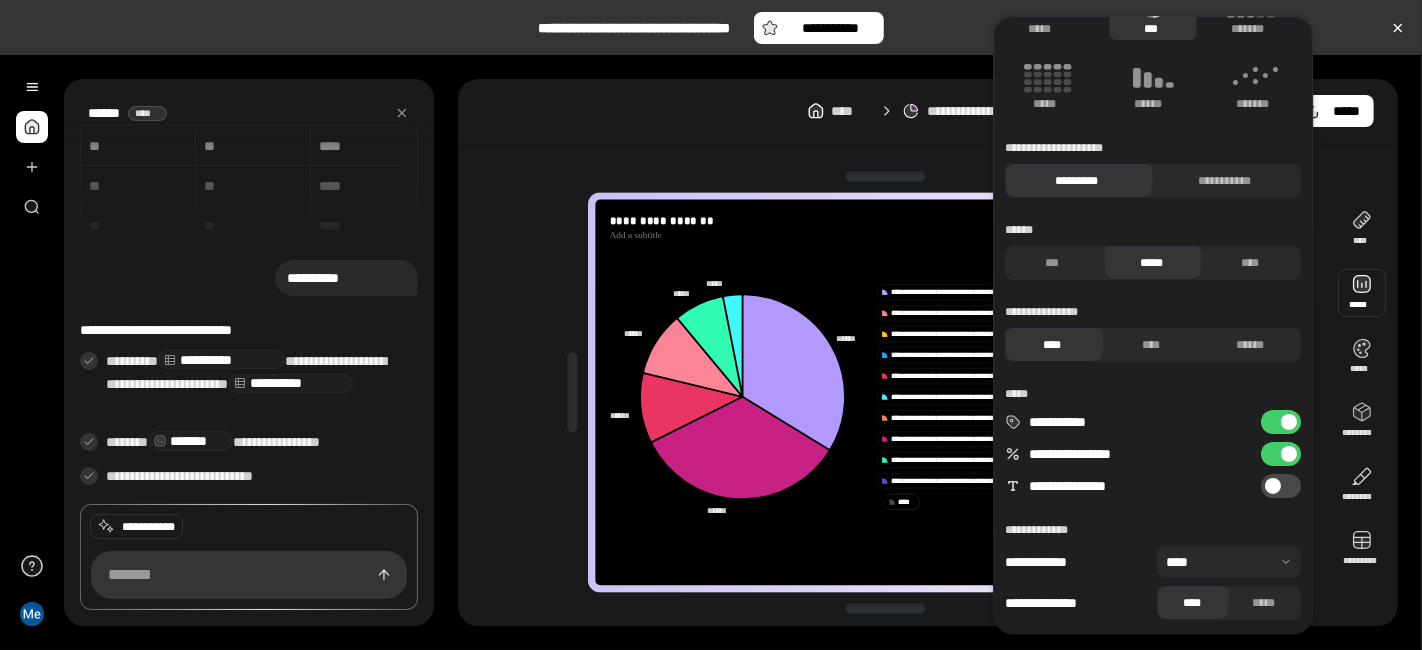 click on "**********" at bounding box center [1281, 486] 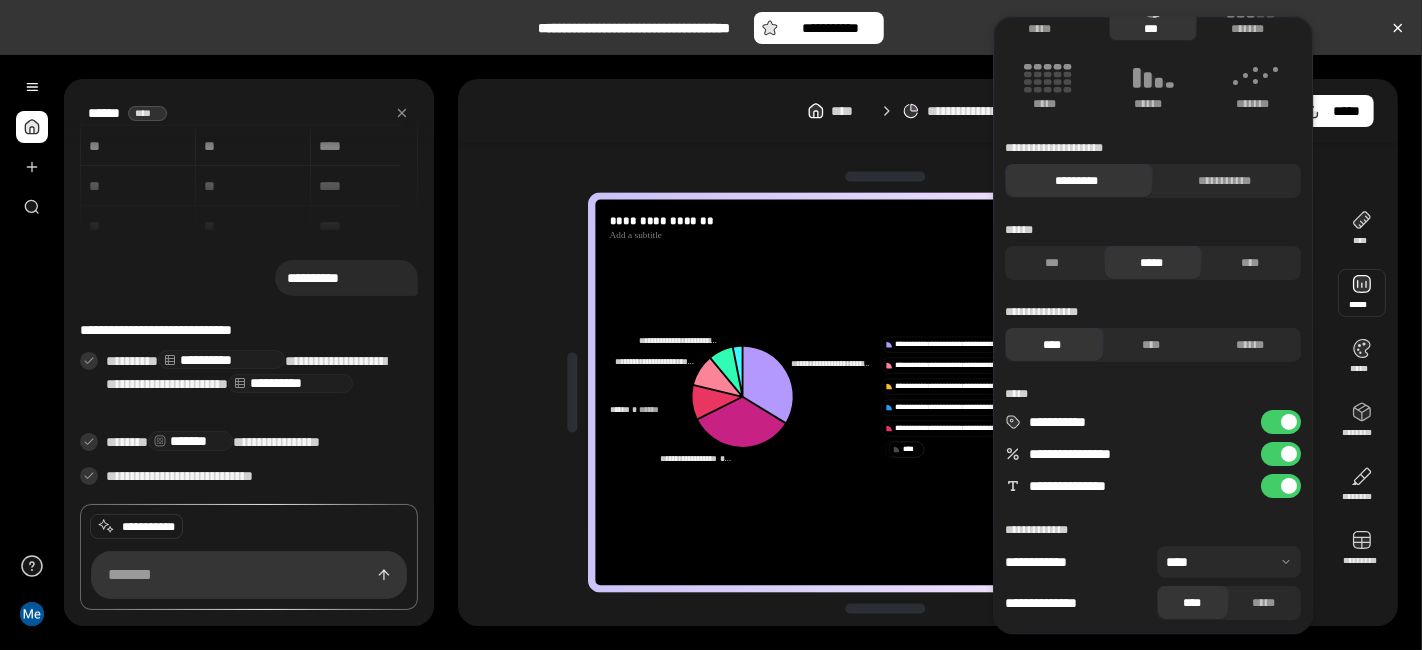 click at bounding box center (1289, 422) 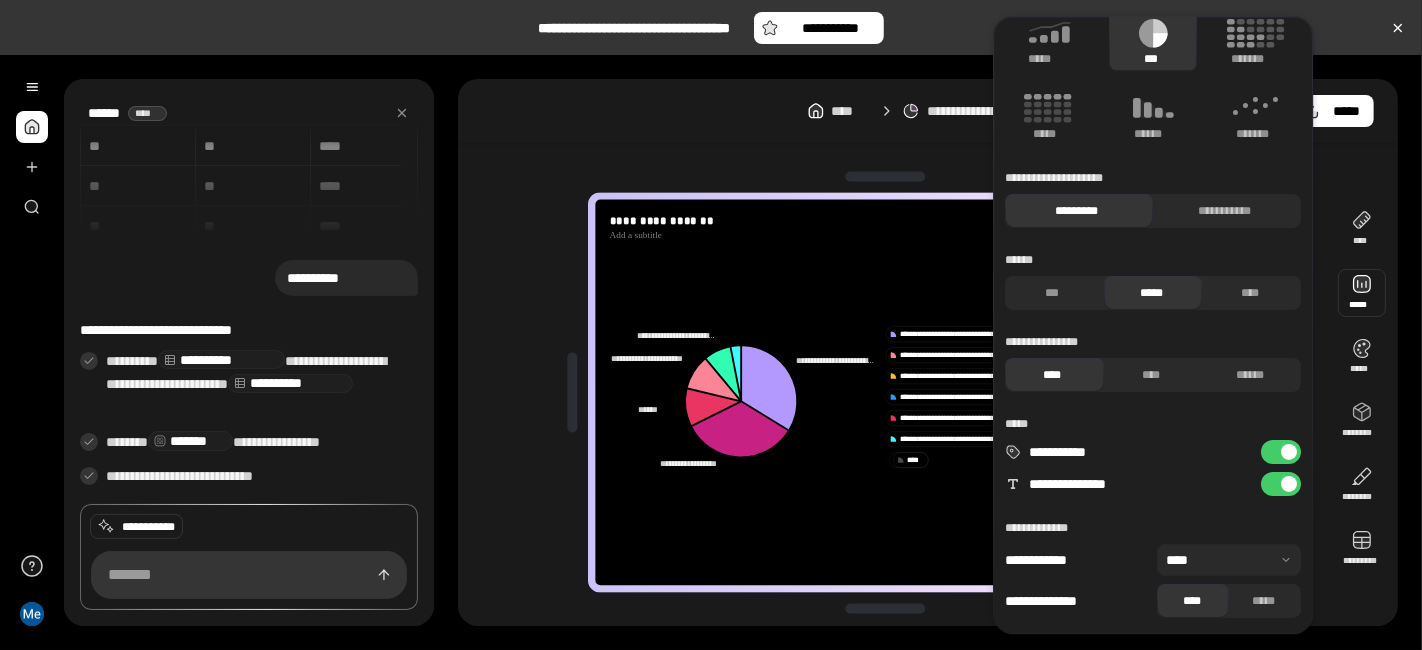 scroll, scrollTop: 94, scrollLeft: 0, axis: vertical 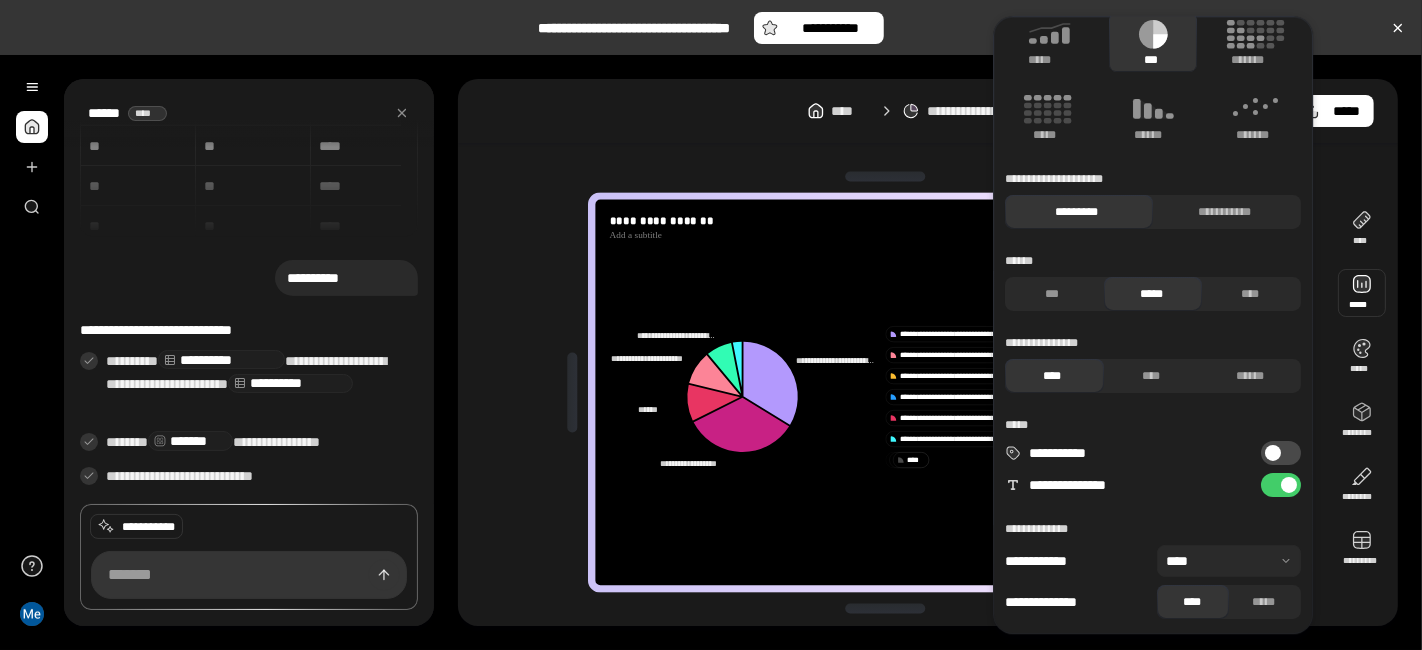 click on "*****" at bounding box center [1153, 425] 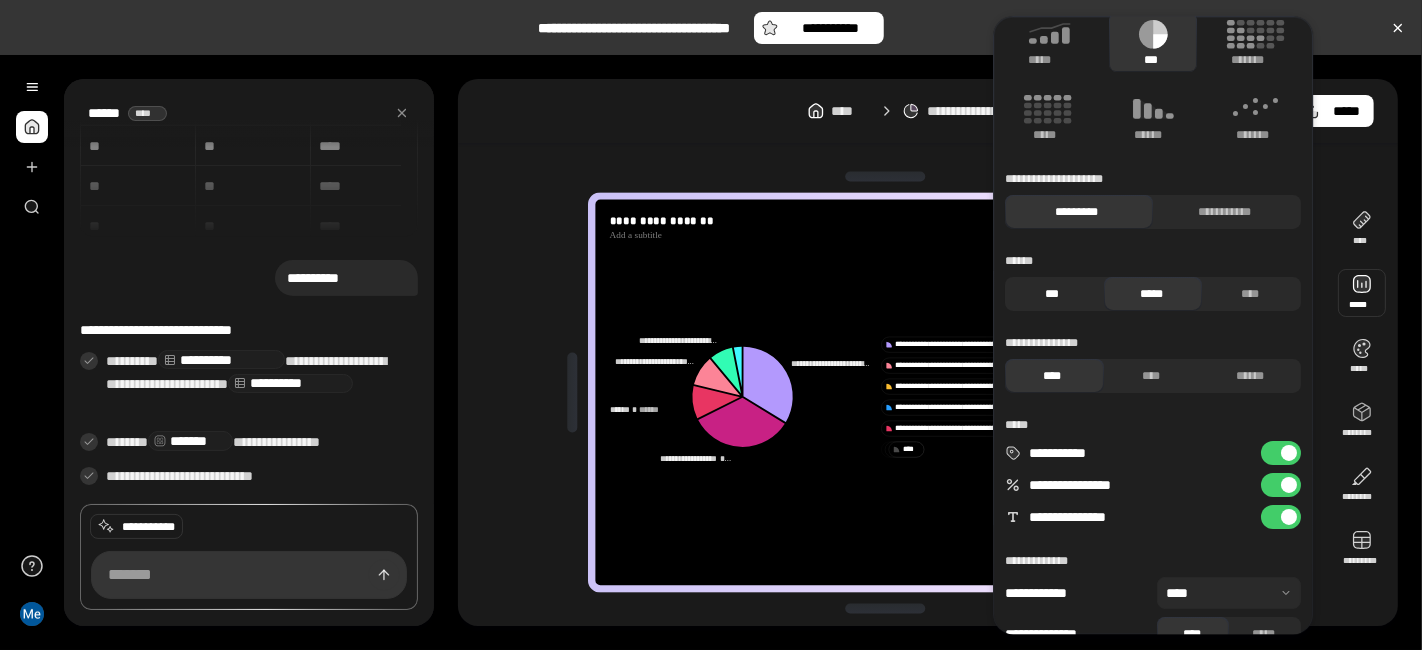 click on "***" at bounding box center (1052, 294) 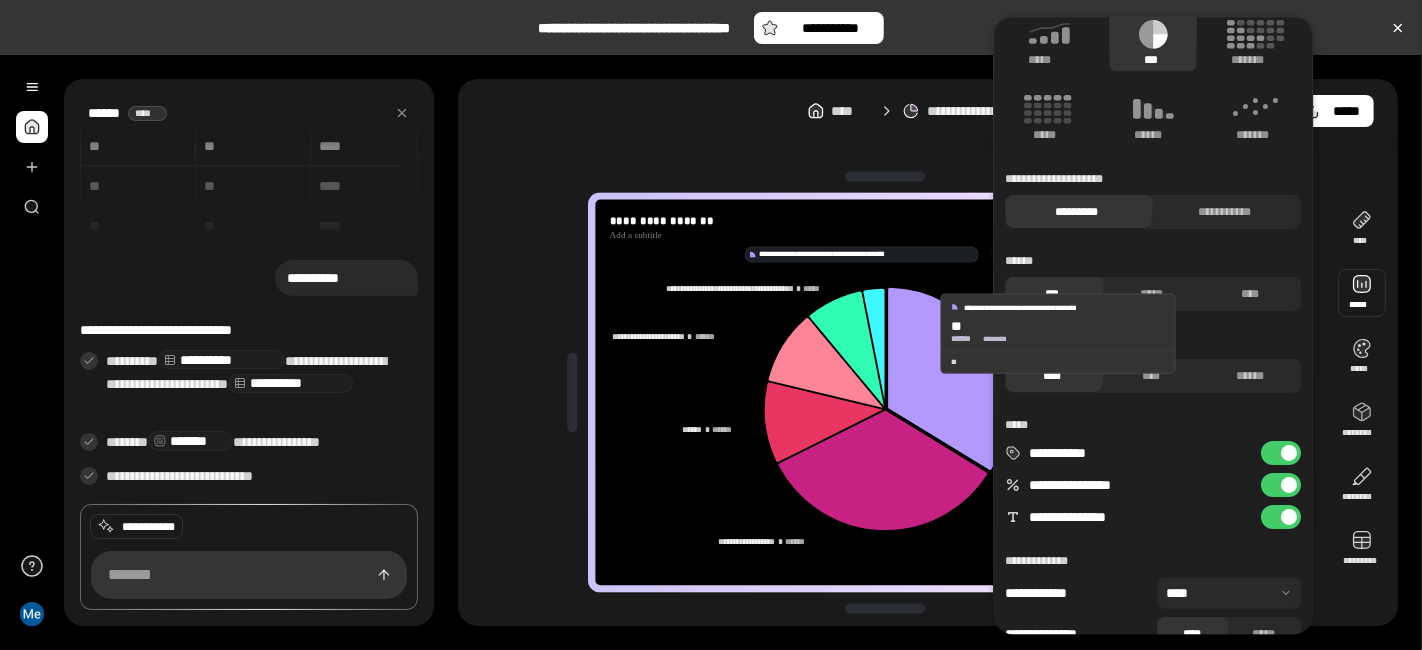 click 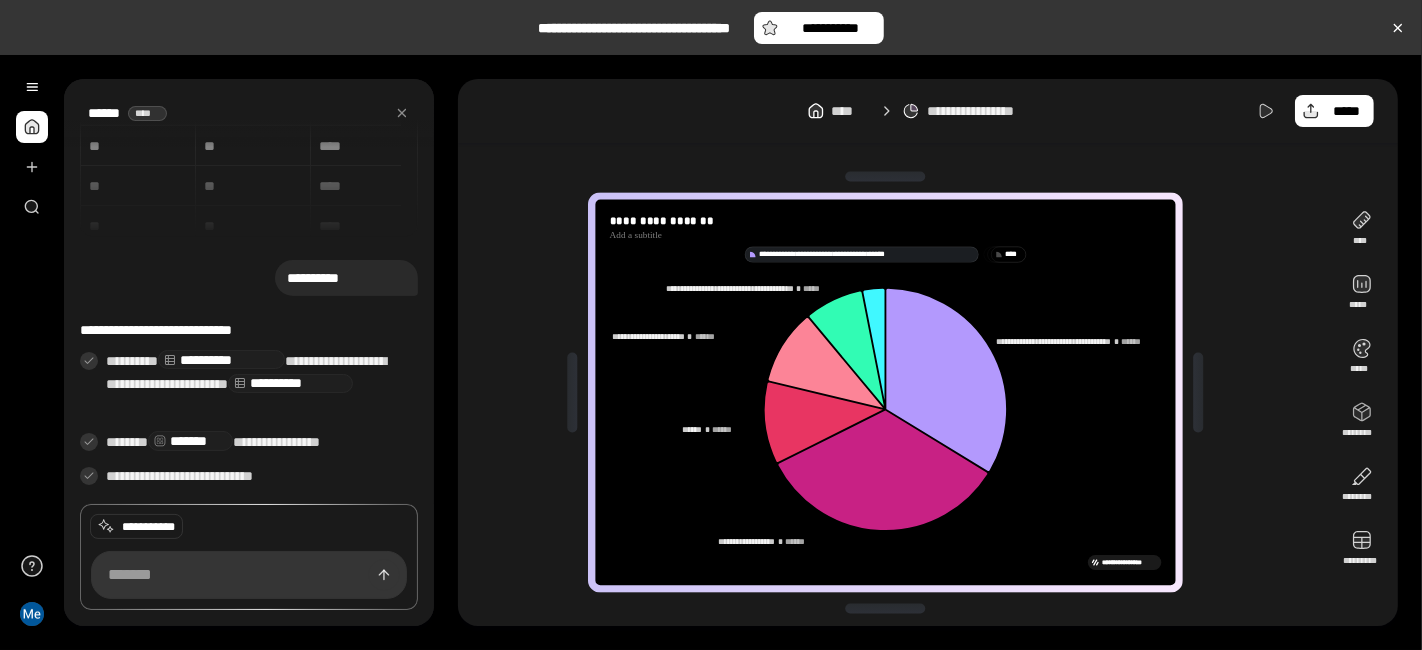 click on "**********" at bounding box center [886, 397] 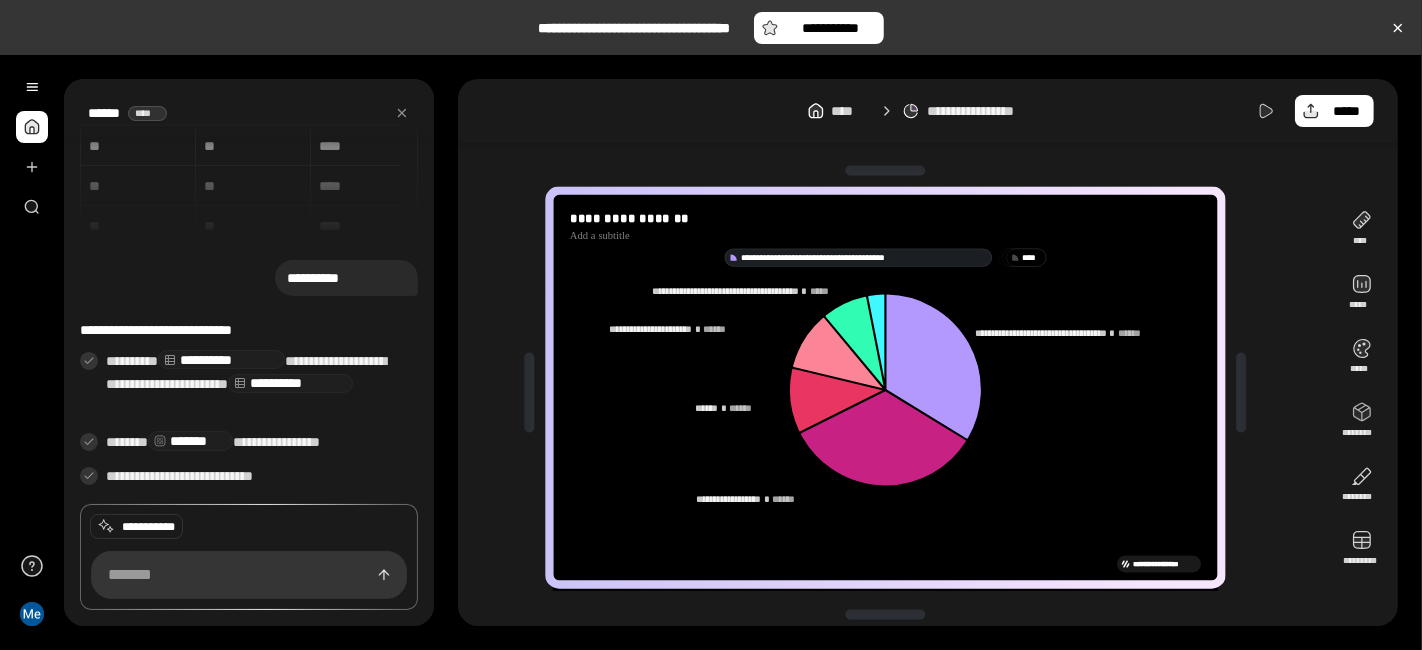 click on "**********" at bounding box center [886, 393] 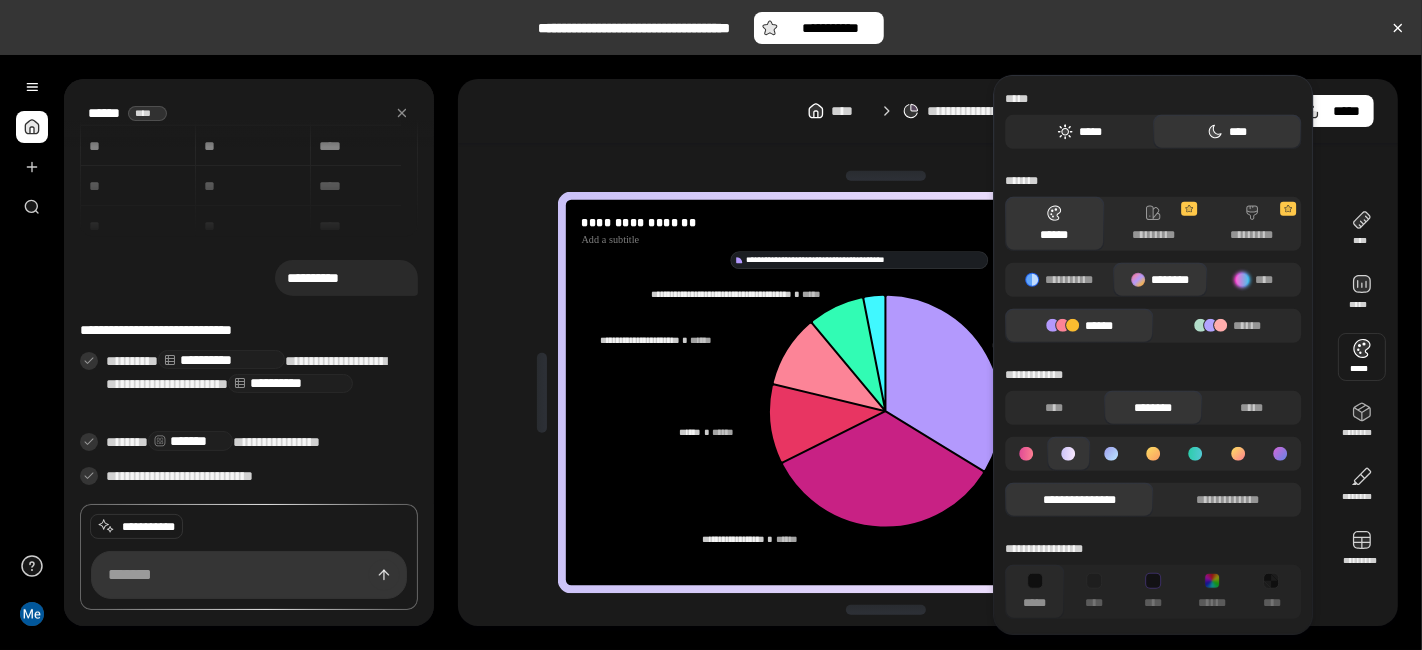 click on "*****" at bounding box center (1079, 132) 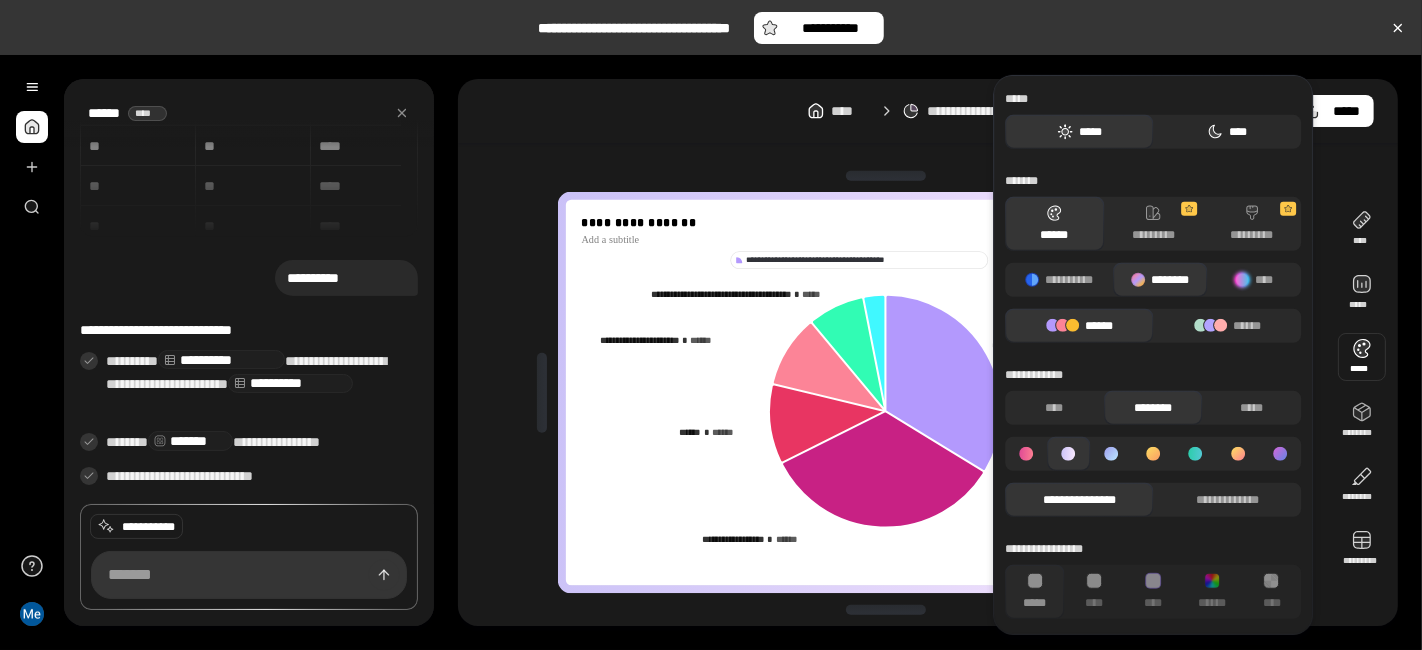 click 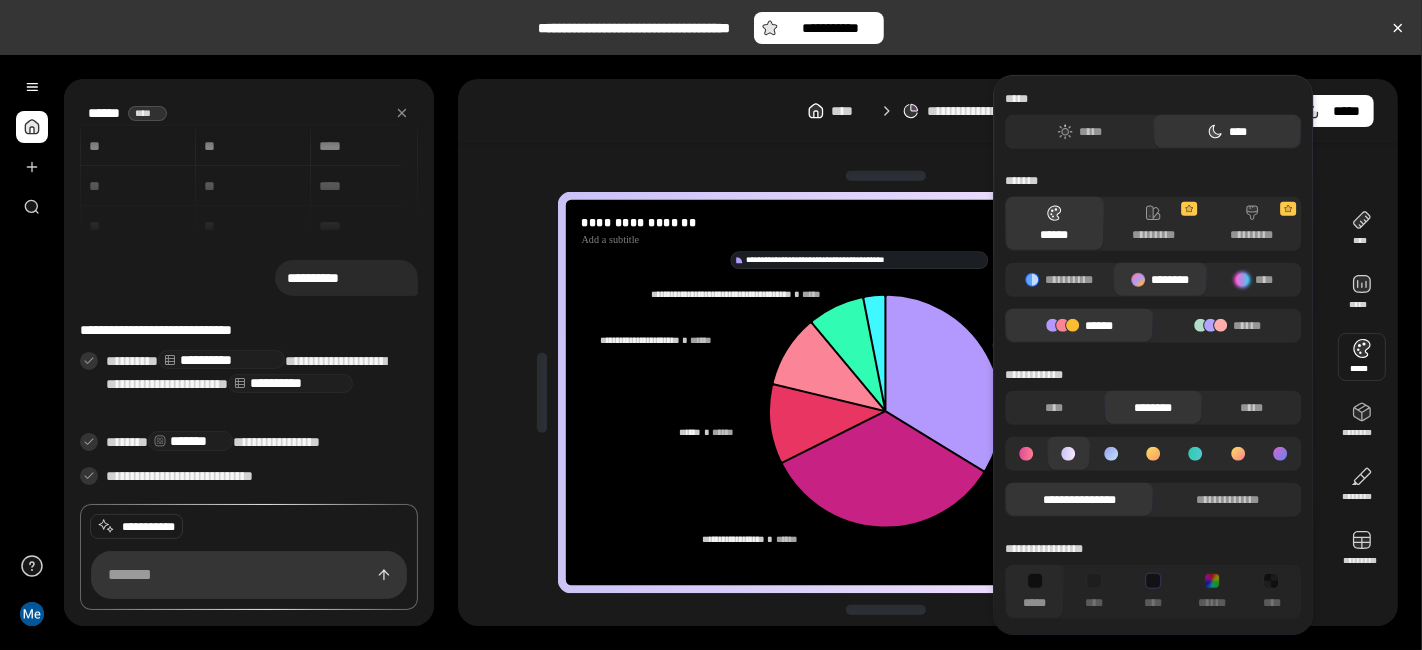 click at bounding box center [1362, 357] 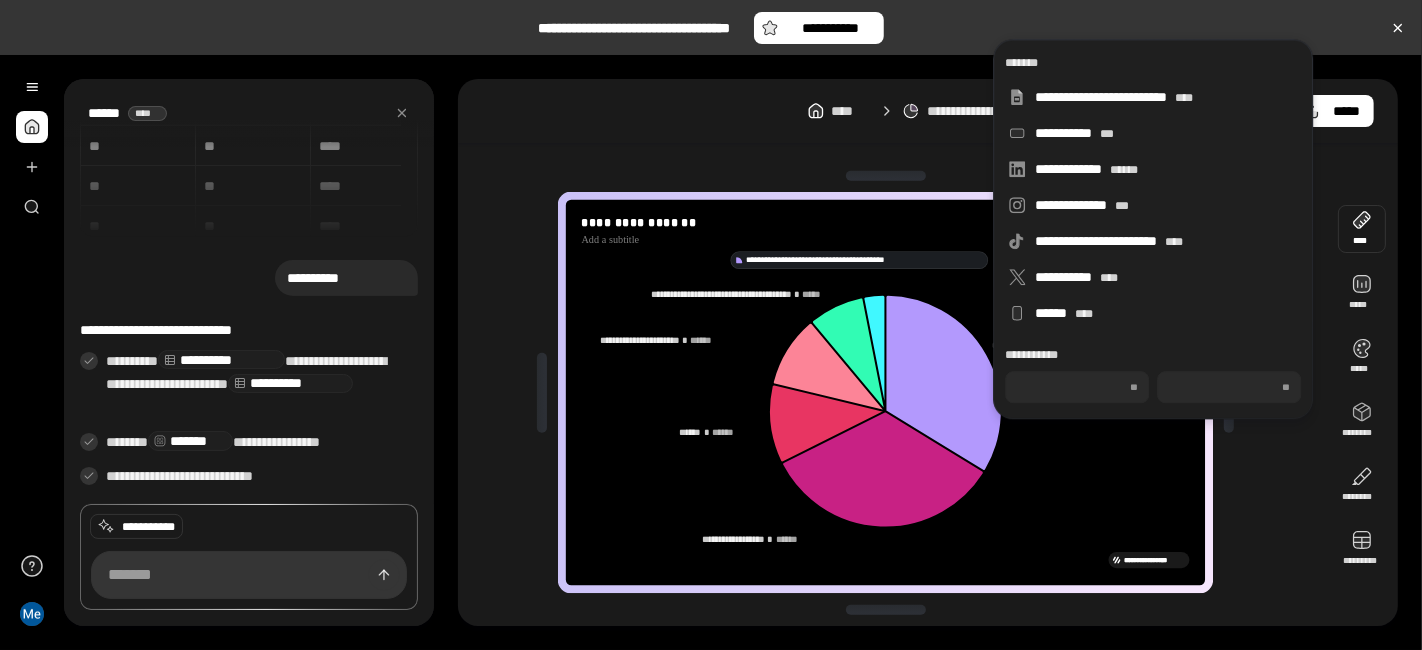 click at bounding box center [1362, 229] 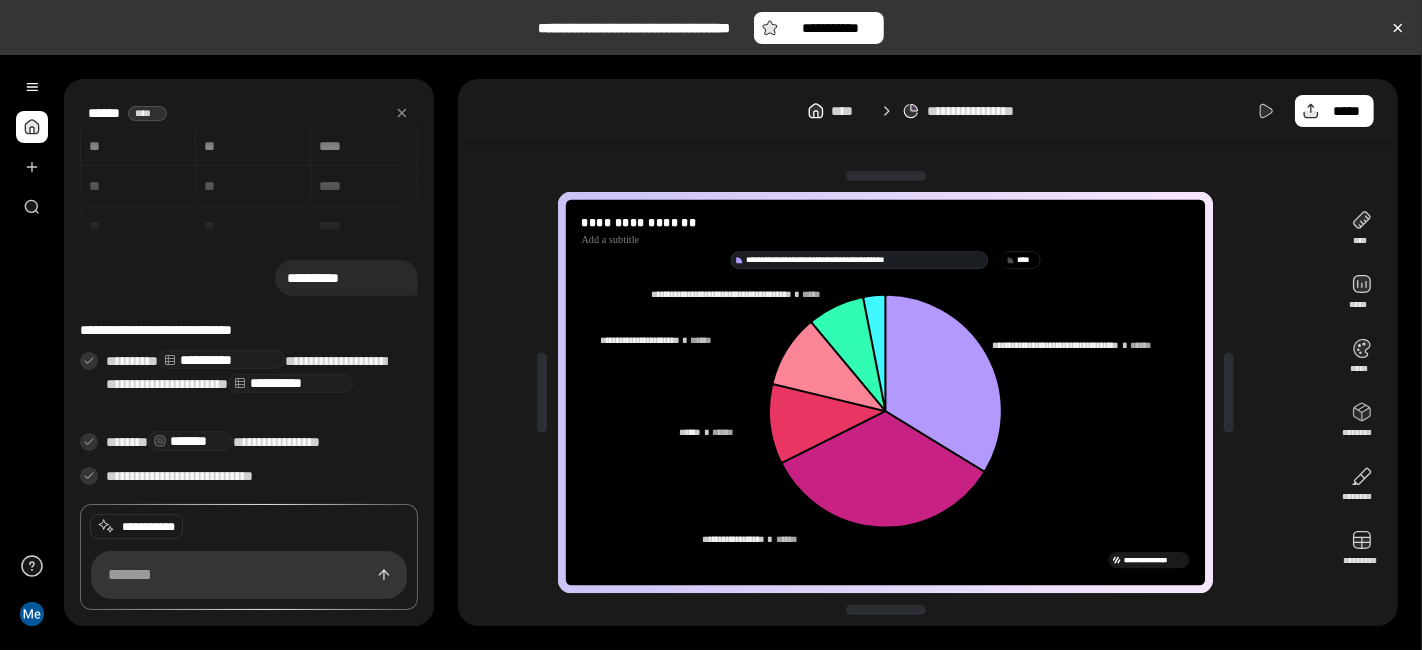 drag, startPoint x: 1165, startPoint y: 375, endPoint x: 1281, endPoint y: 338, distance: 121.75796 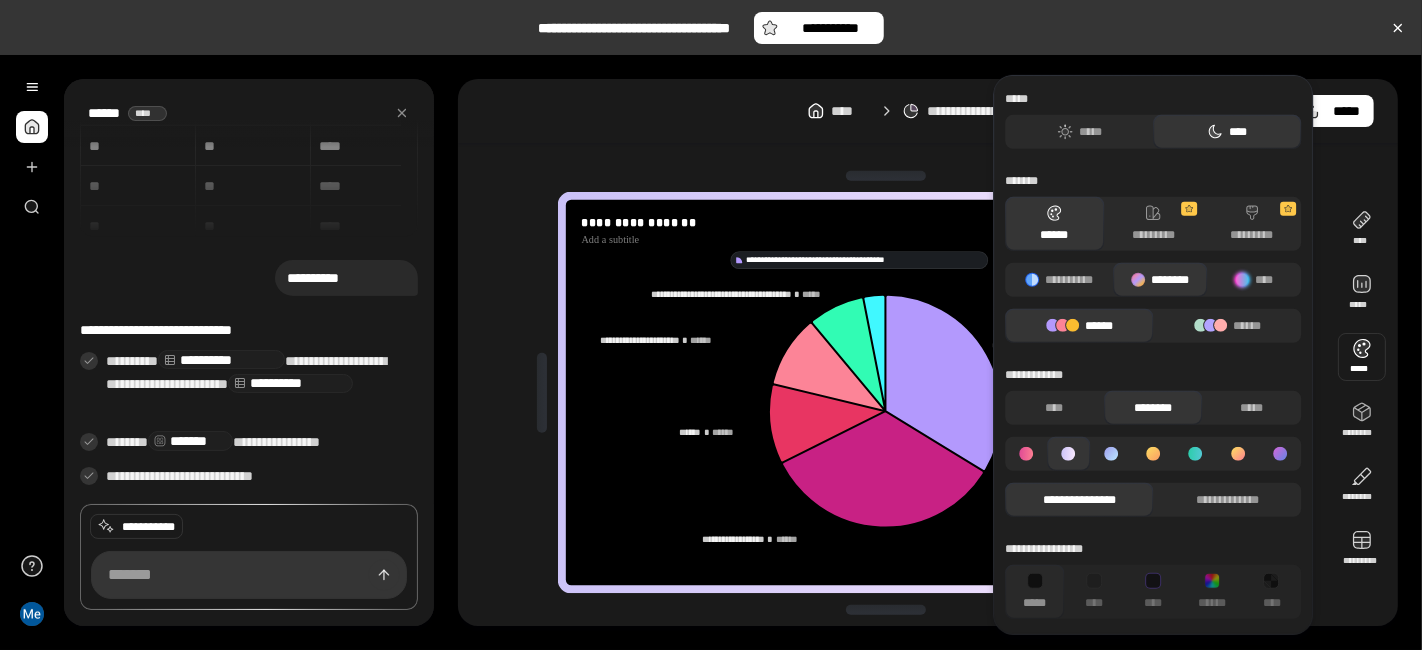 scroll, scrollTop: 2, scrollLeft: 0, axis: vertical 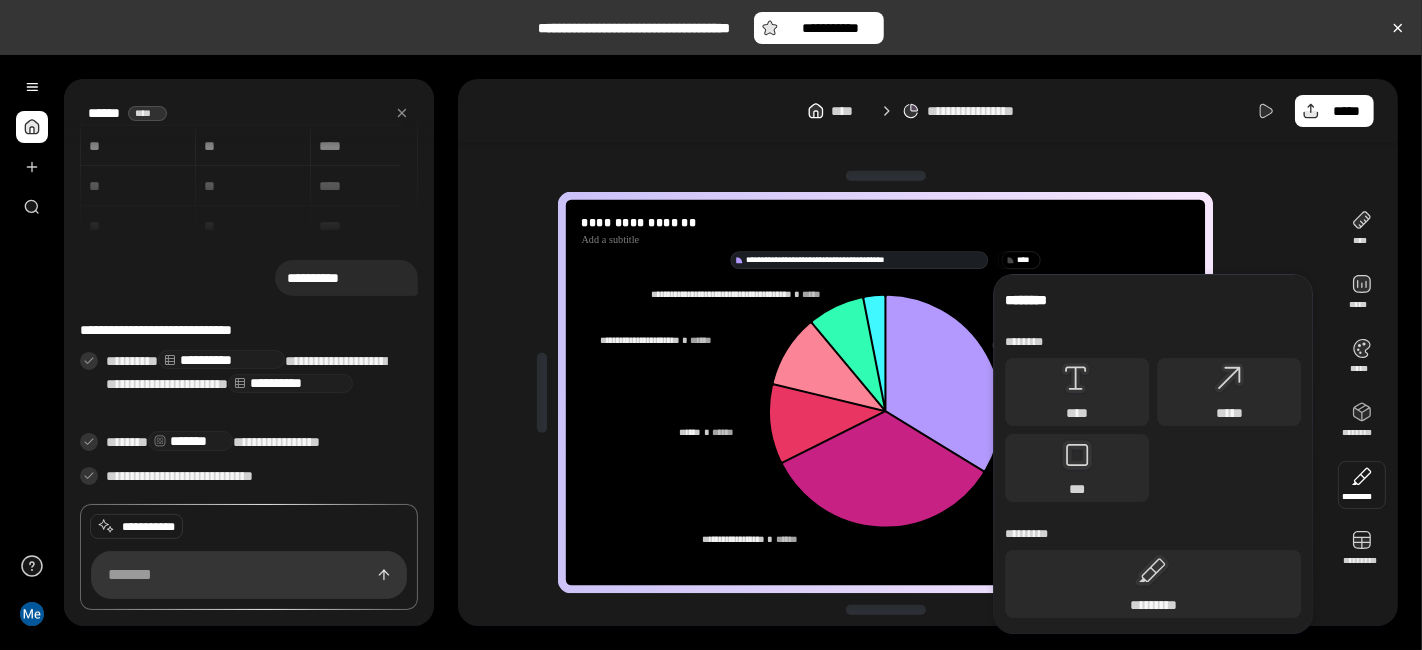 click on "**********" at bounding box center (894, 392) 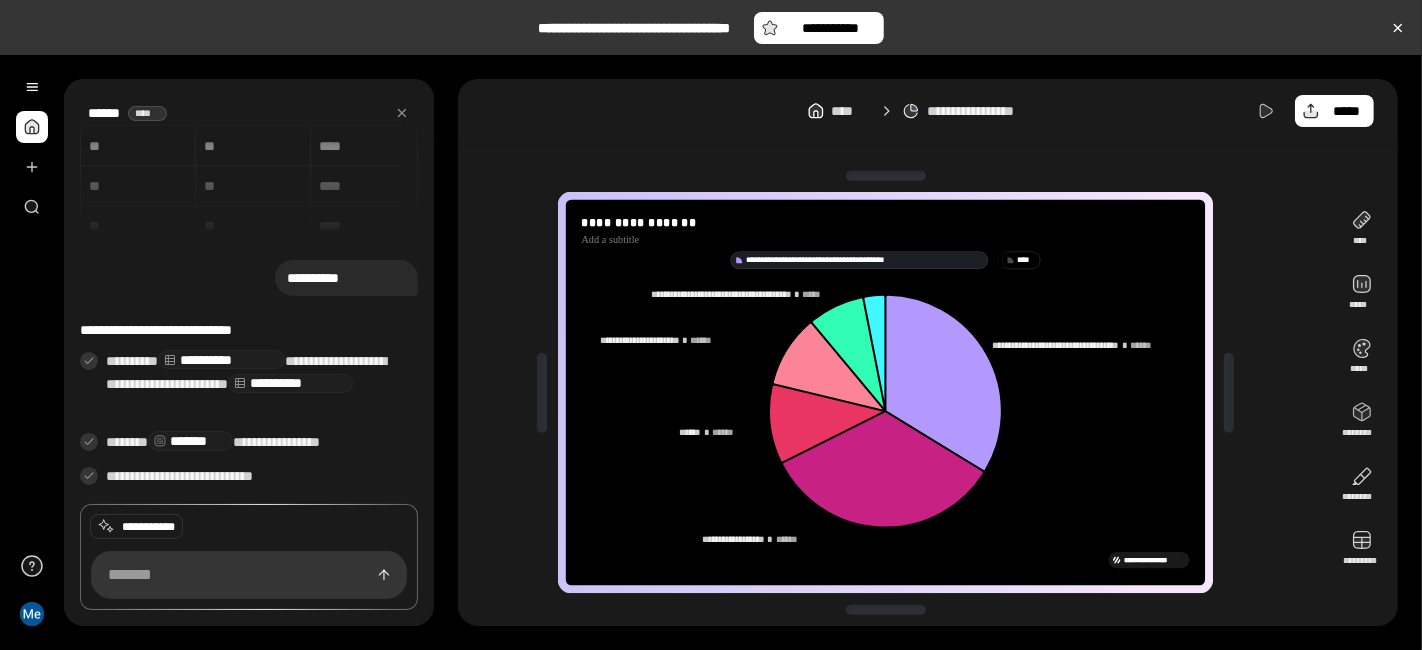 click on "* ***" at bounding box center (1021, 260) 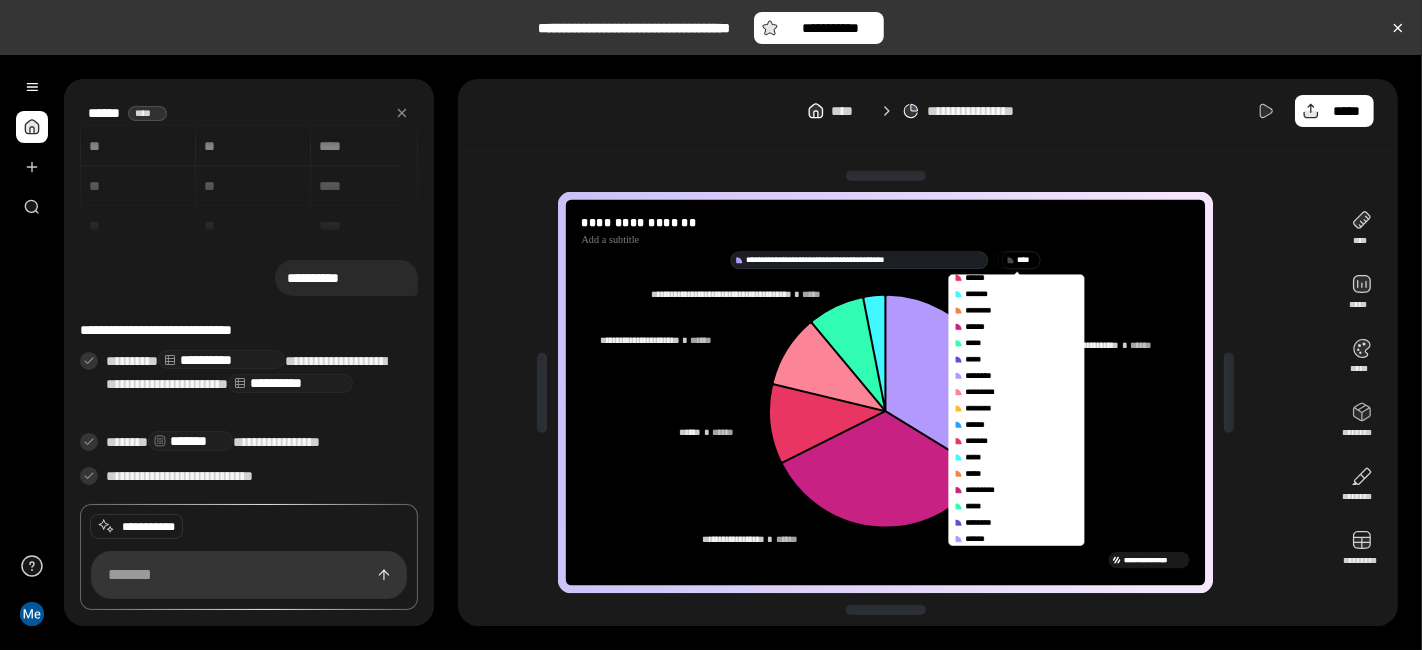 scroll, scrollTop: 3474, scrollLeft: 0, axis: vertical 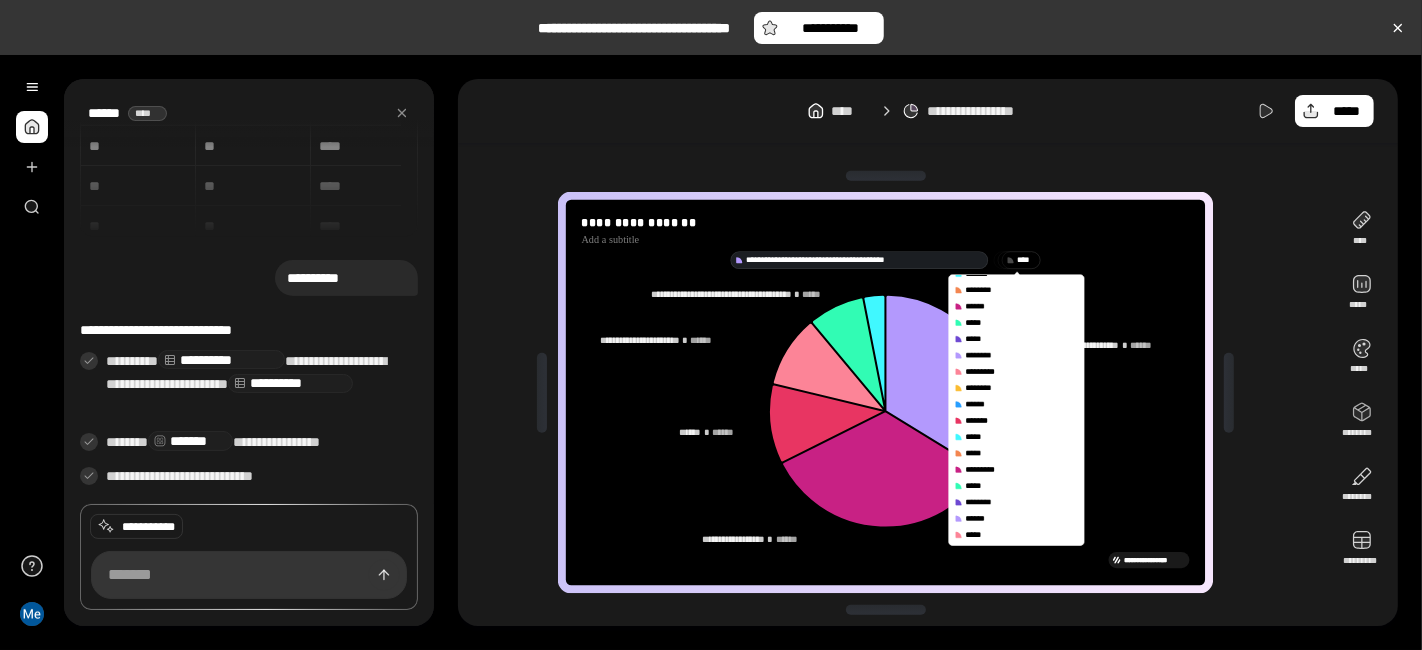 click 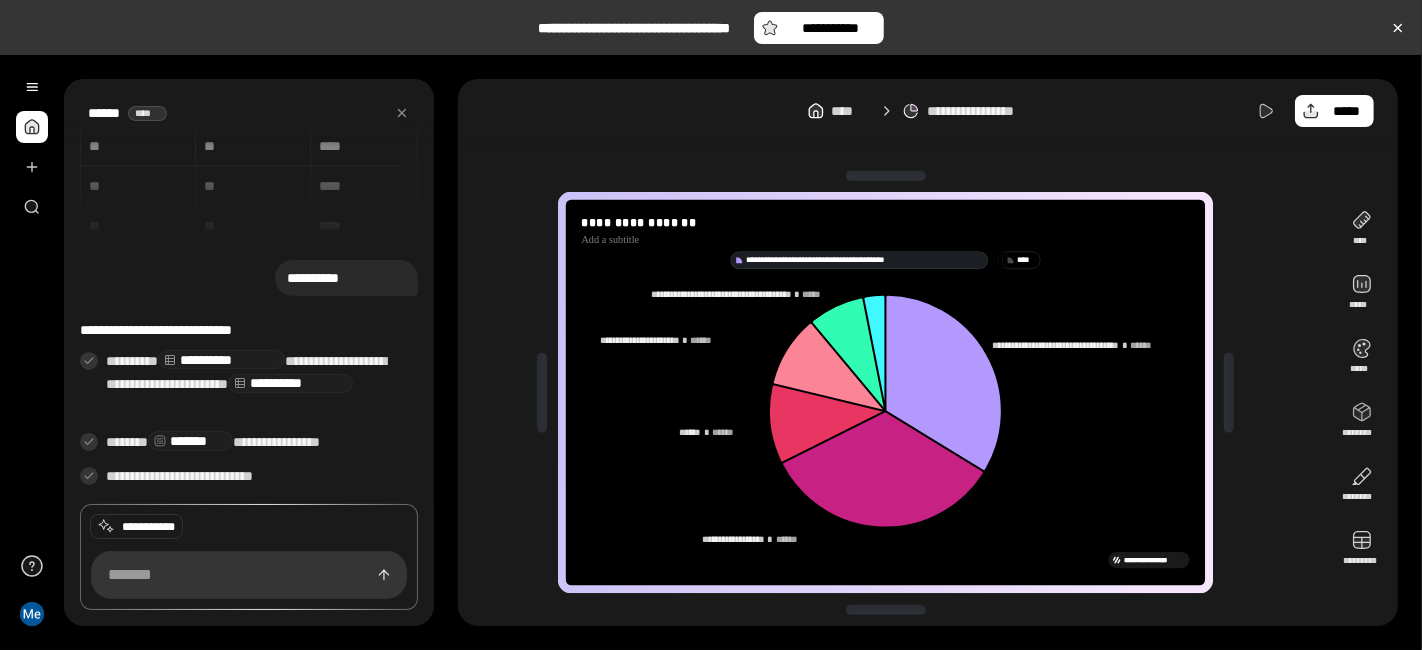 click on "**********" at bounding box center (1155, 561) 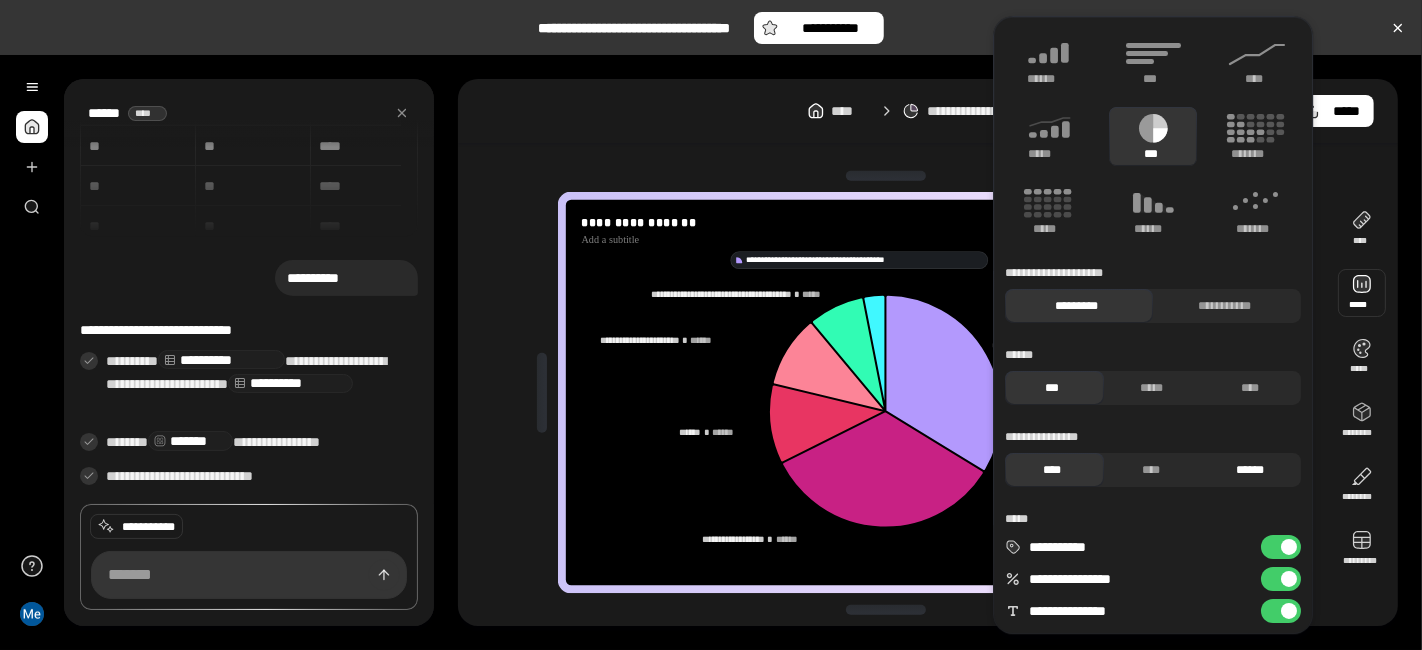 click on "******" at bounding box center (1250, 470) 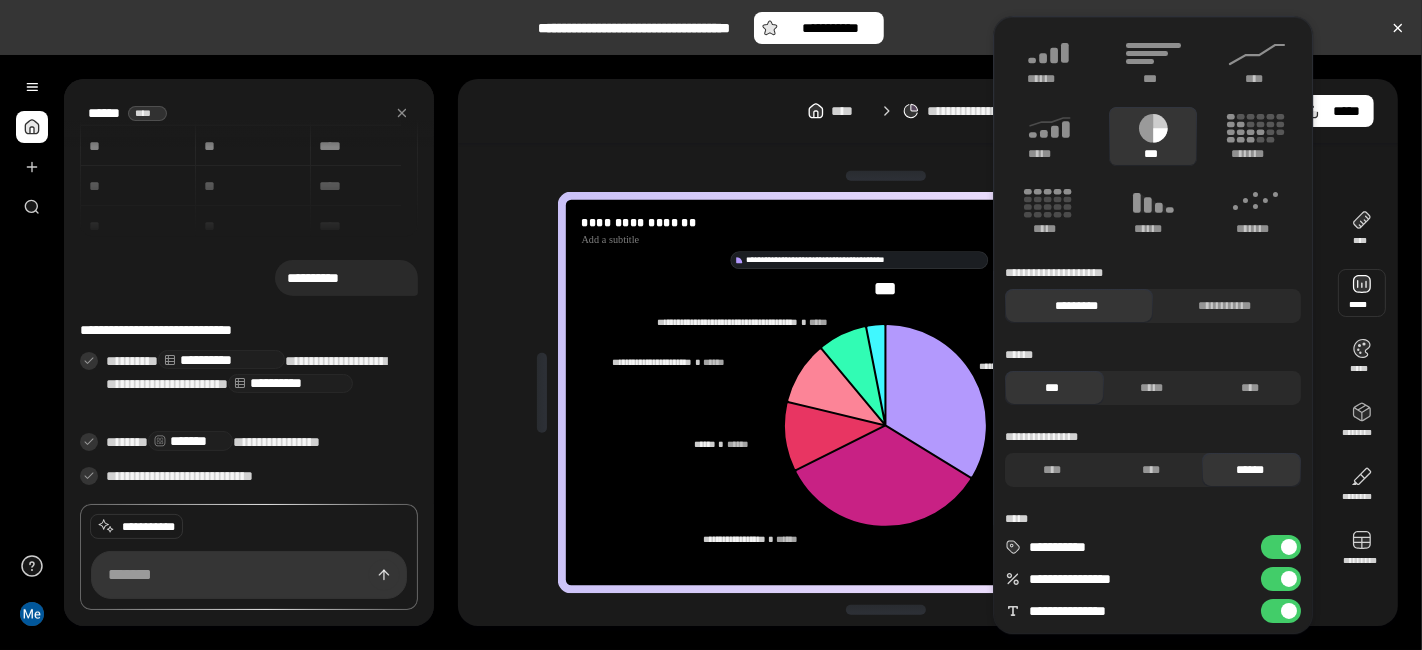 click 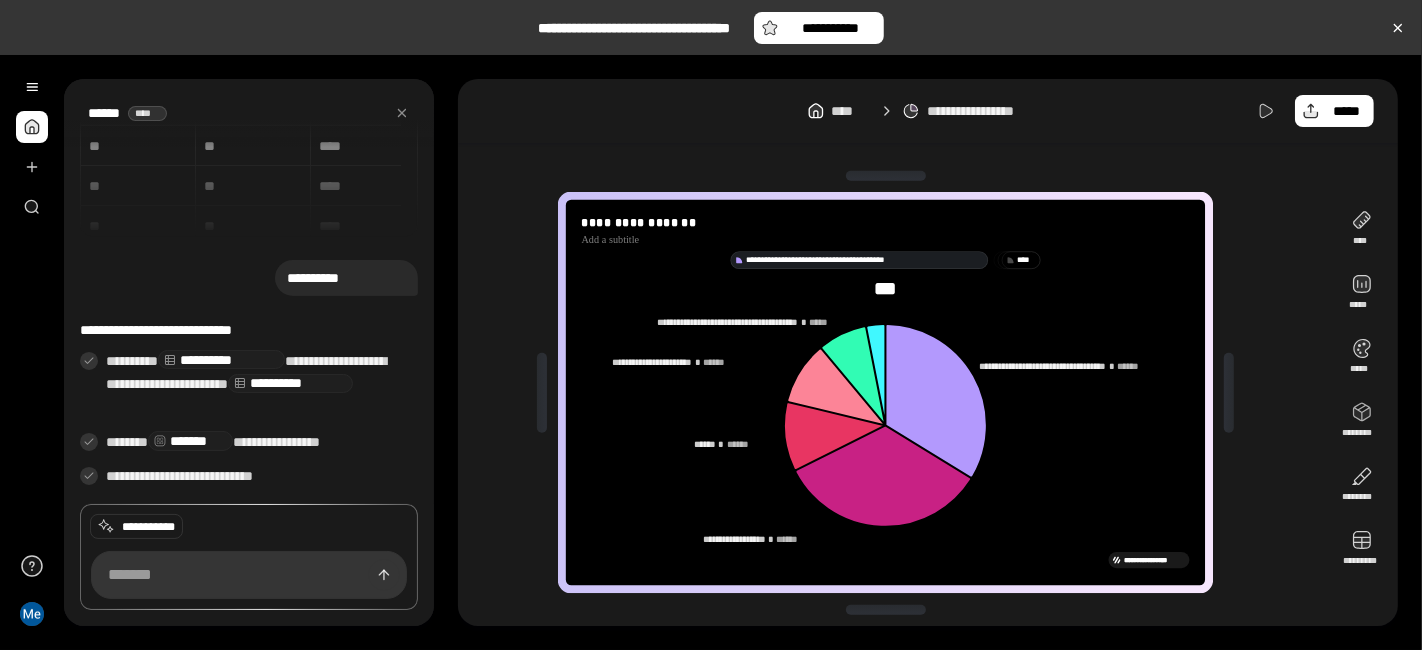 click on "***" at bounding box center [886, 288] 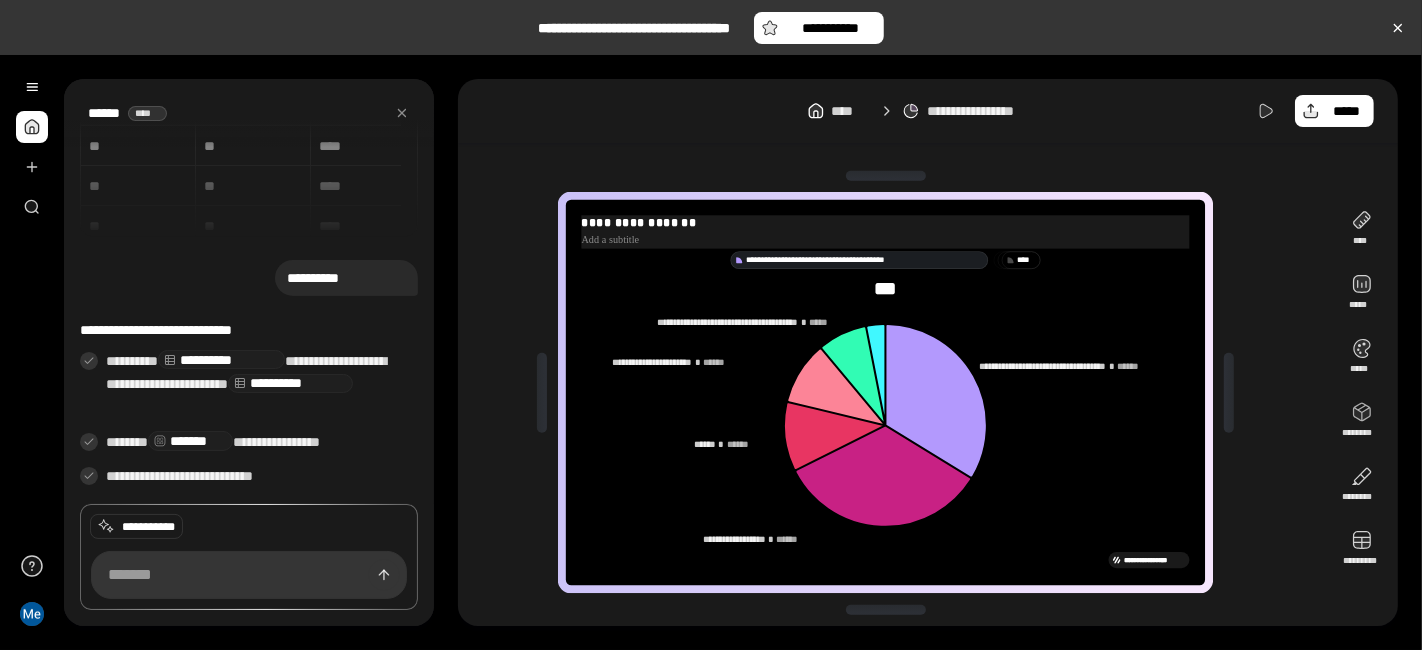 click on "**********" at bounding box center [886, 223] 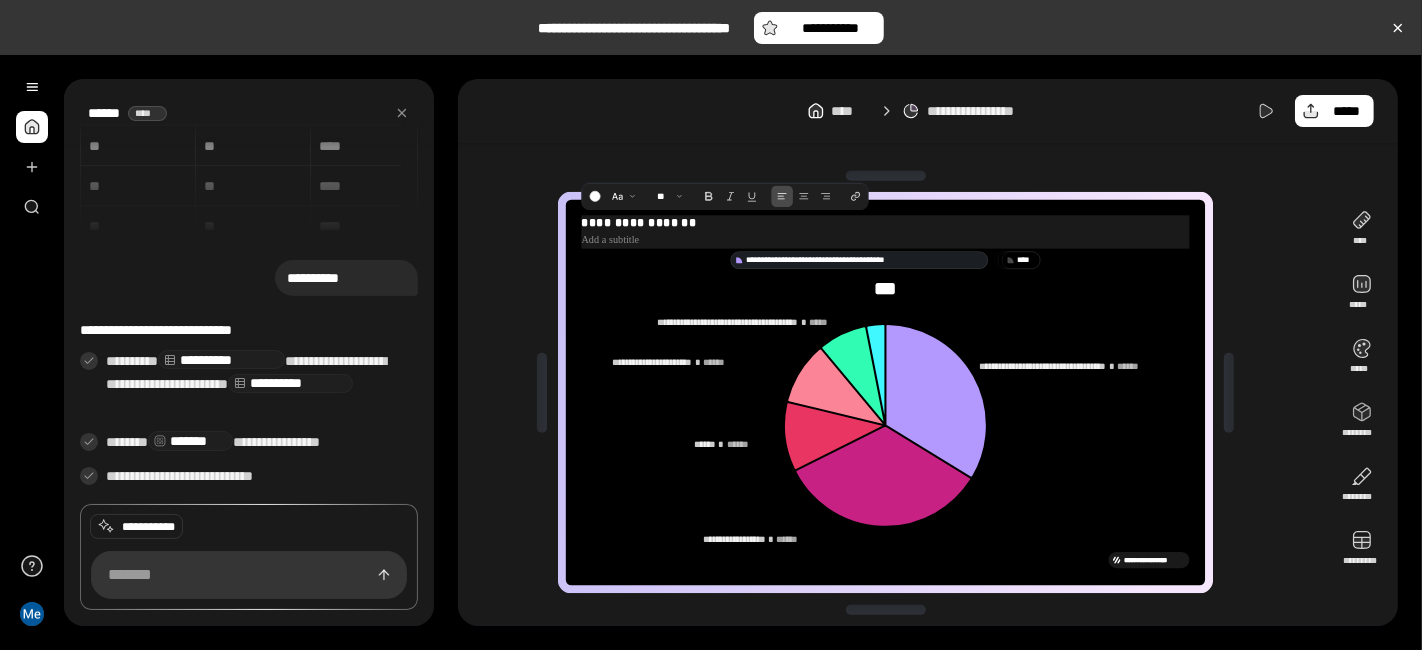click on "**********" at bounding box center (886, 223) 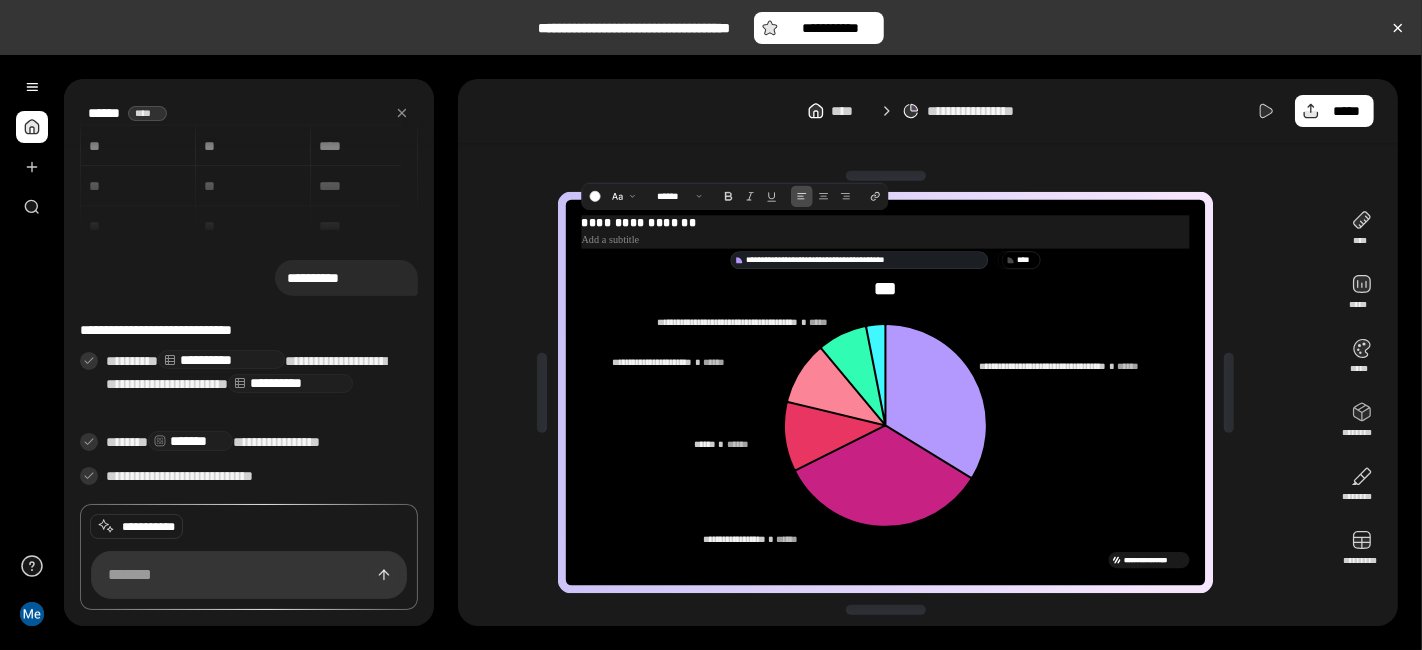 drag, startPoint x: 691, startPoint y: 225, endPoint x: 604, endPoint y: 232, distance: 87.28116 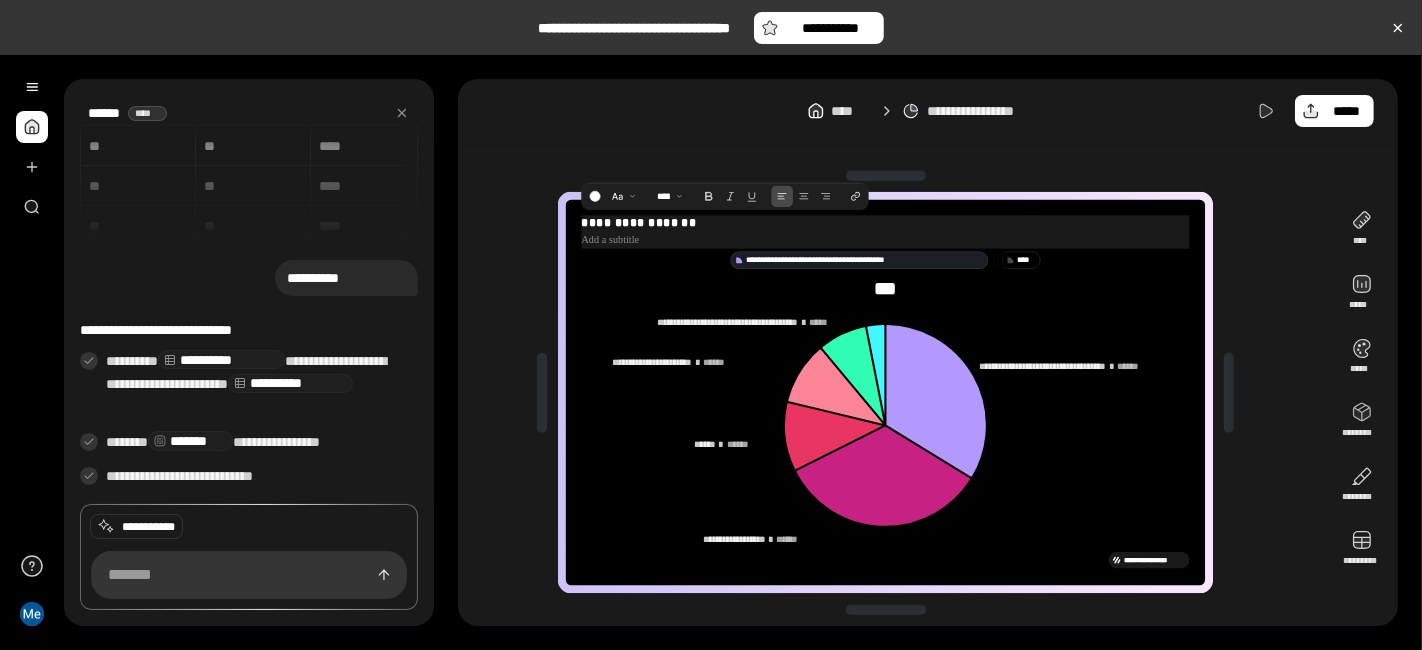 click on "**********" at bounding box center (886, 223) 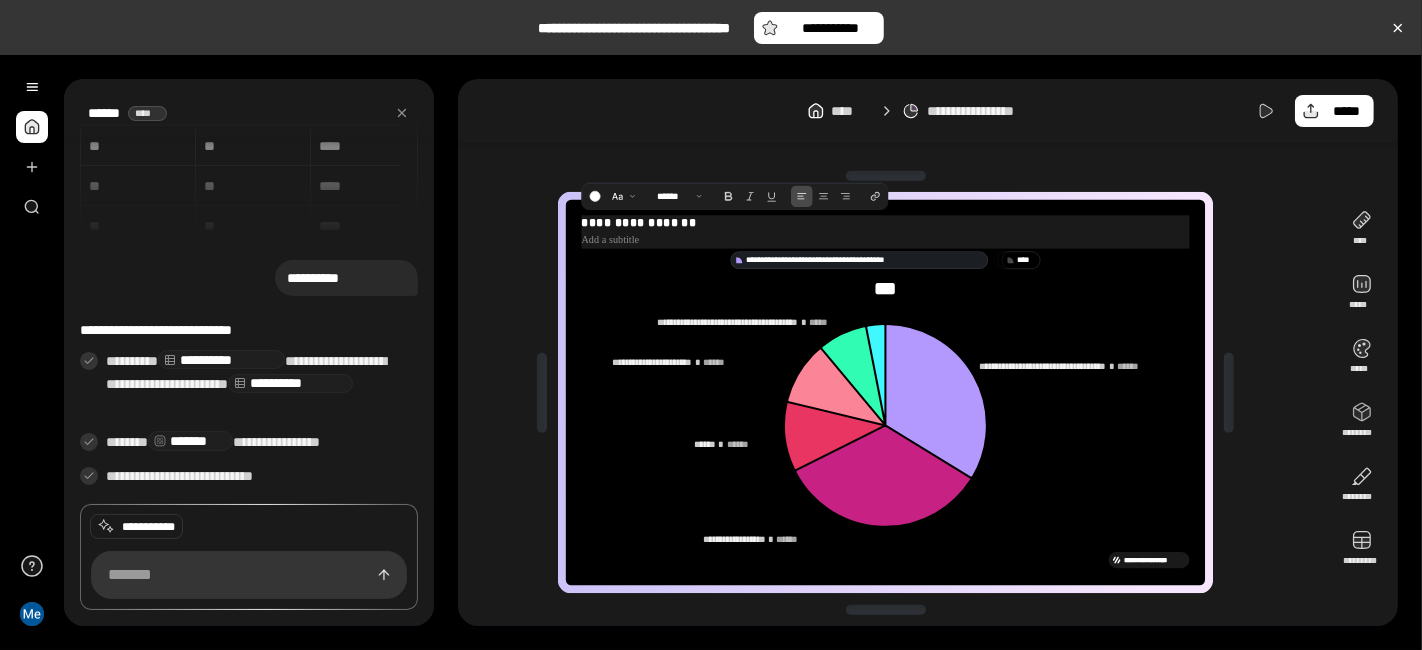 click on "**********" at bounding box center (886, 223) 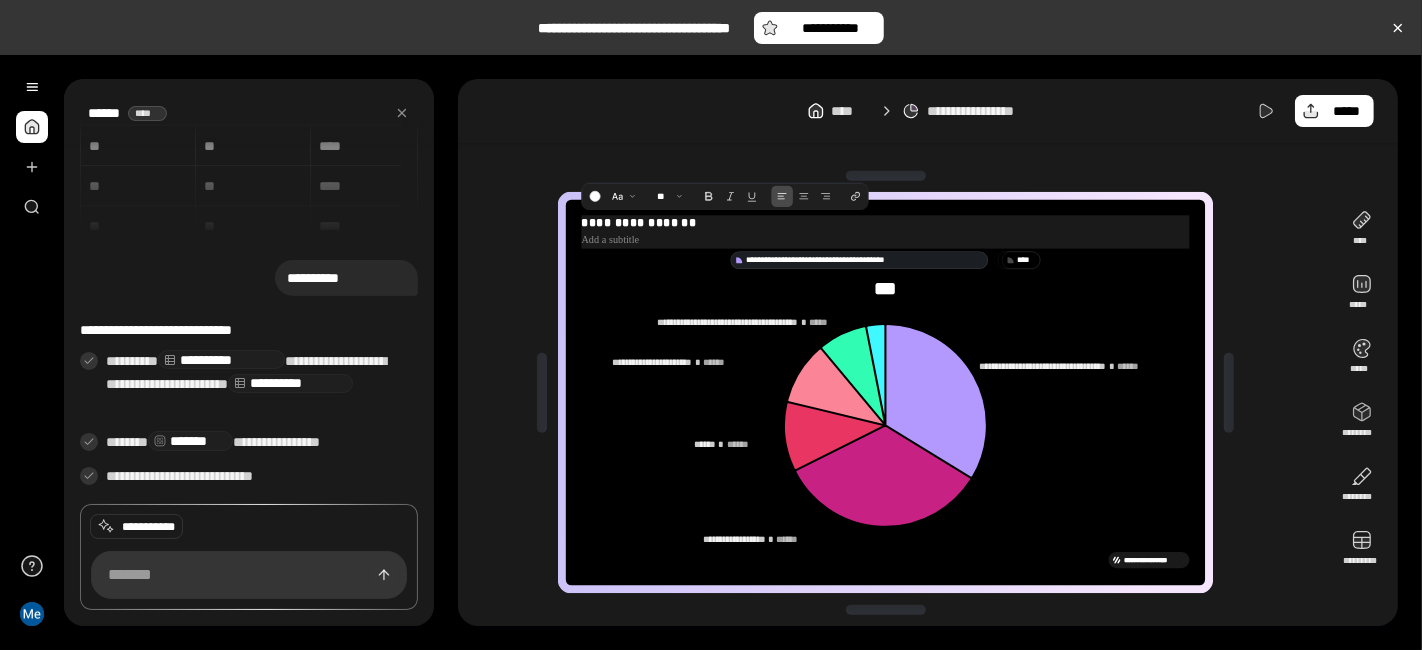 click on "**********" at bounding box center (886, 223) 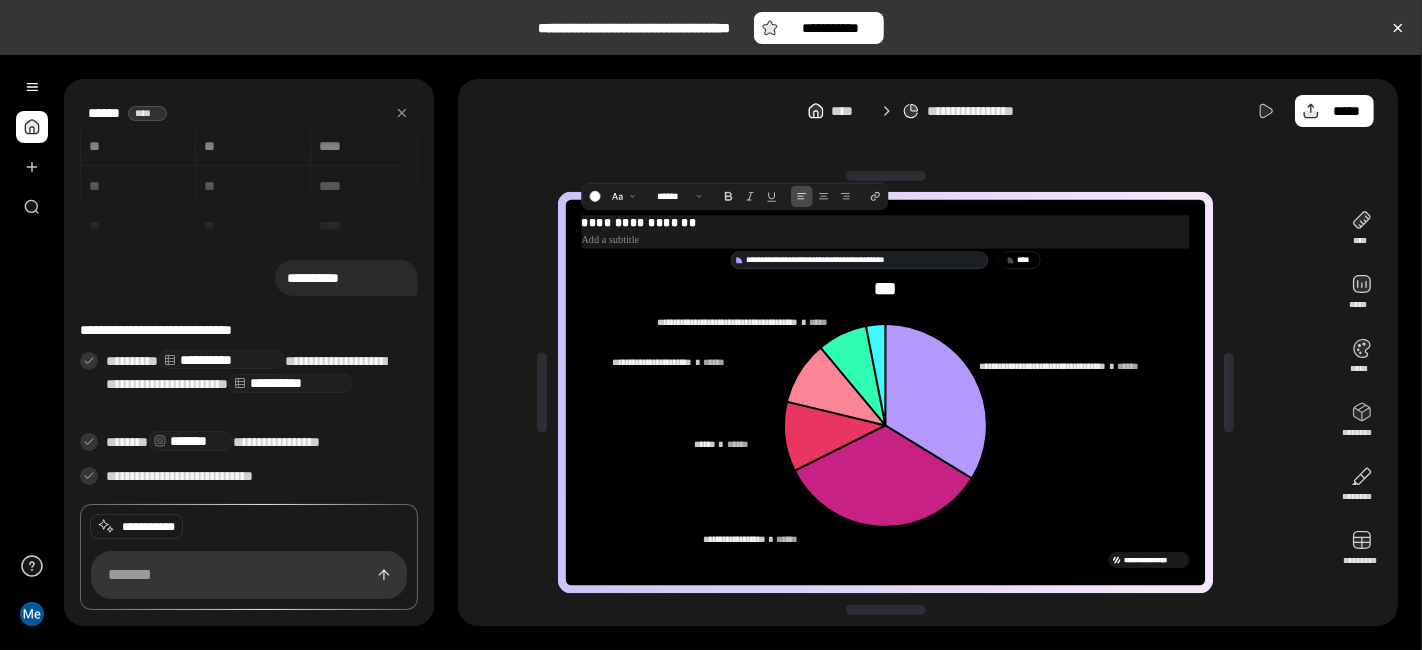 drag, startPoint x: 671, startPoint y: 224, endPoint x: 650, endPoint y: 224, distance: 21 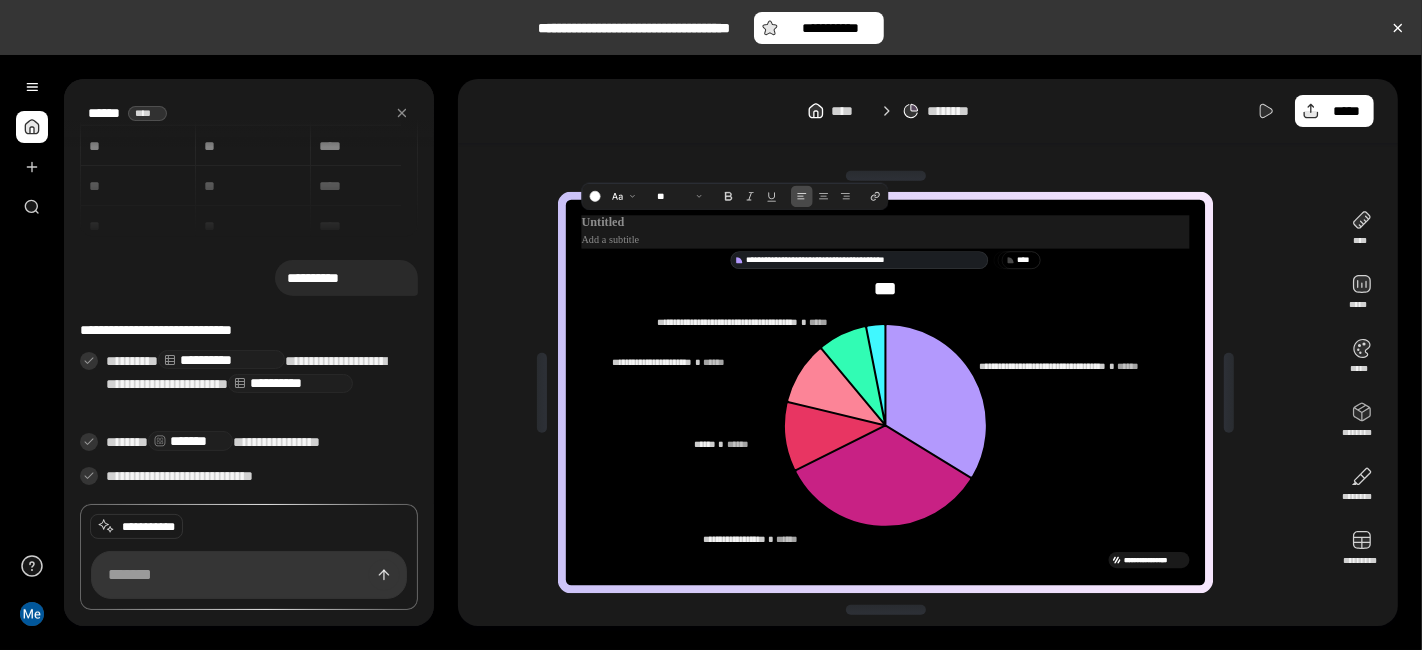 type 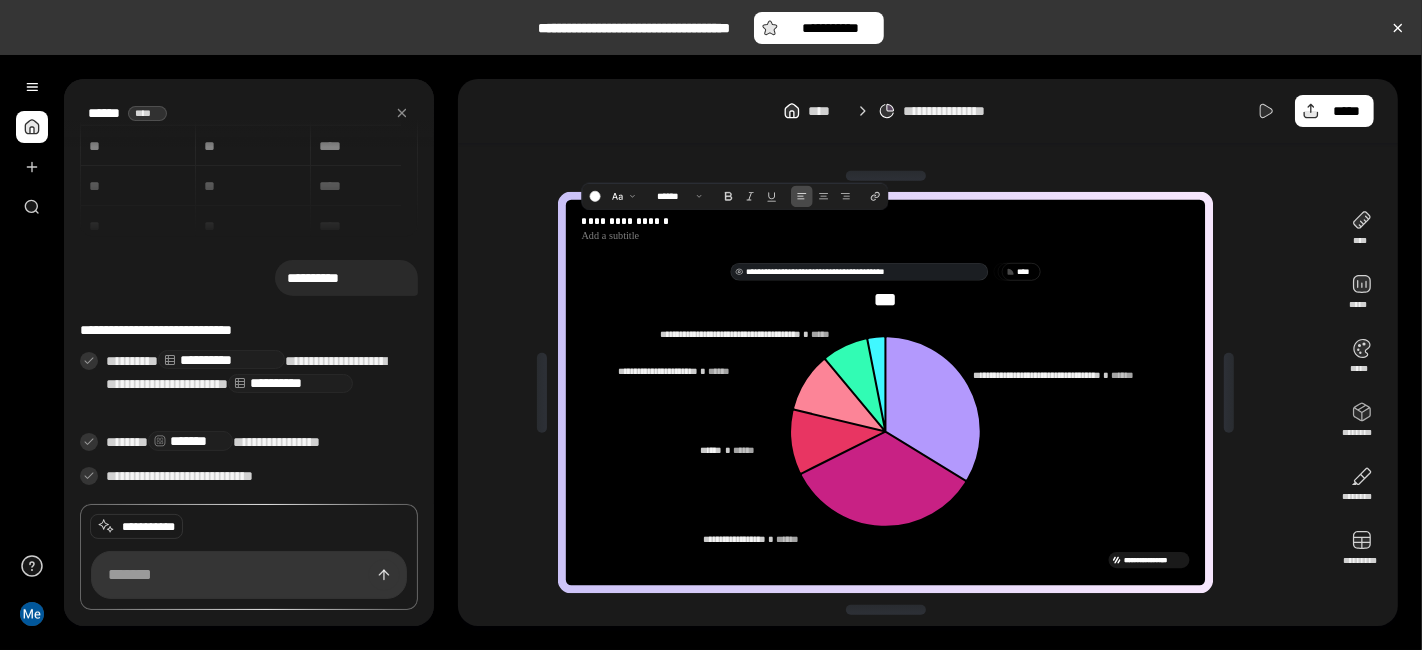click on "**********" at bounding box center [885, 392] 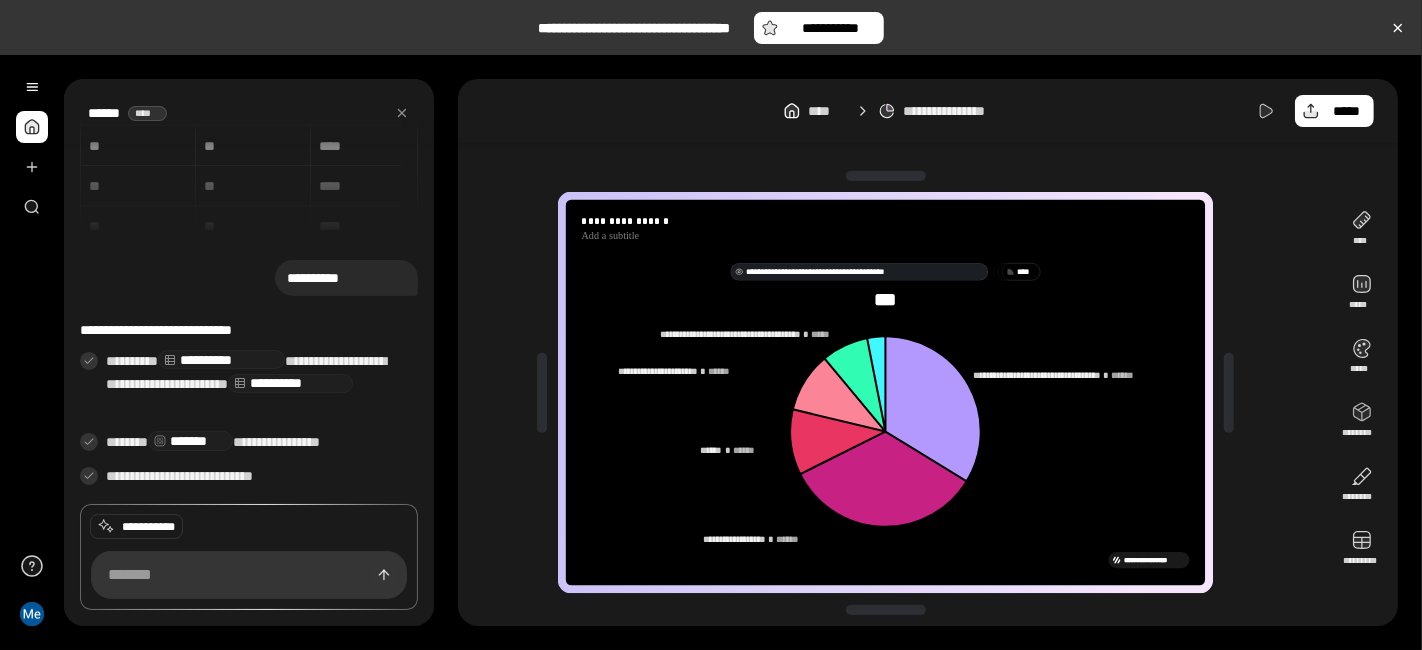 click on "***" at bounding box center [886, 300] 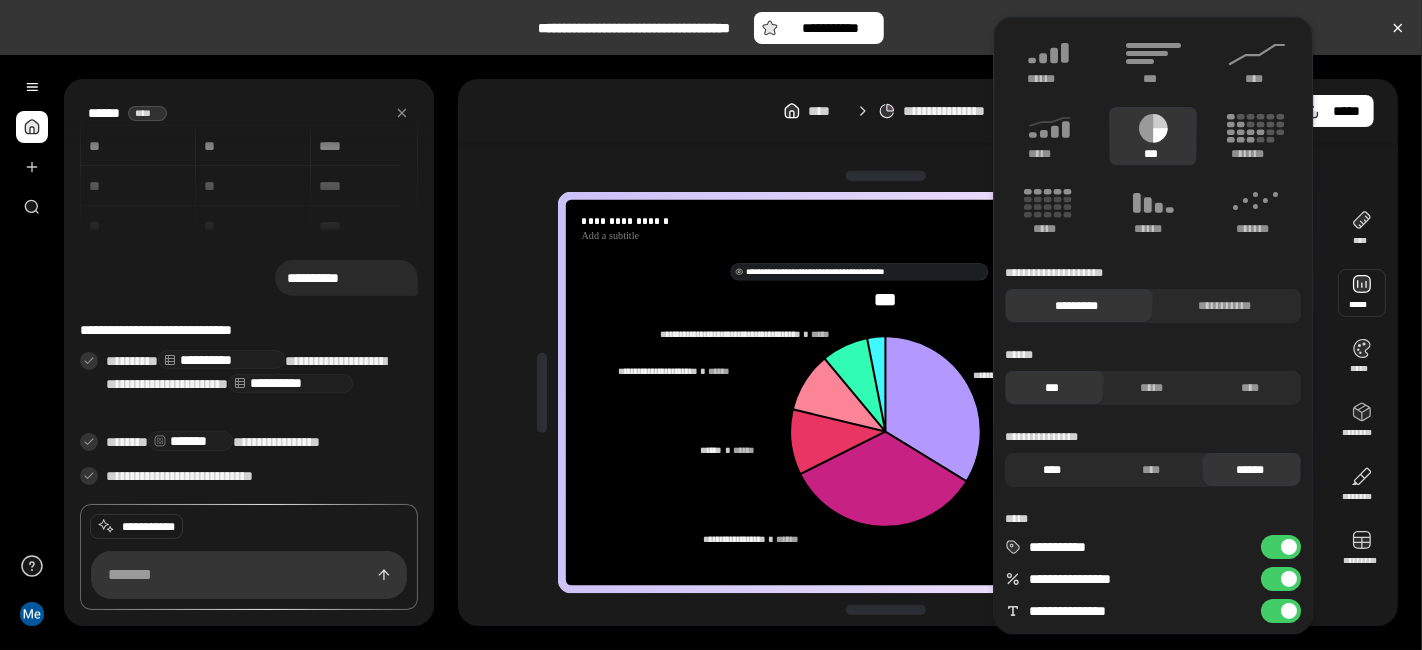 click on "****" at bounding box center [1052, 470] 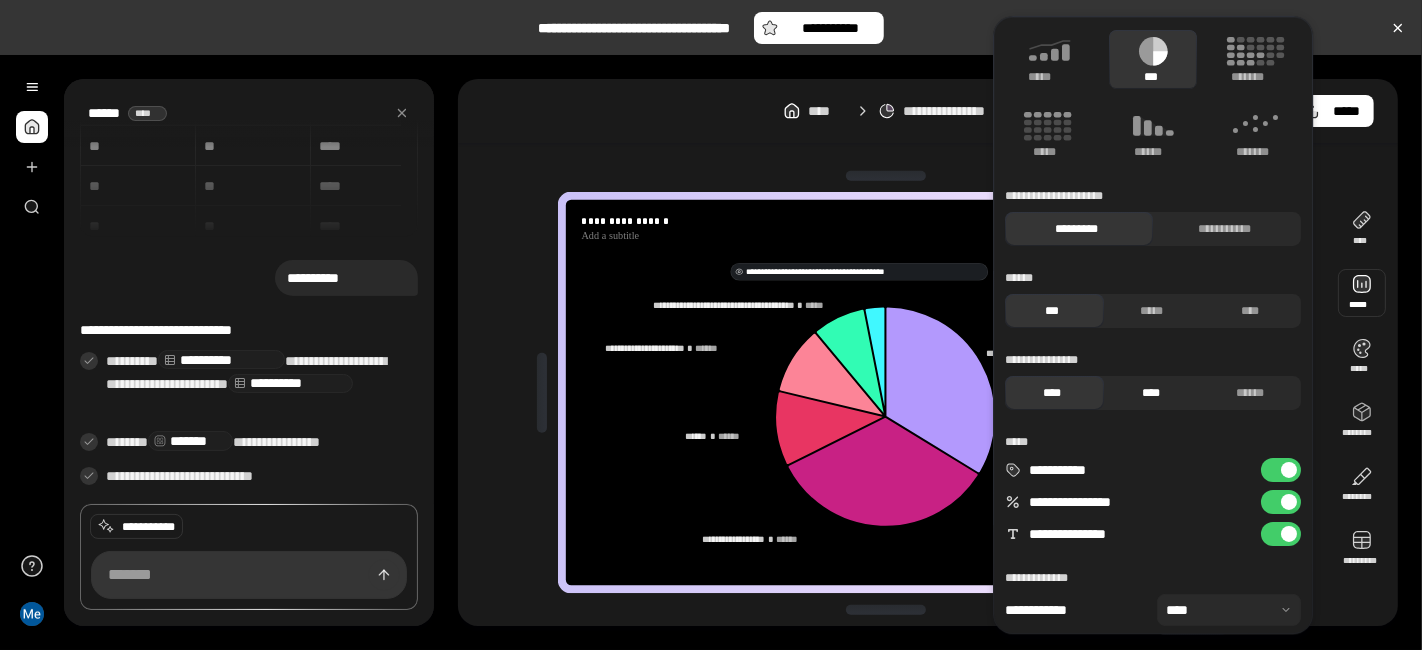 scroll, scrollTop: 125, scrollLeft: 0, axis: vertical 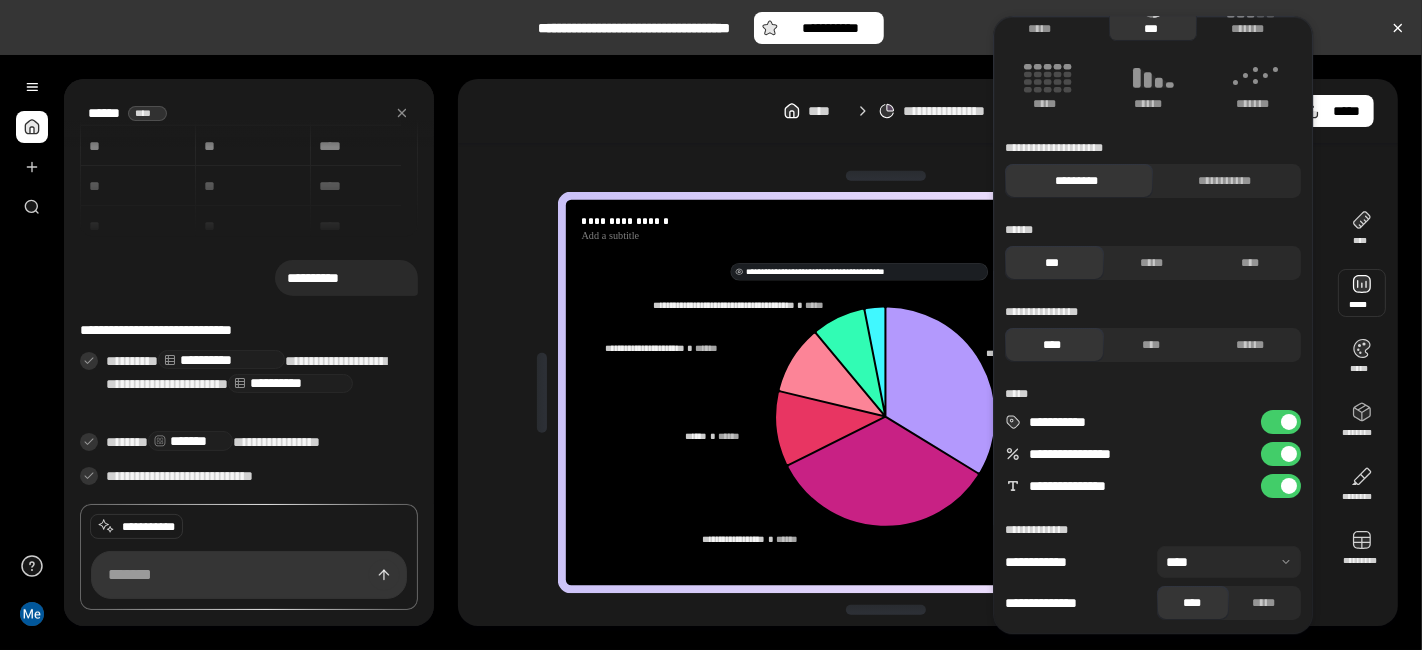 click at bounding box center [1229, 562] 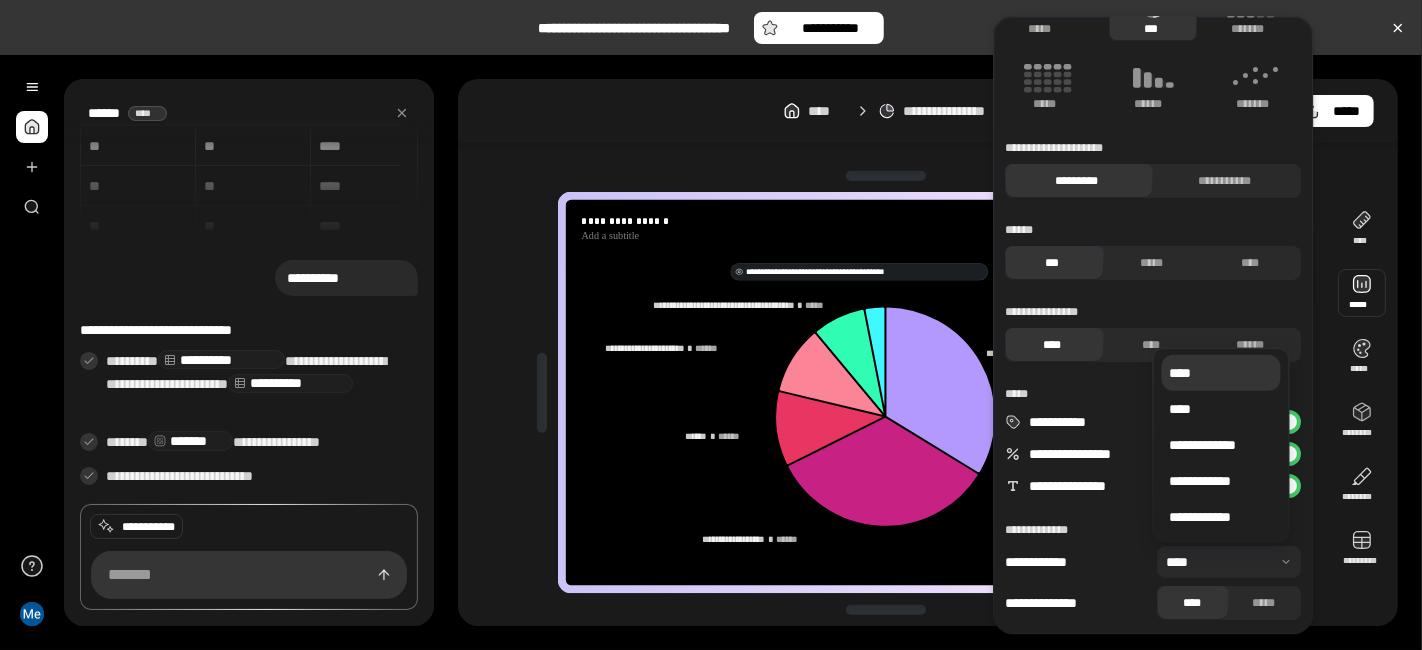 click at bounding box center [1229, 562] 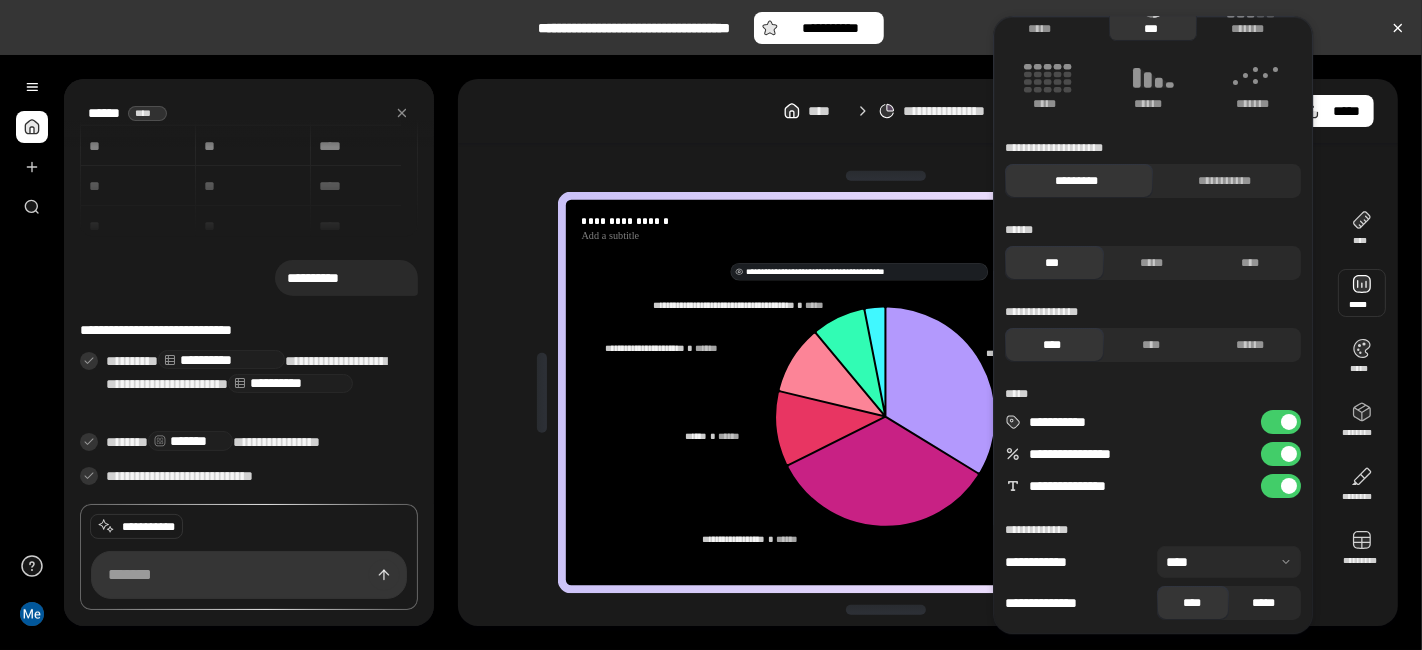 click on "*****" at bounding box center (1263, 603) 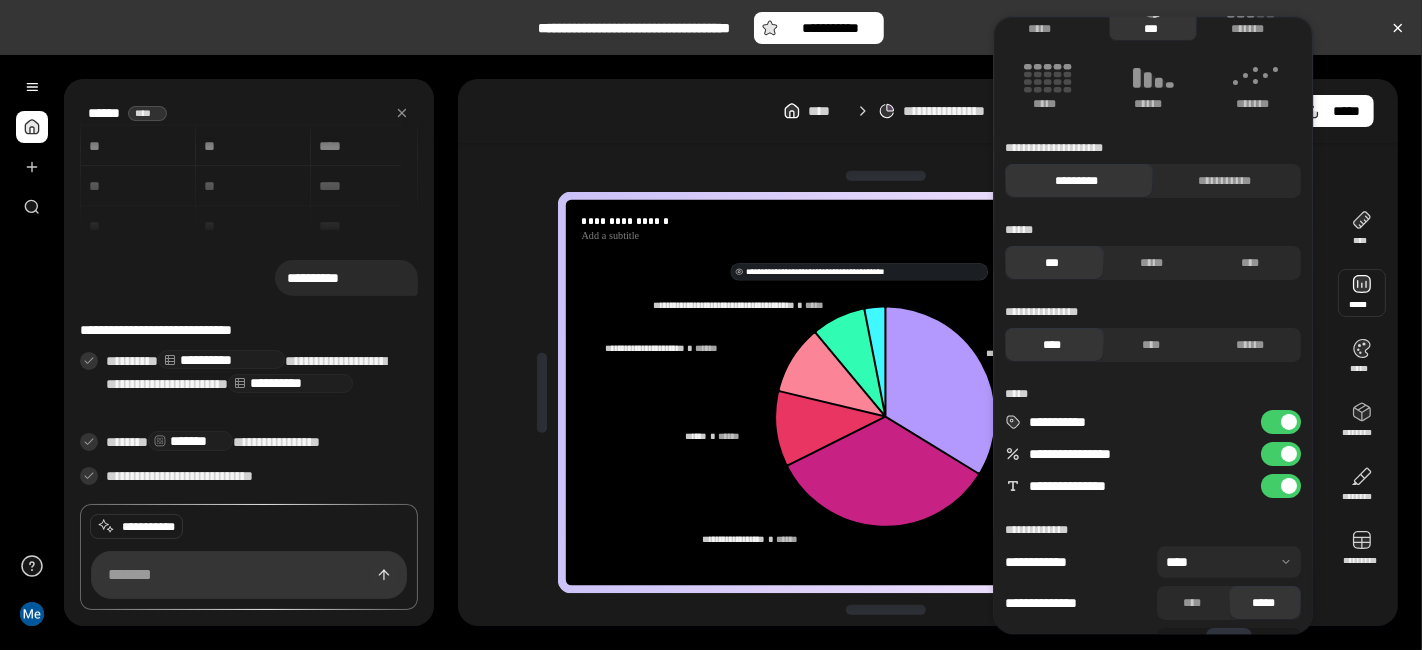 scroll, scrollTop: 168, scrollLeft: 0, axis: vertical 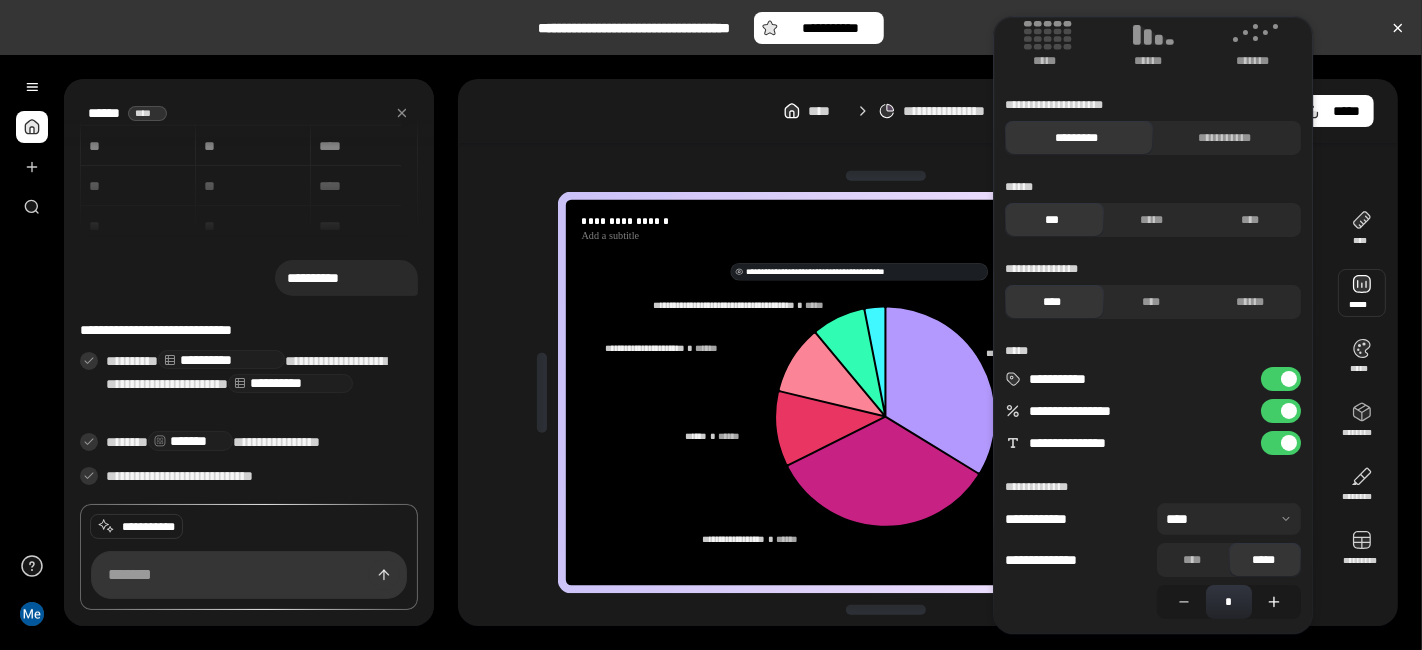 click 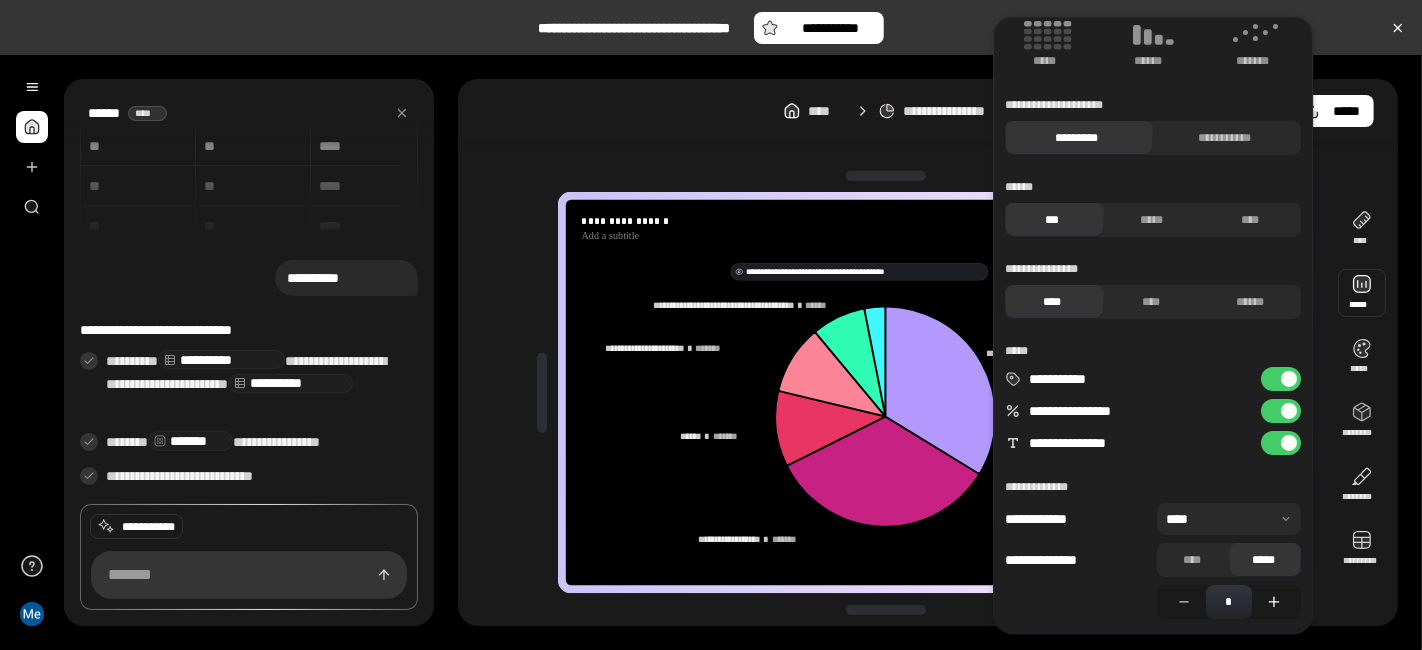 click 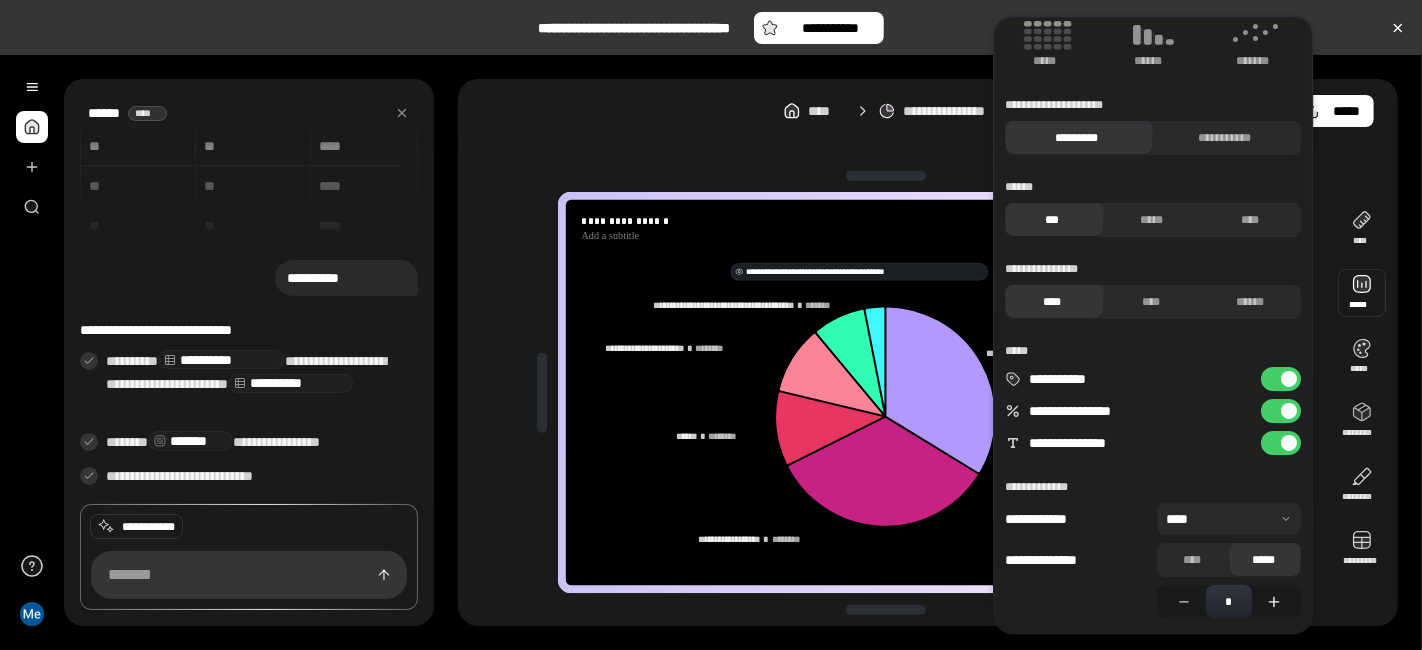 click 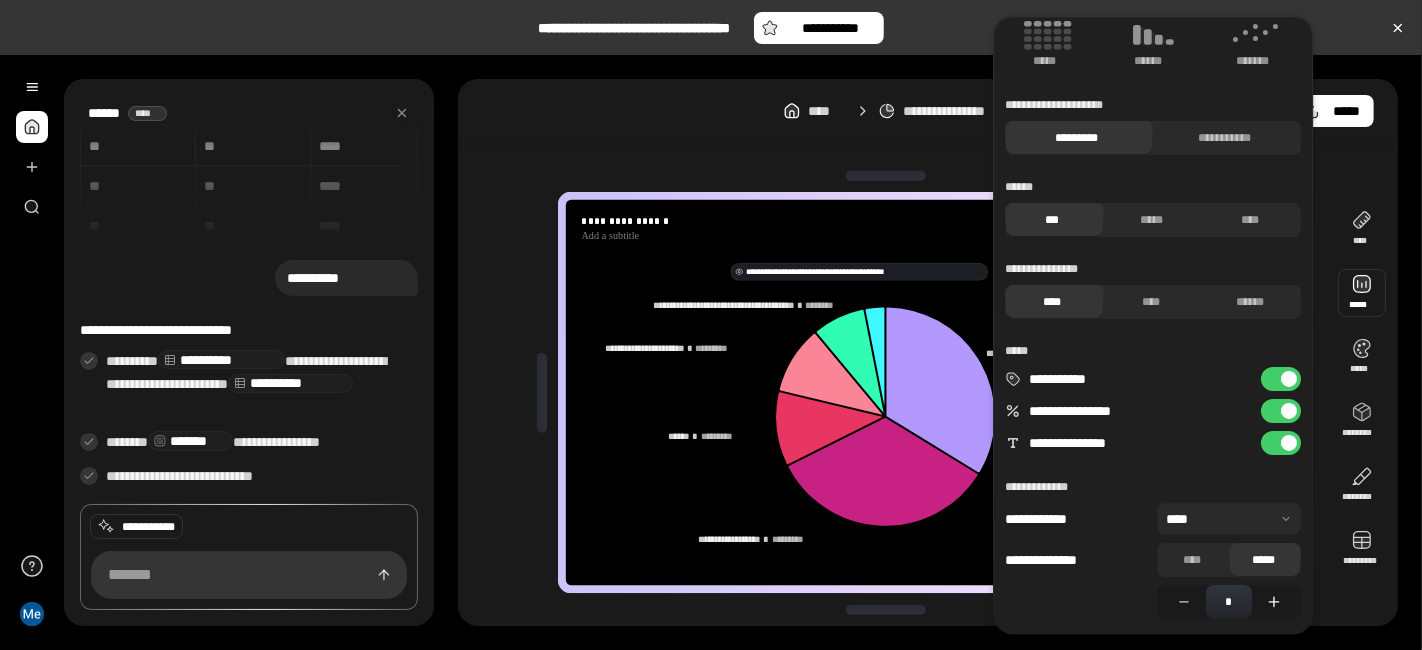 click 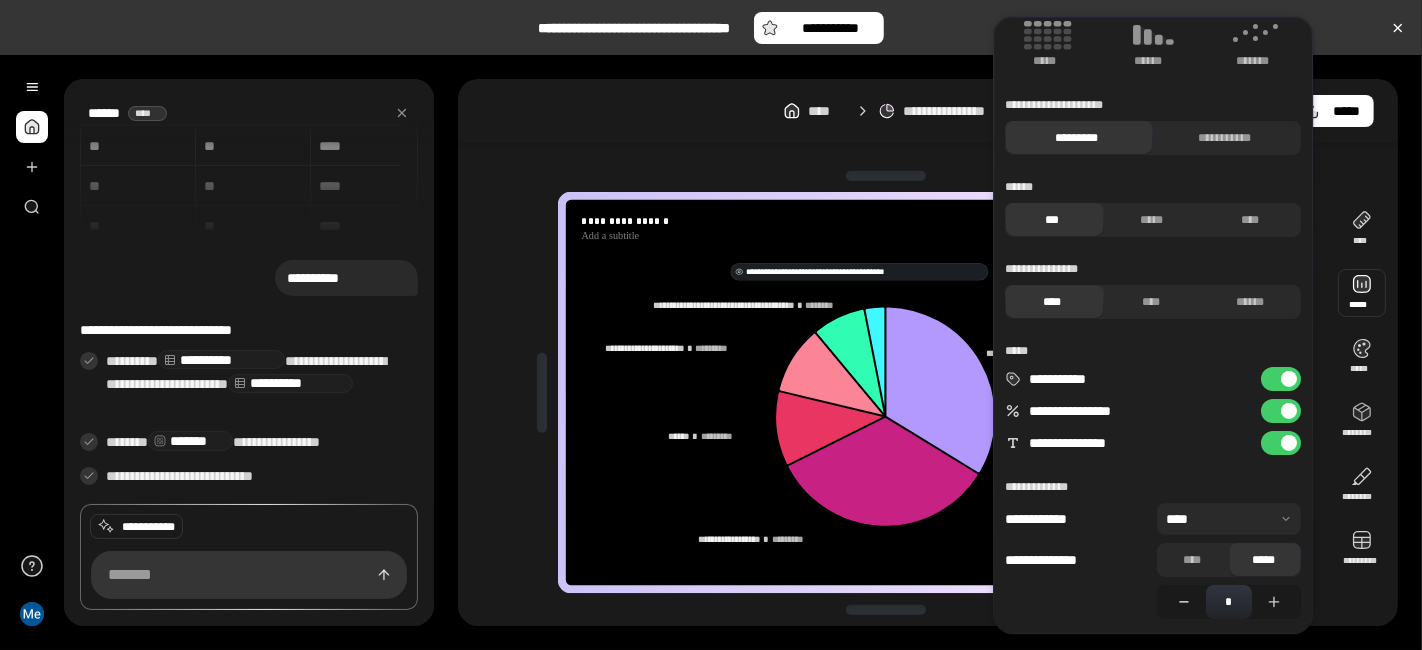 click at bounding box center [1181, 602] 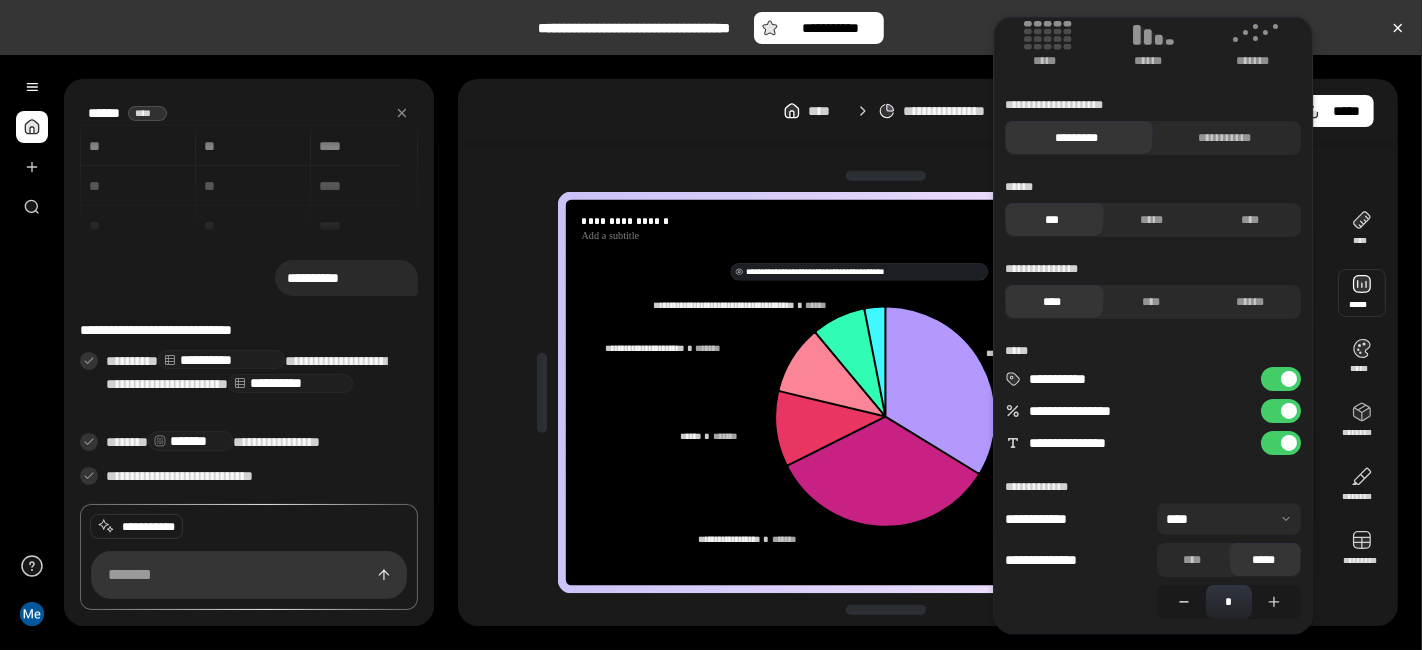 click at bounding box center [1181, 602] 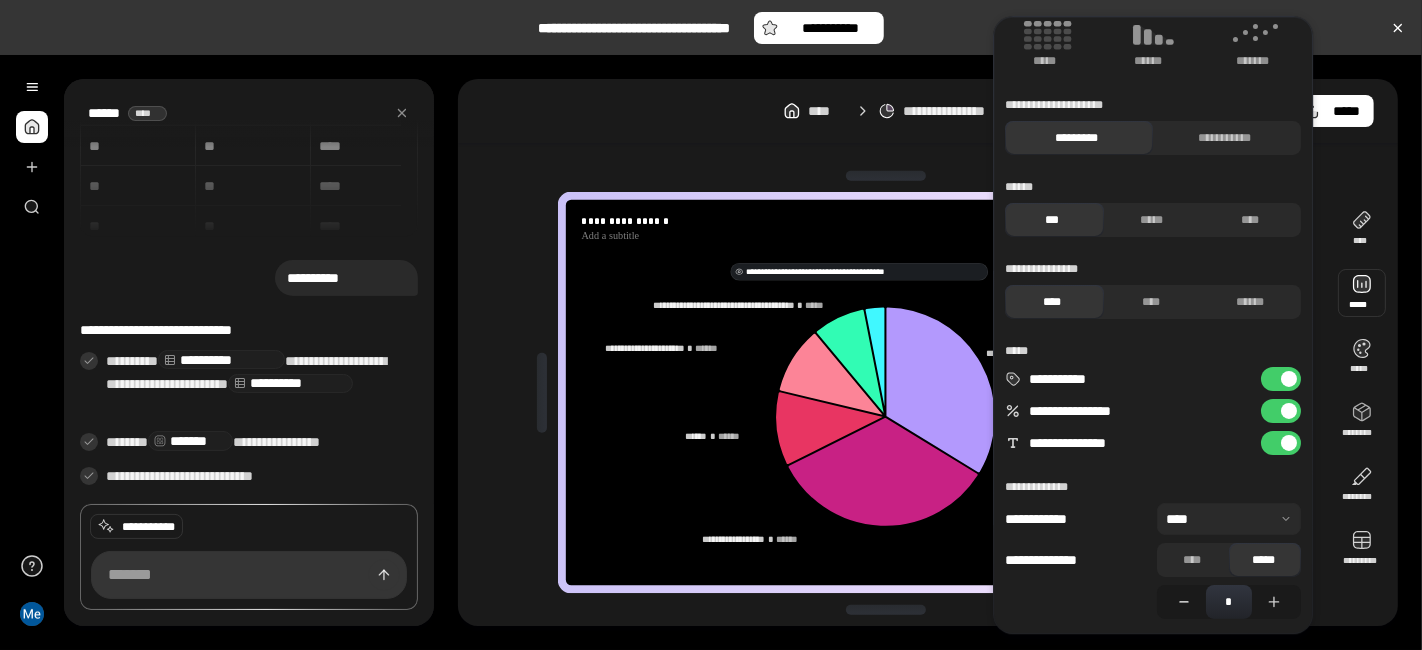 click at bounding box center [1181, 602] 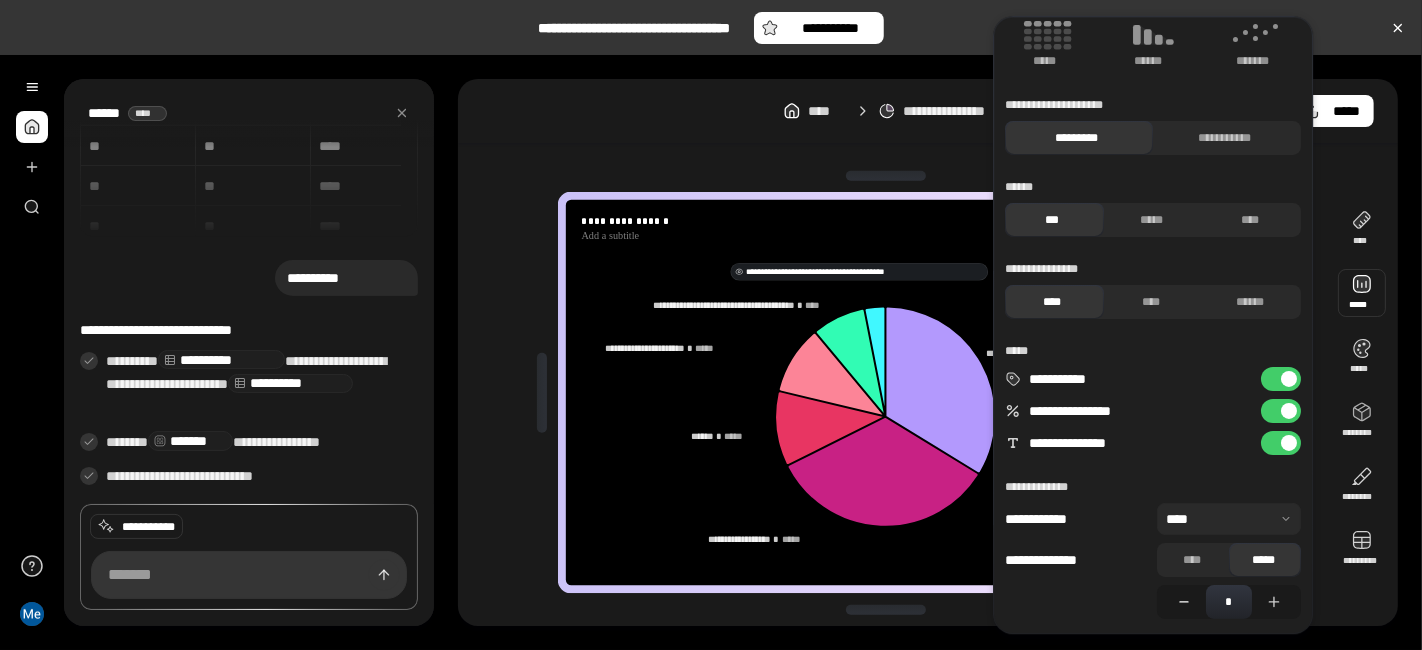 click at bounding box center (1181, 602) 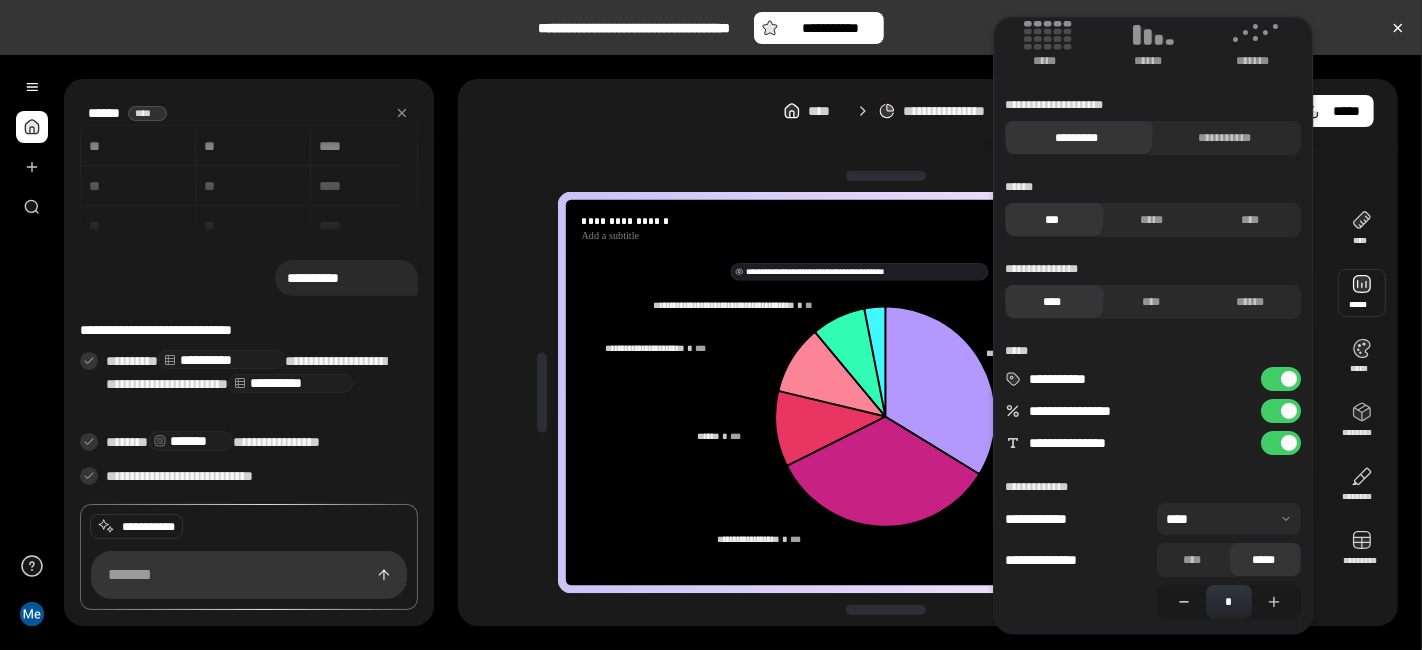 click at bounding box center (1181, 602) 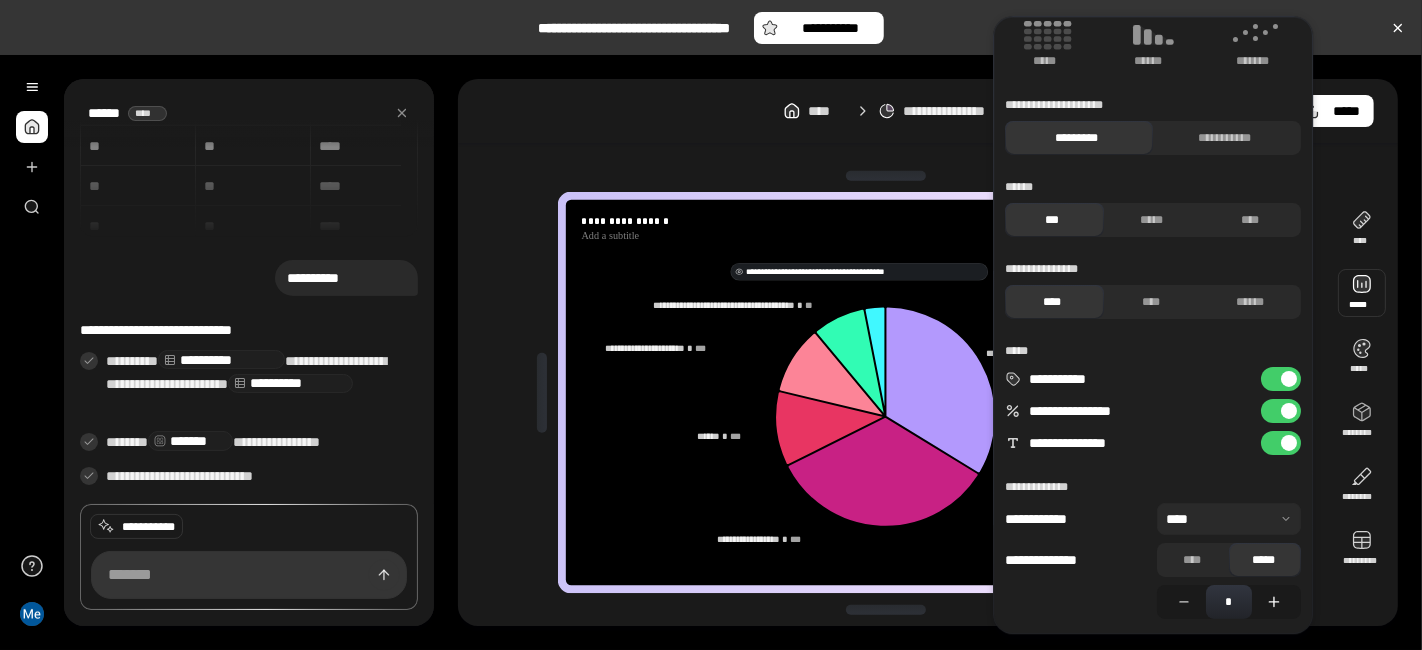 click 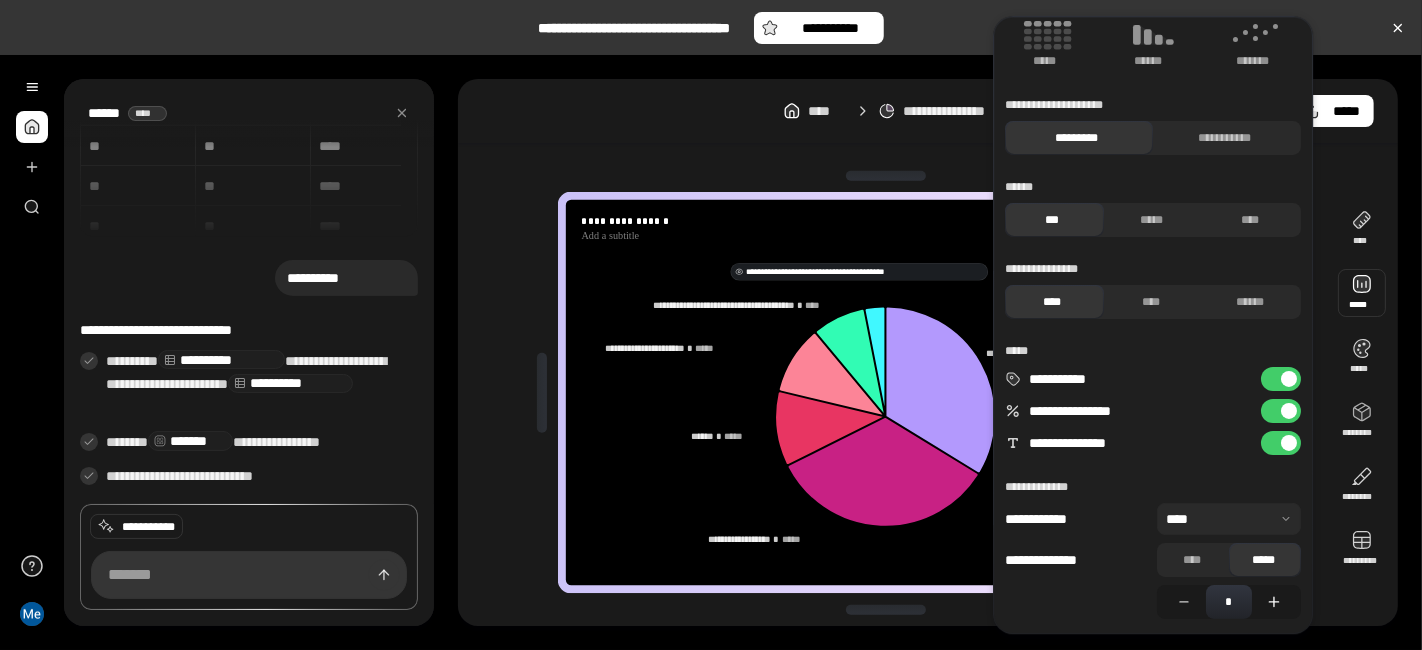 click 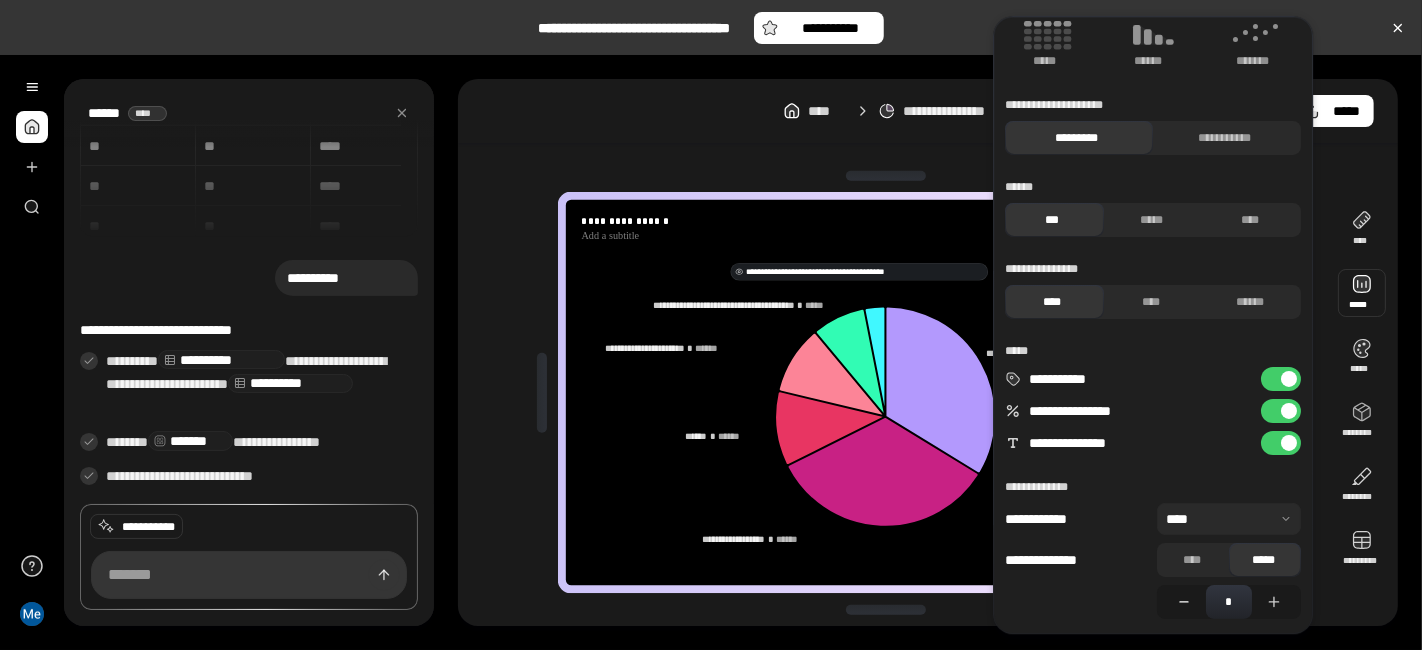 click at bounding box center (1181, 602) 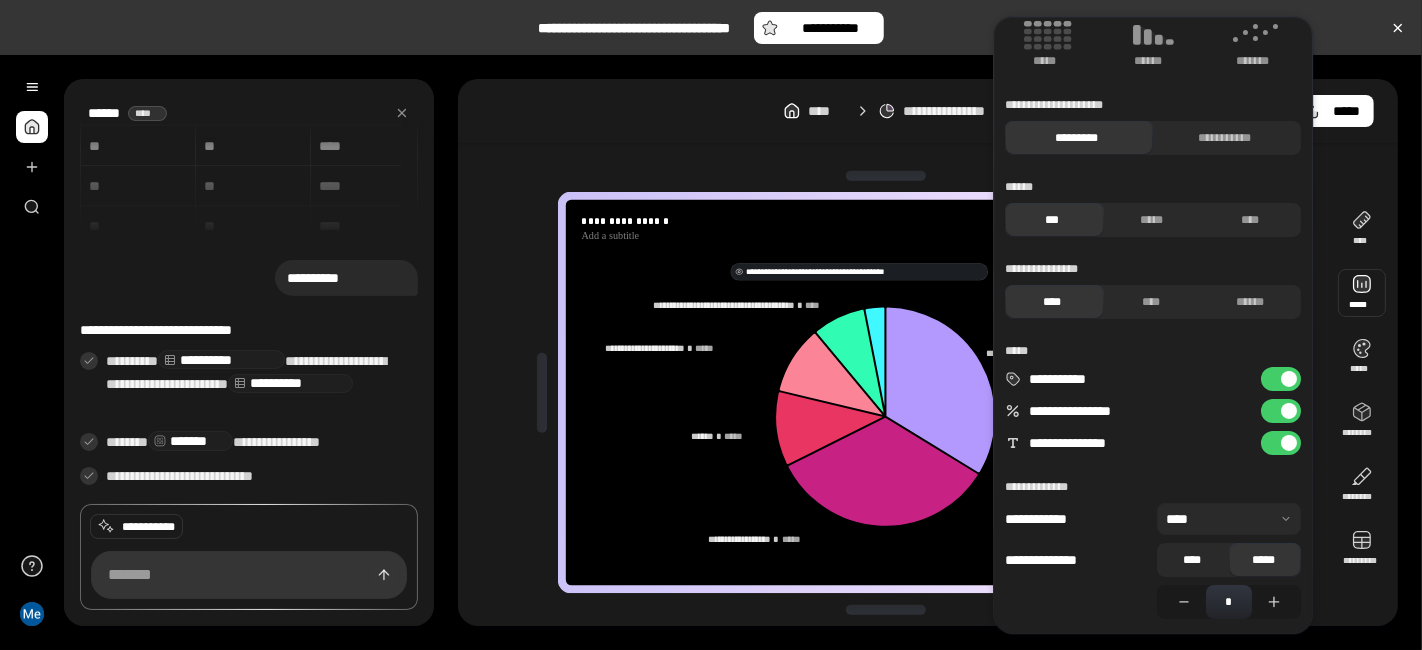 click on "****" at bounding box center [1191, 560] 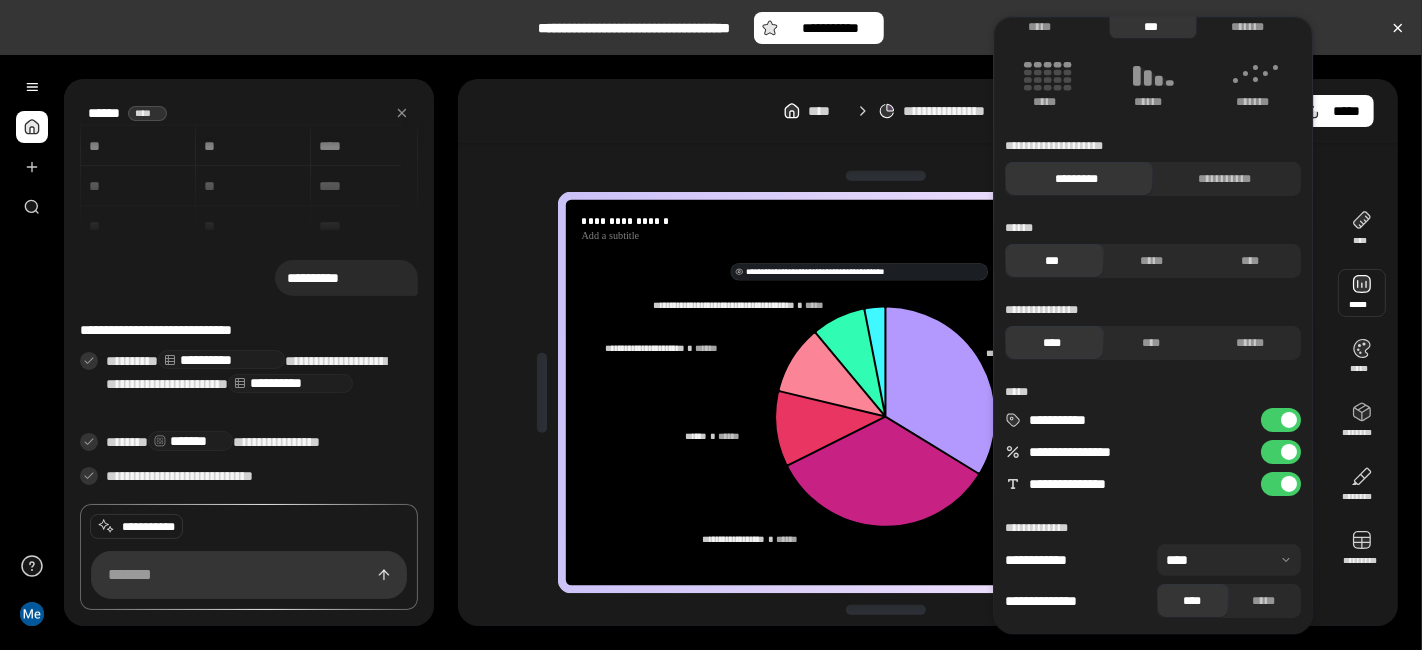 scroll, scrollTop: 125, scrollLeft: 0, axis: vertical 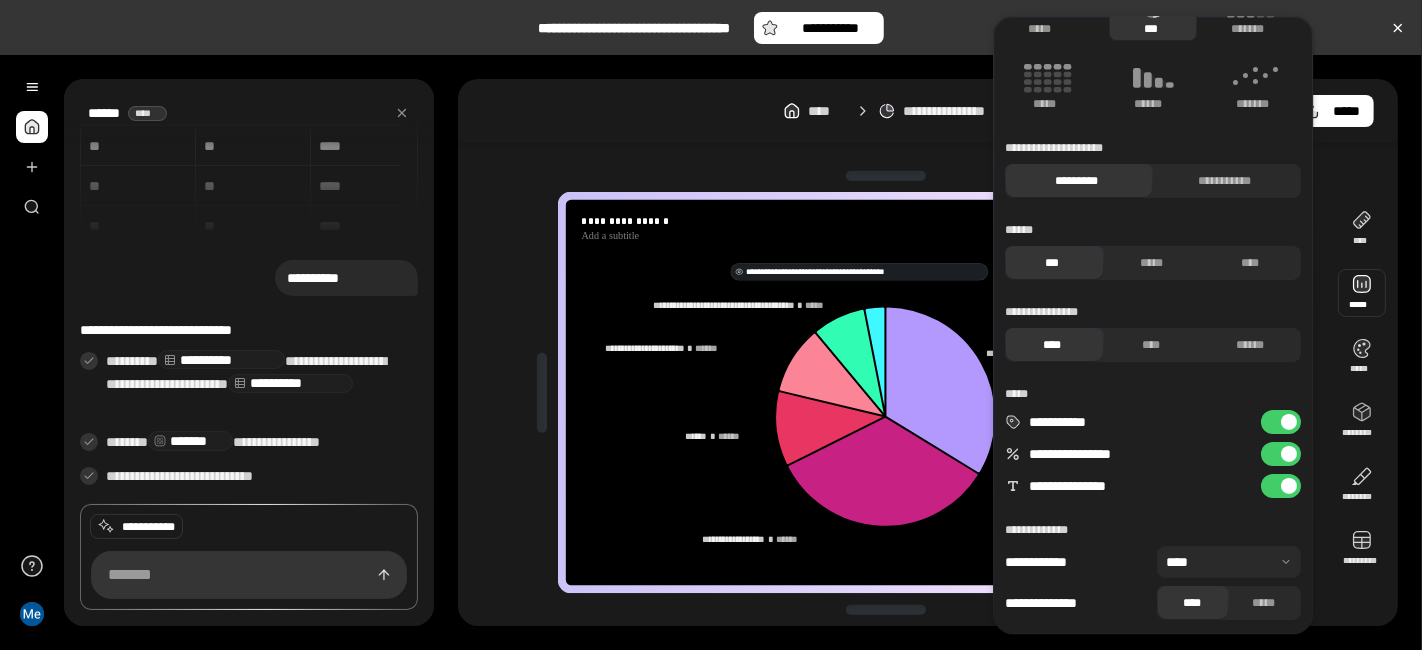 click at bounding box center [1229, 562] 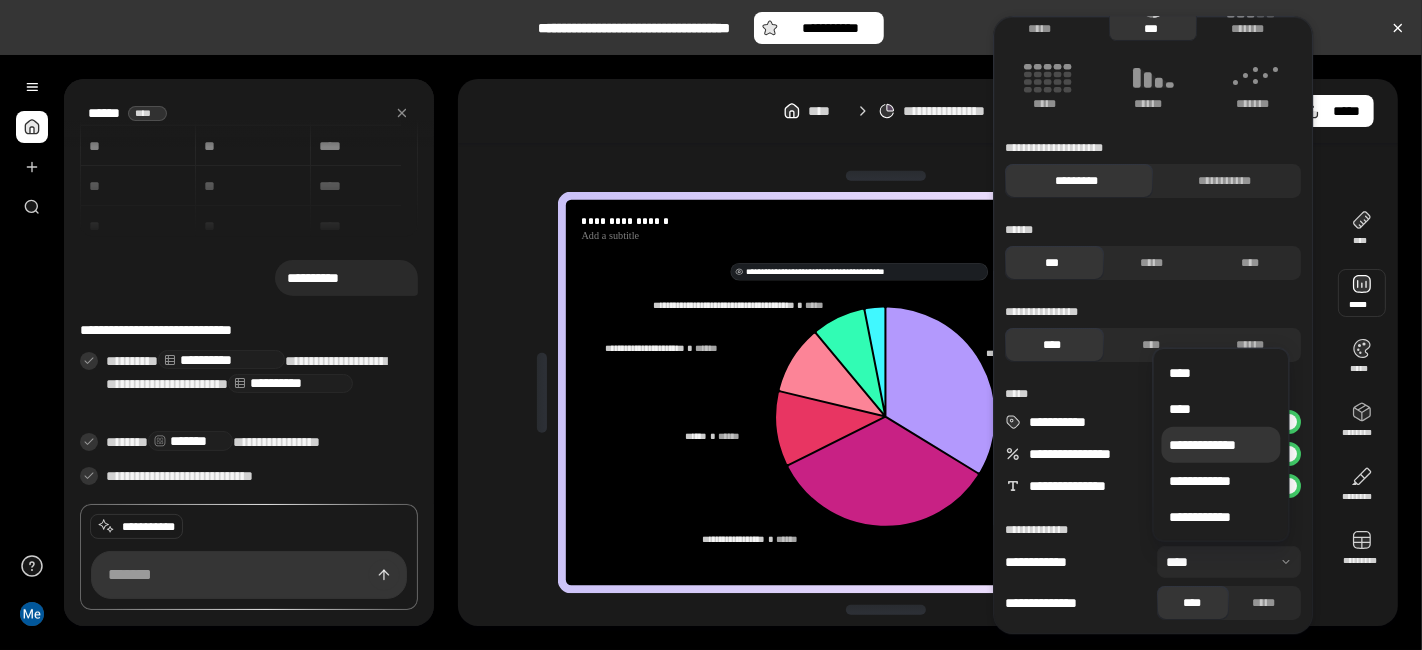 click on "**********" at bounding box center [1221, 445] 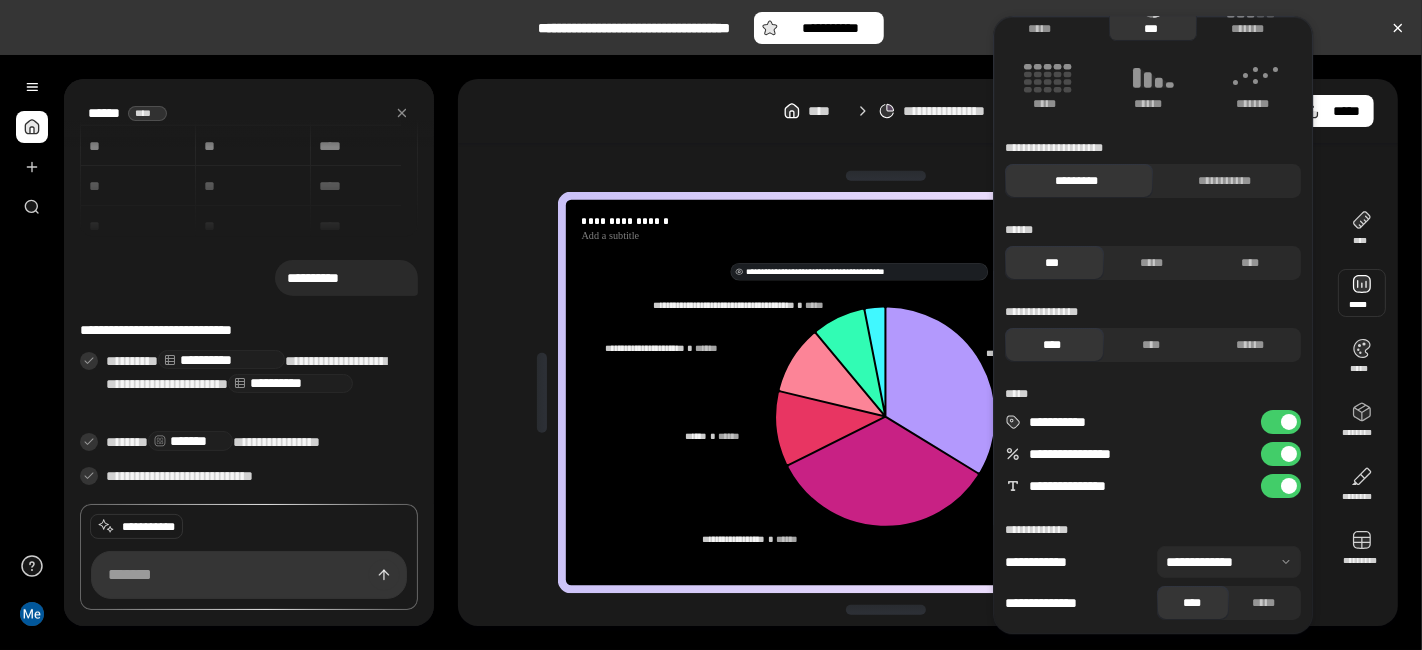 click at bounding box center (1229, 562) 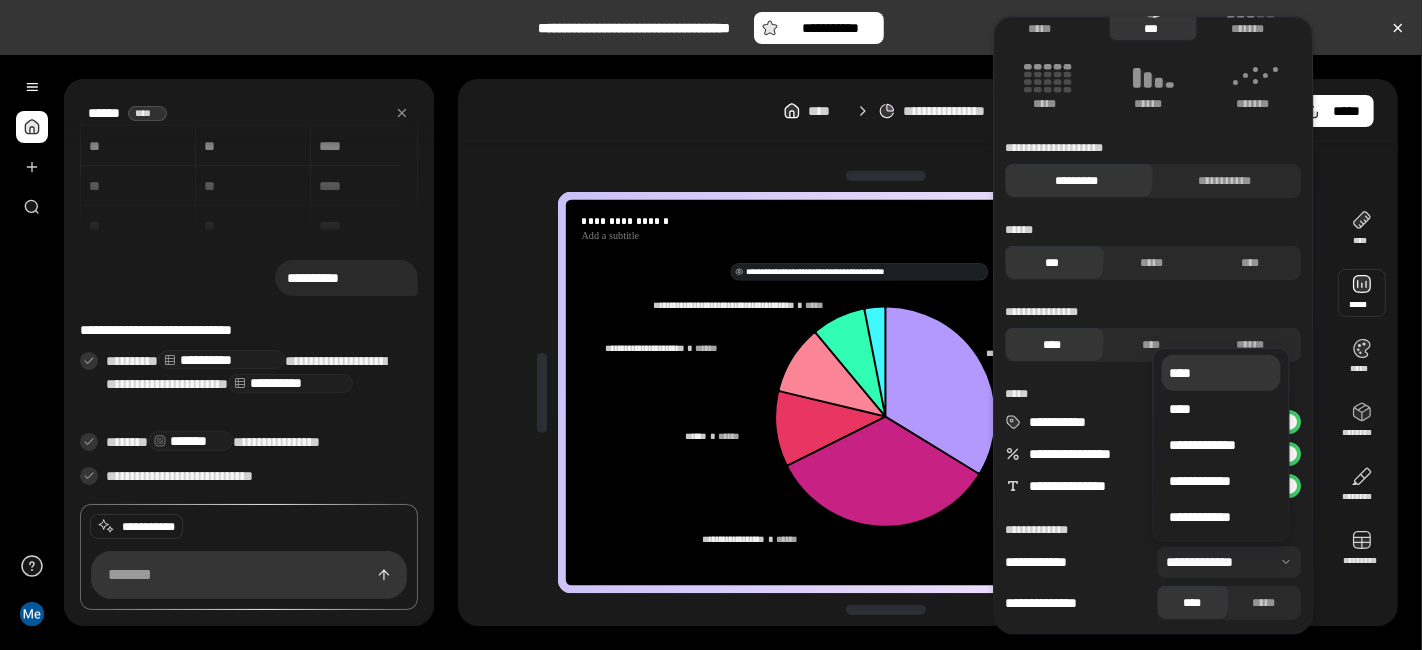 click on "****" at bounding box center [1221, 373] 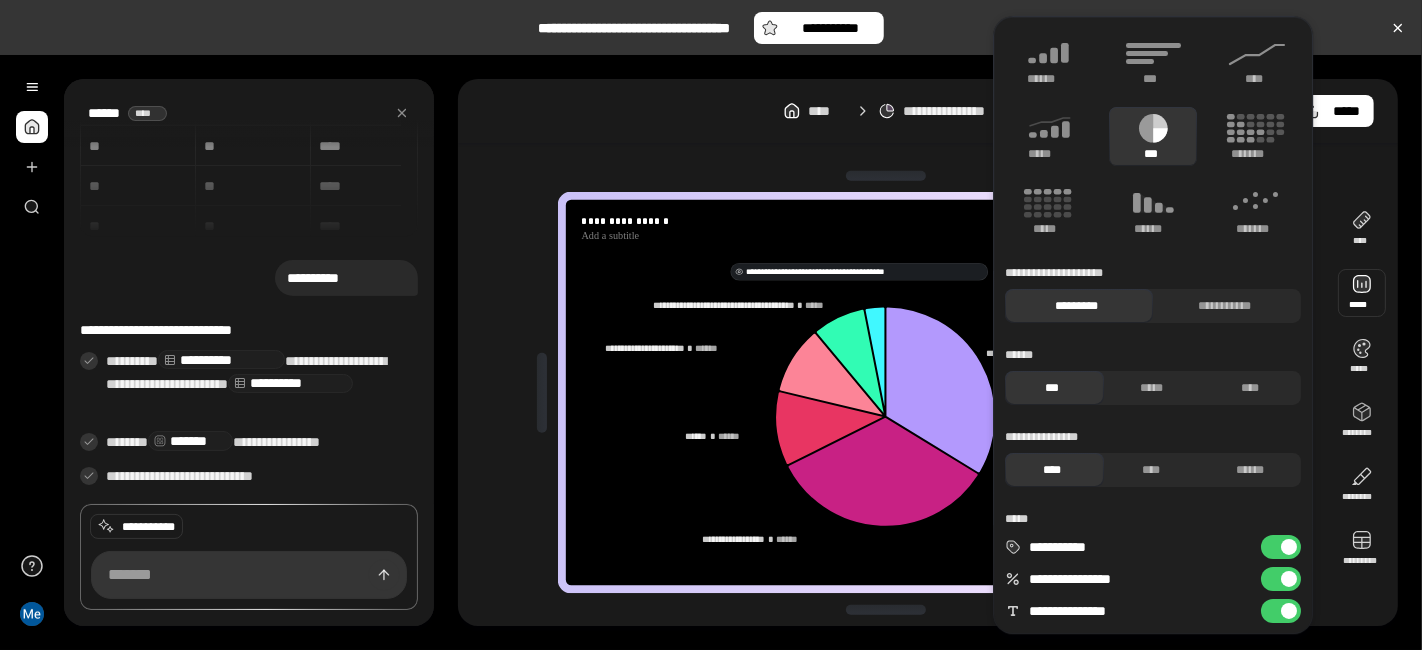 scroll, scrollTop: 0, scrollLeft: 0, axis: both 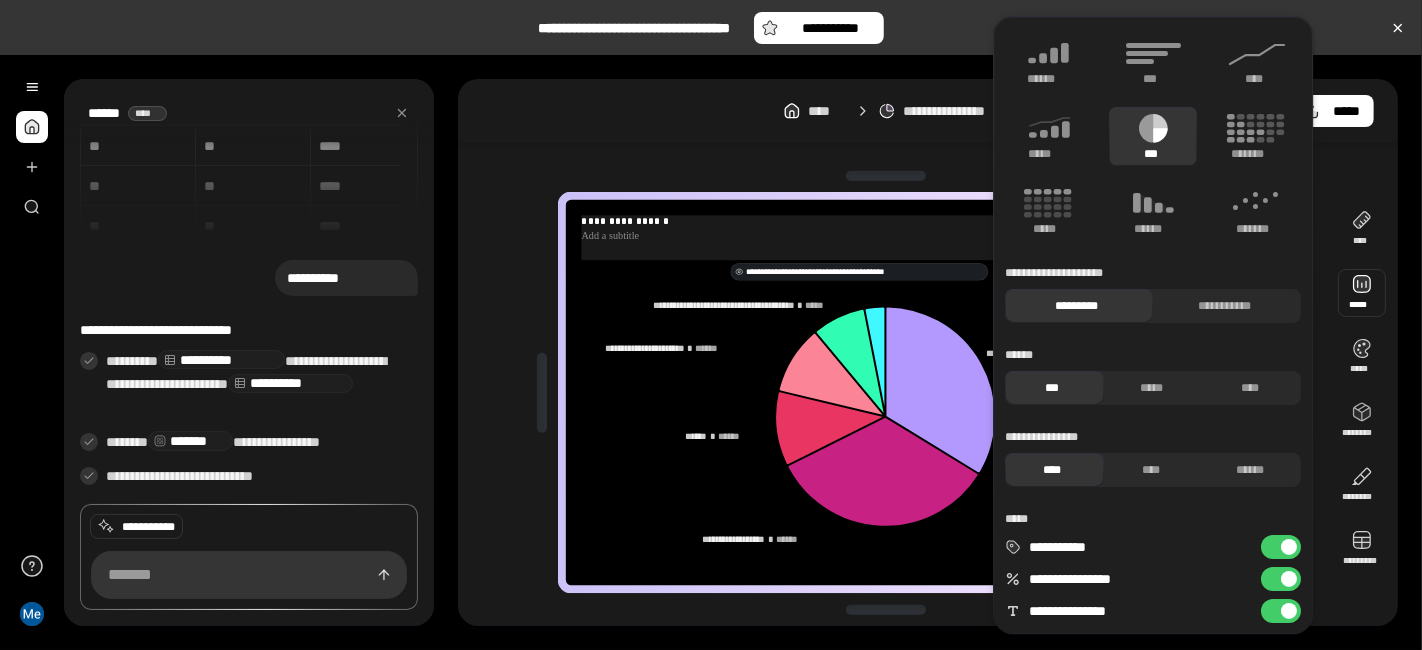 click at bounding box center [886, 237] 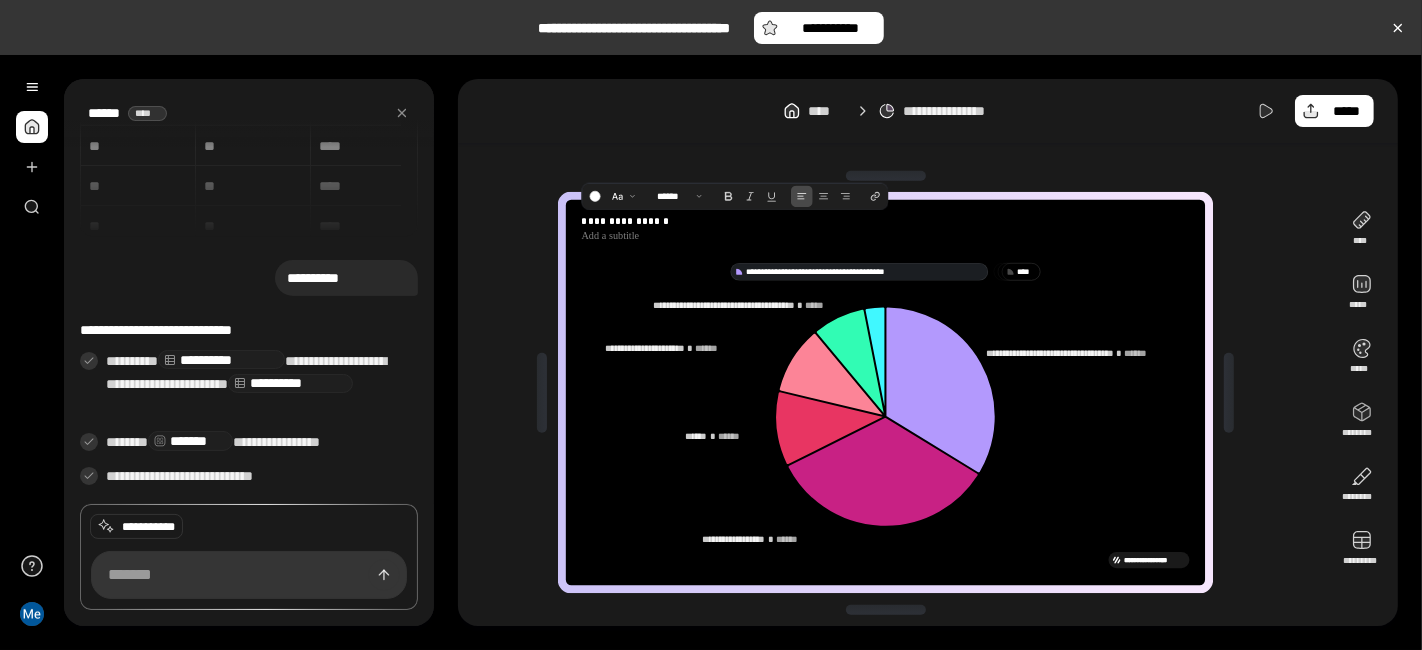 click 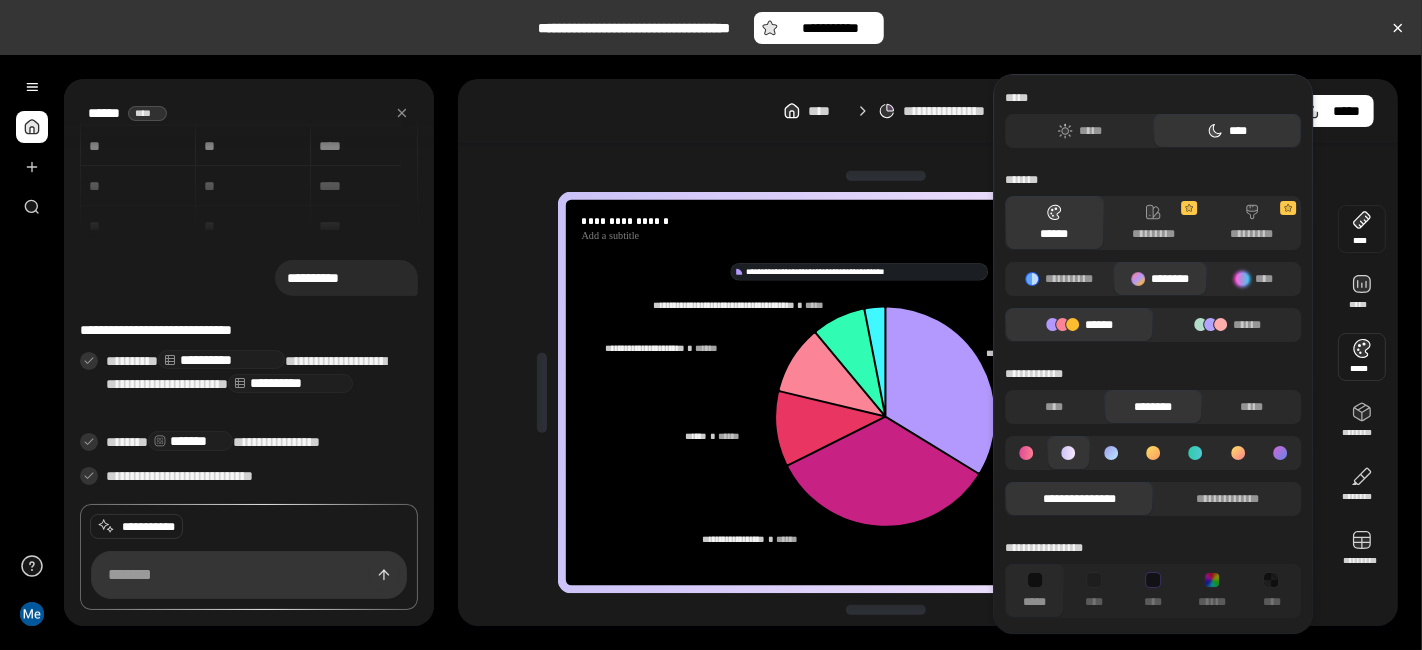 scroll, scrollTop: 2, scrollLeft: 0, axis: vertical 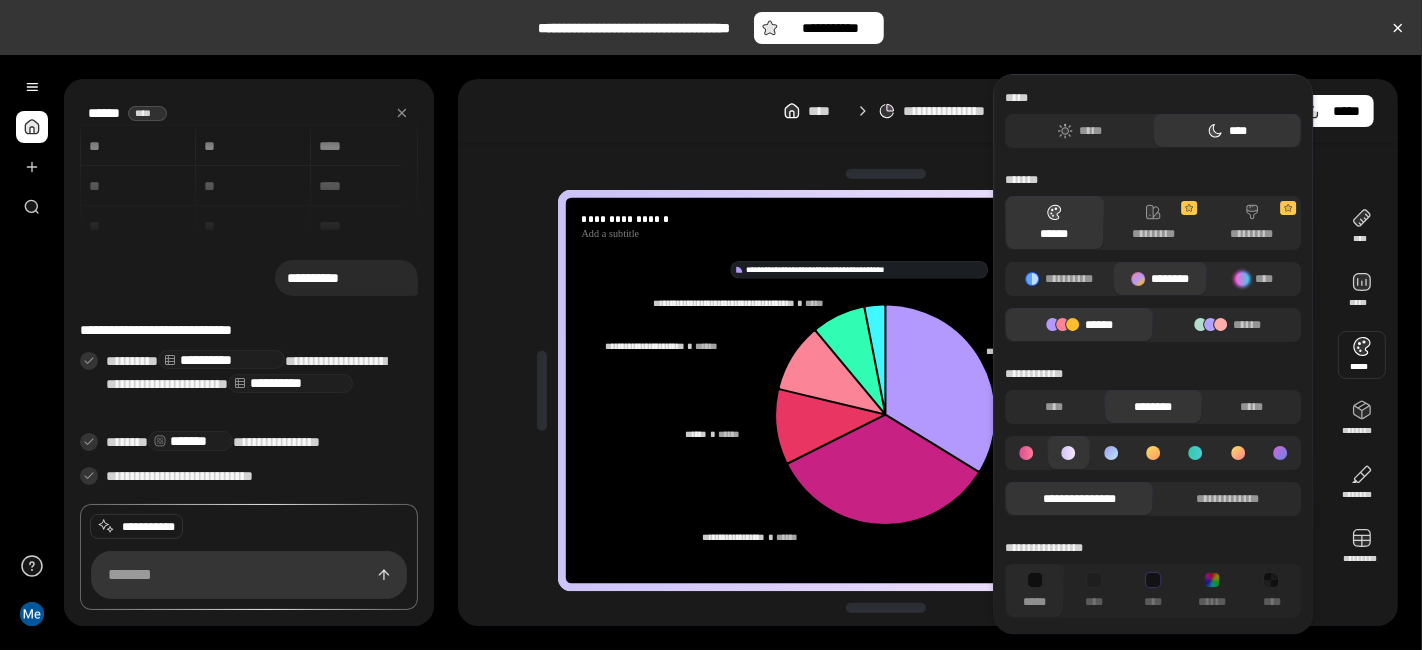 click on "**********" at bounding box center [885, 390] 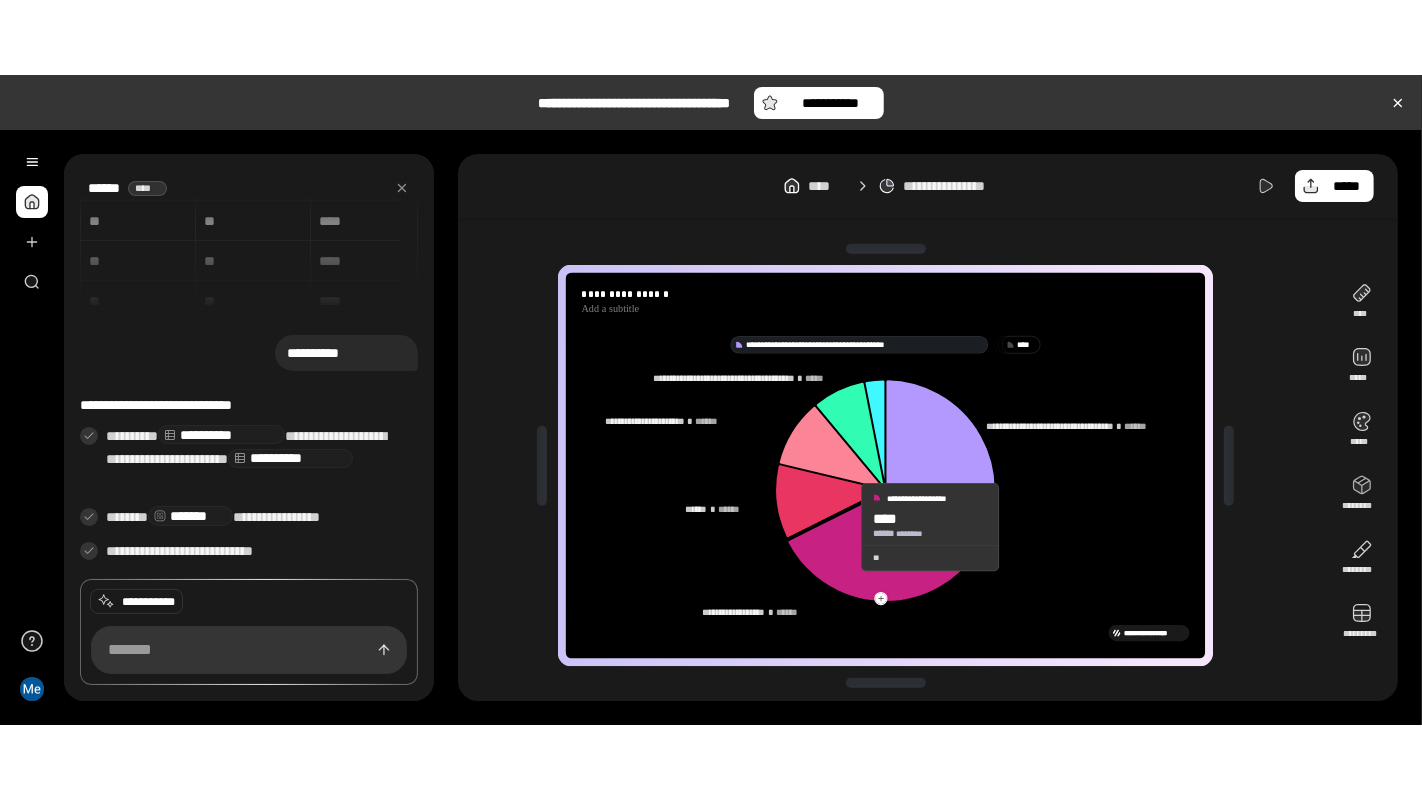scroll, scrollTop: 0, scrollLeft: 0, axis: both 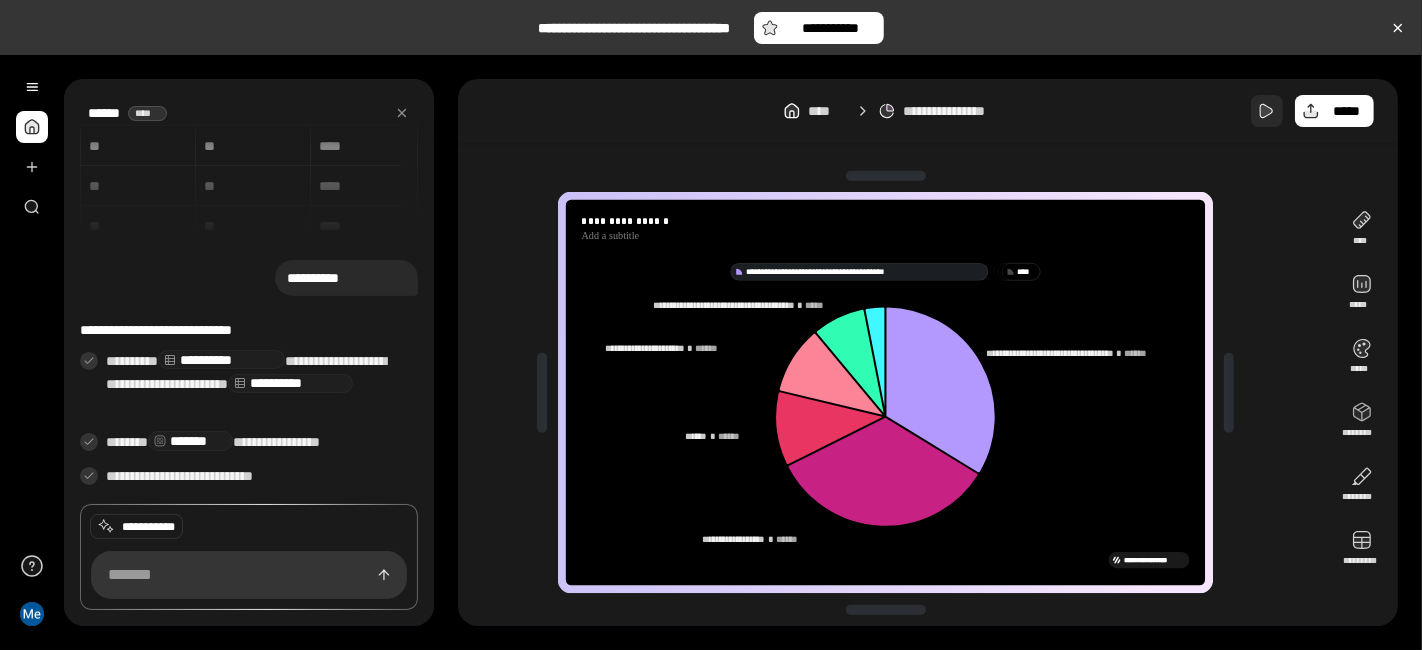 click at bounding box center [1267, 111] 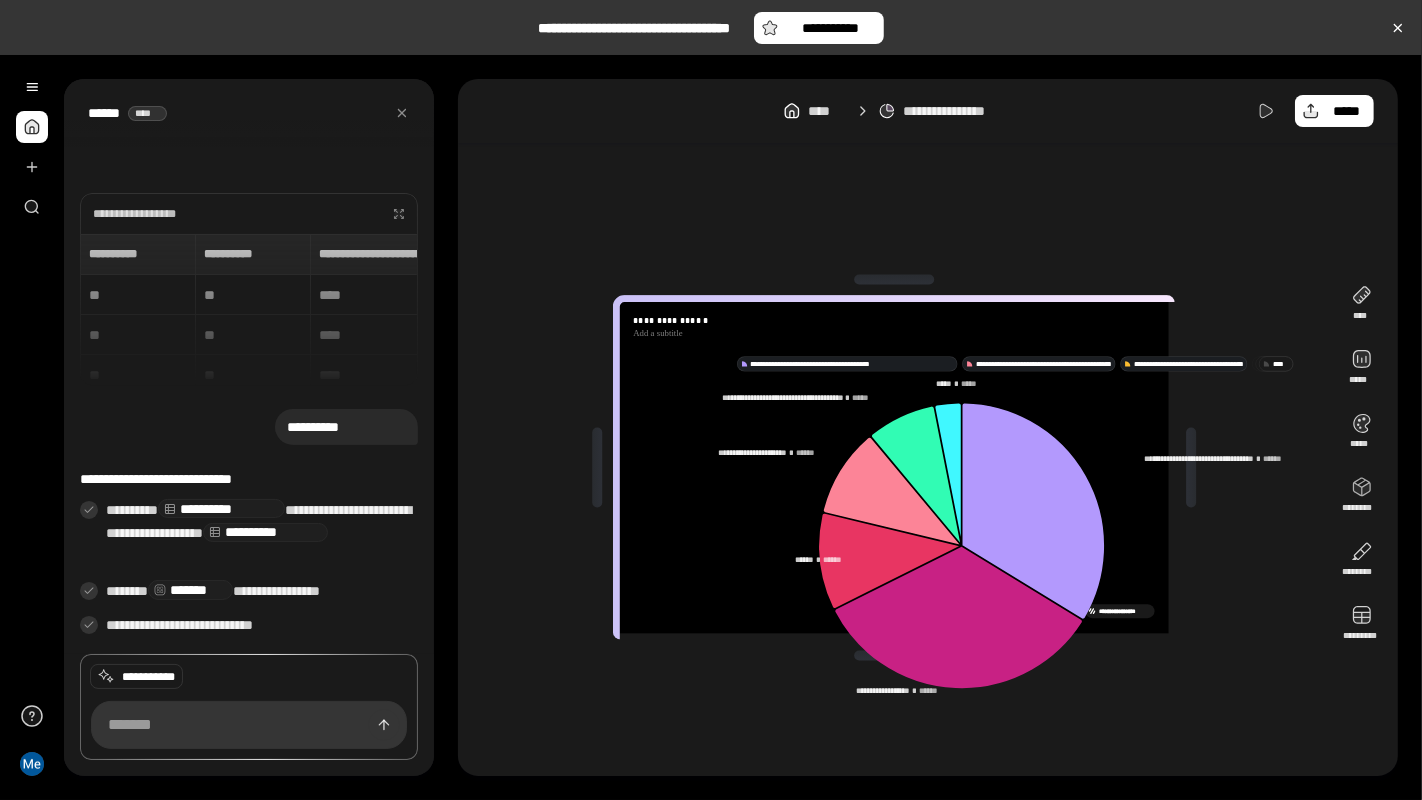 scroll, scrollTop: 0, scrollLeft: 0, axis: both 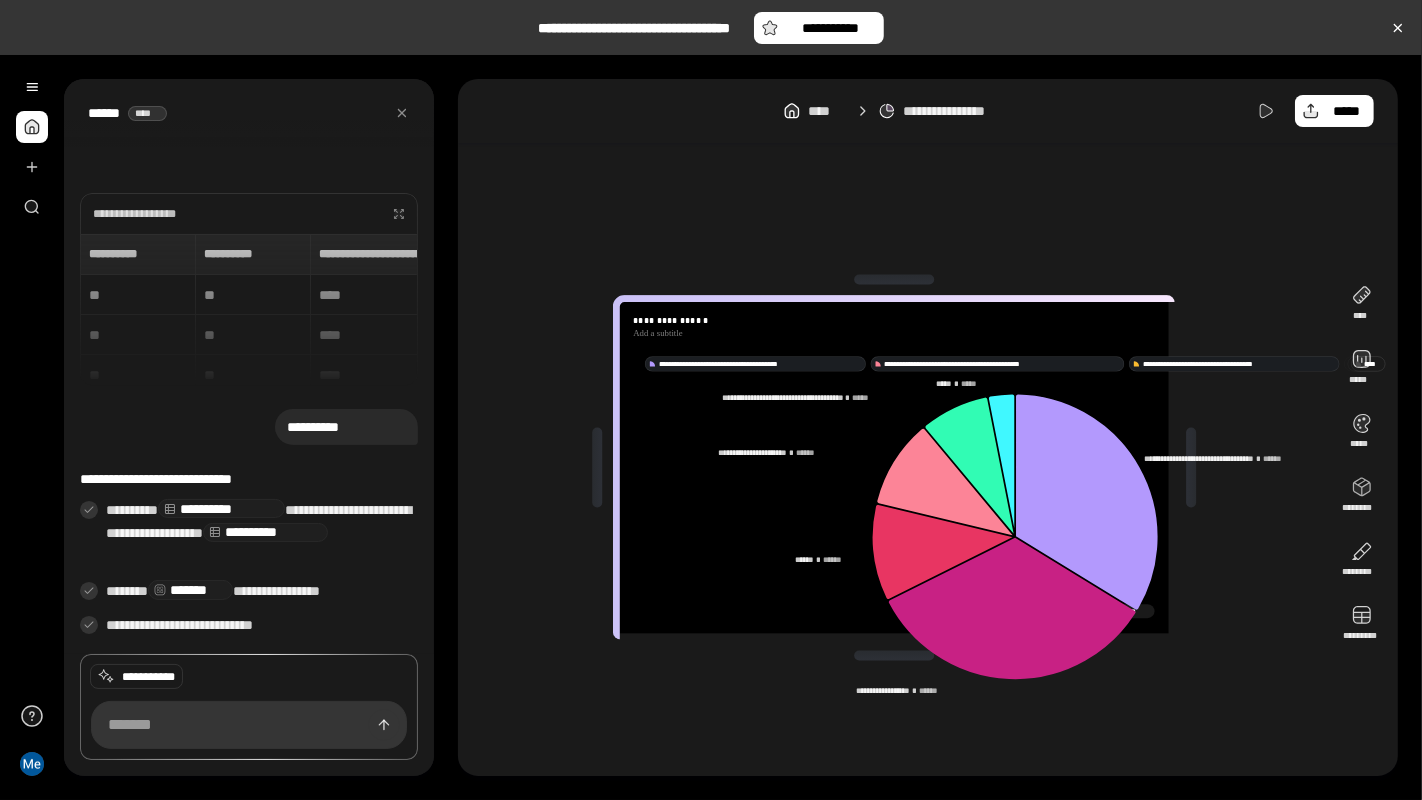 click 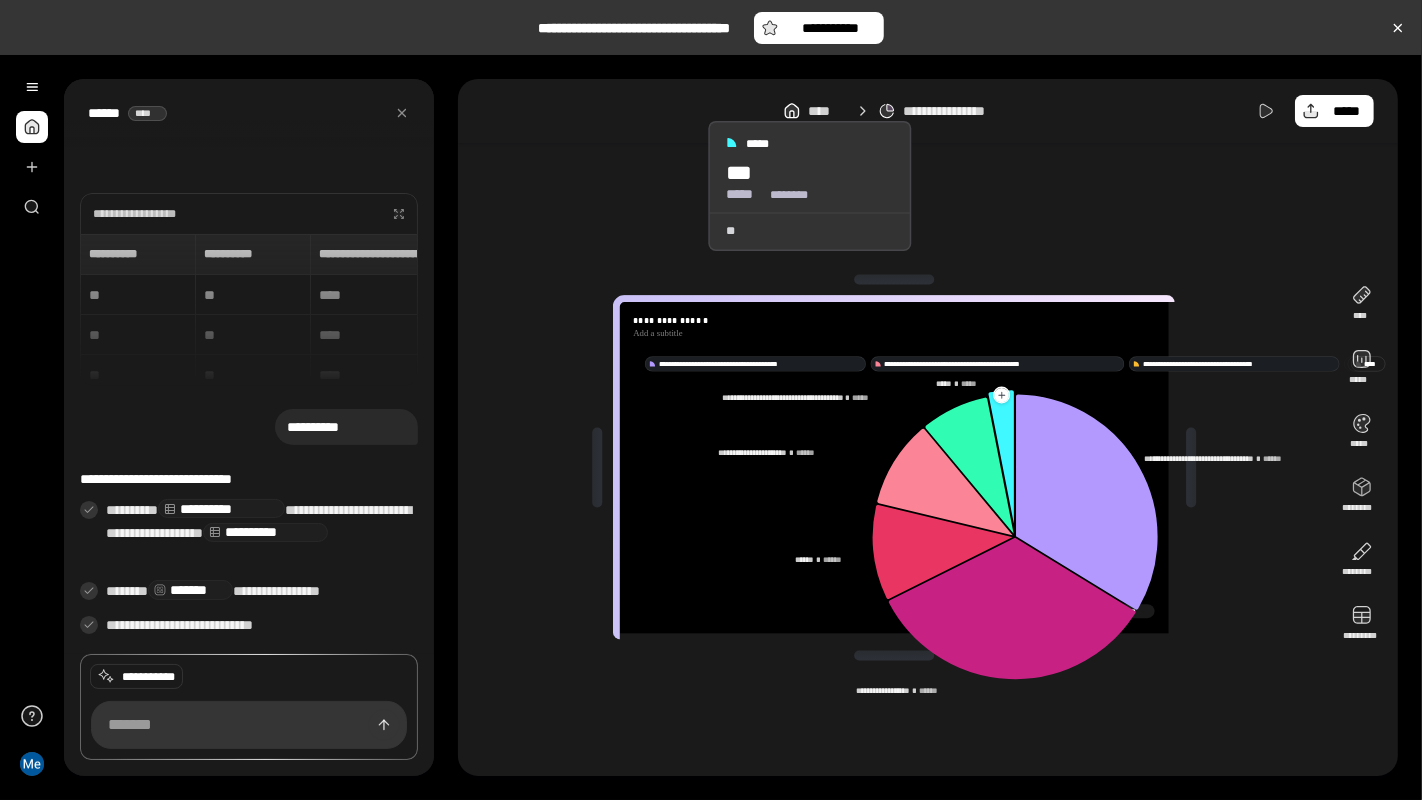 click 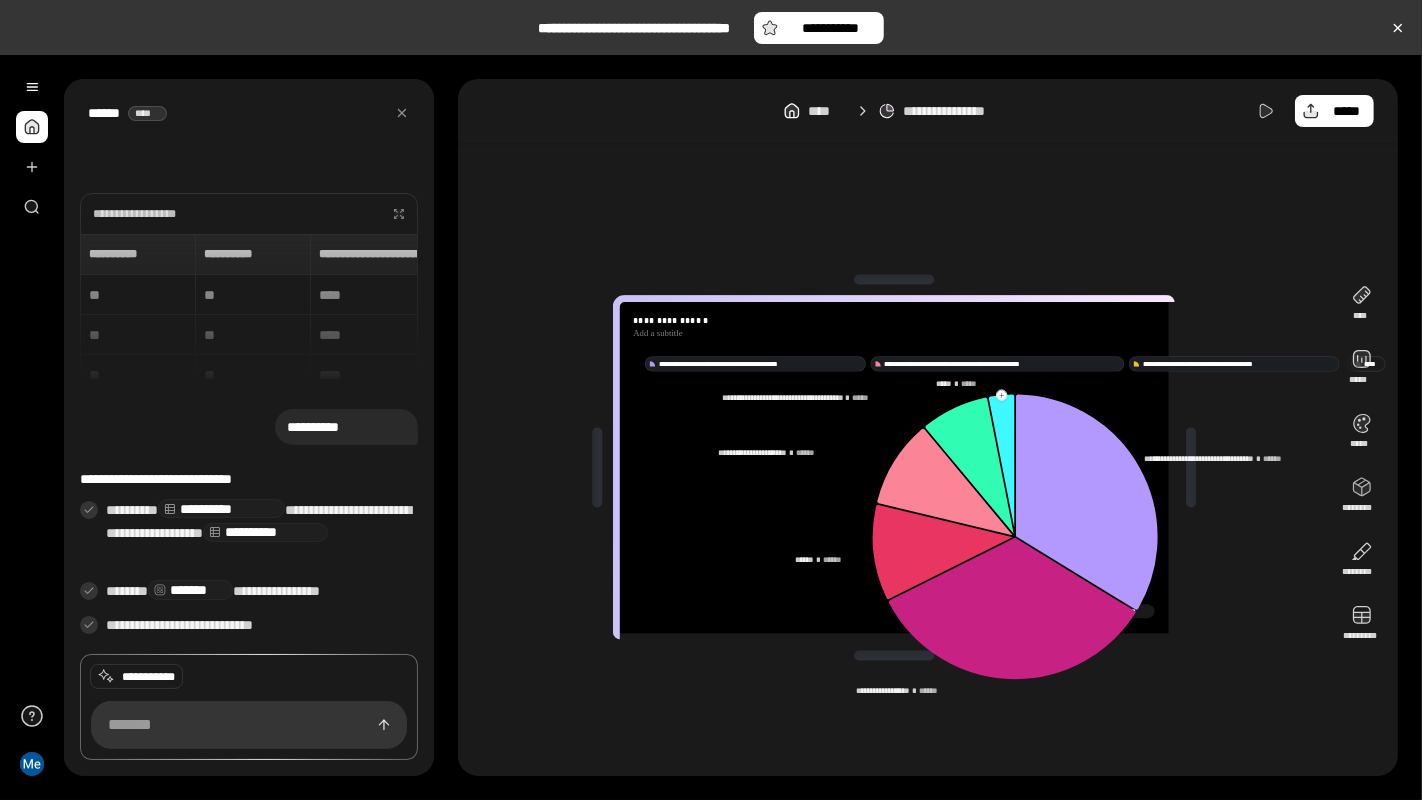 click on "* ***" at bounding box center (1373, 365) 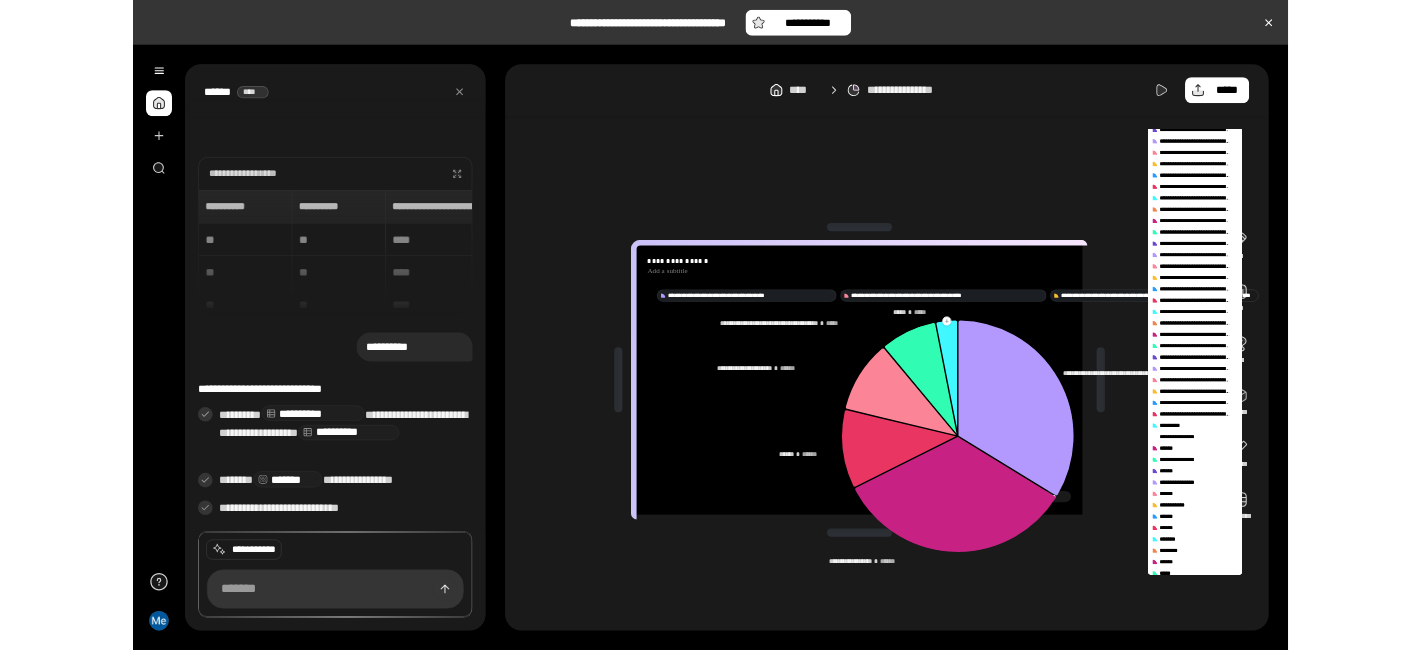 scroll, scrollTop: 2879, scrollLeft: 0, axis: vertical 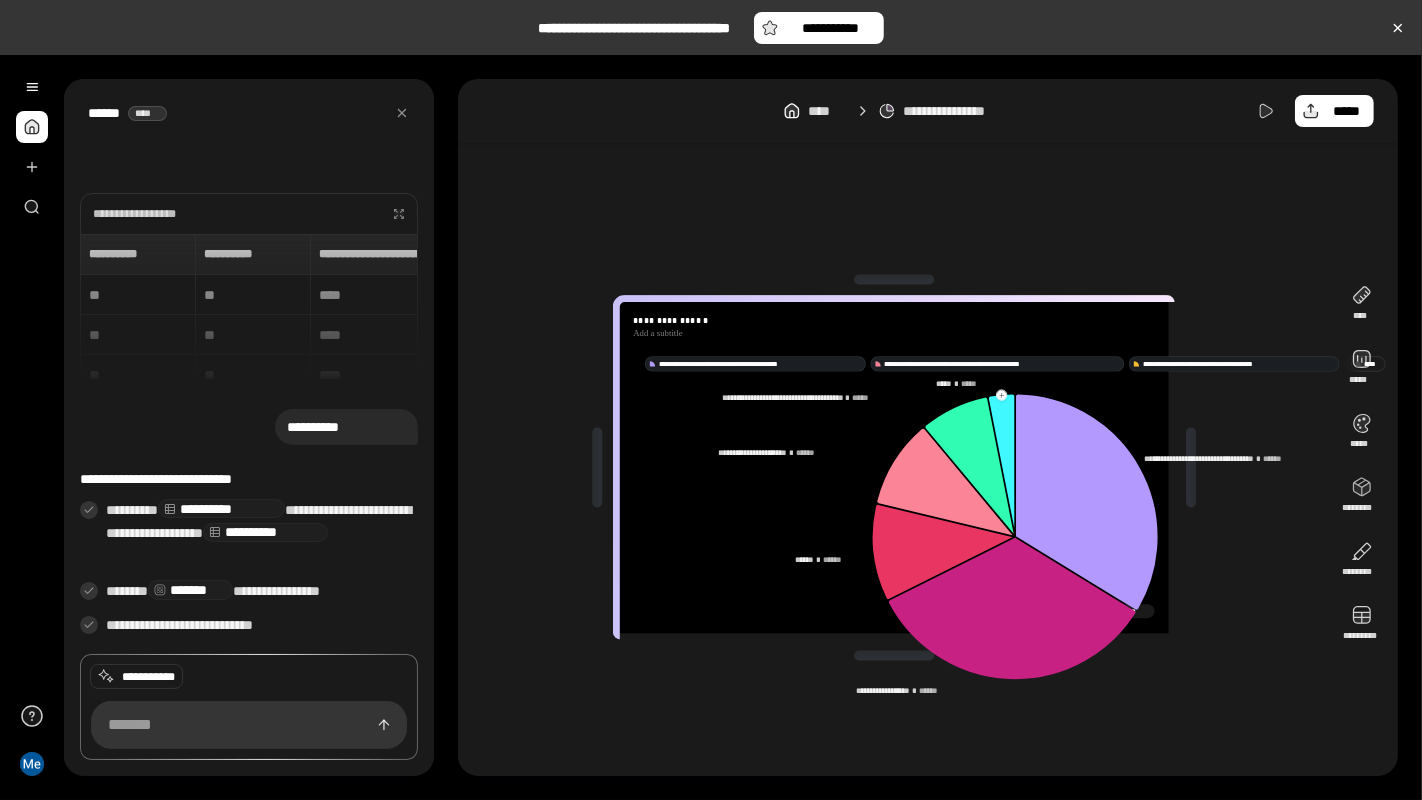click 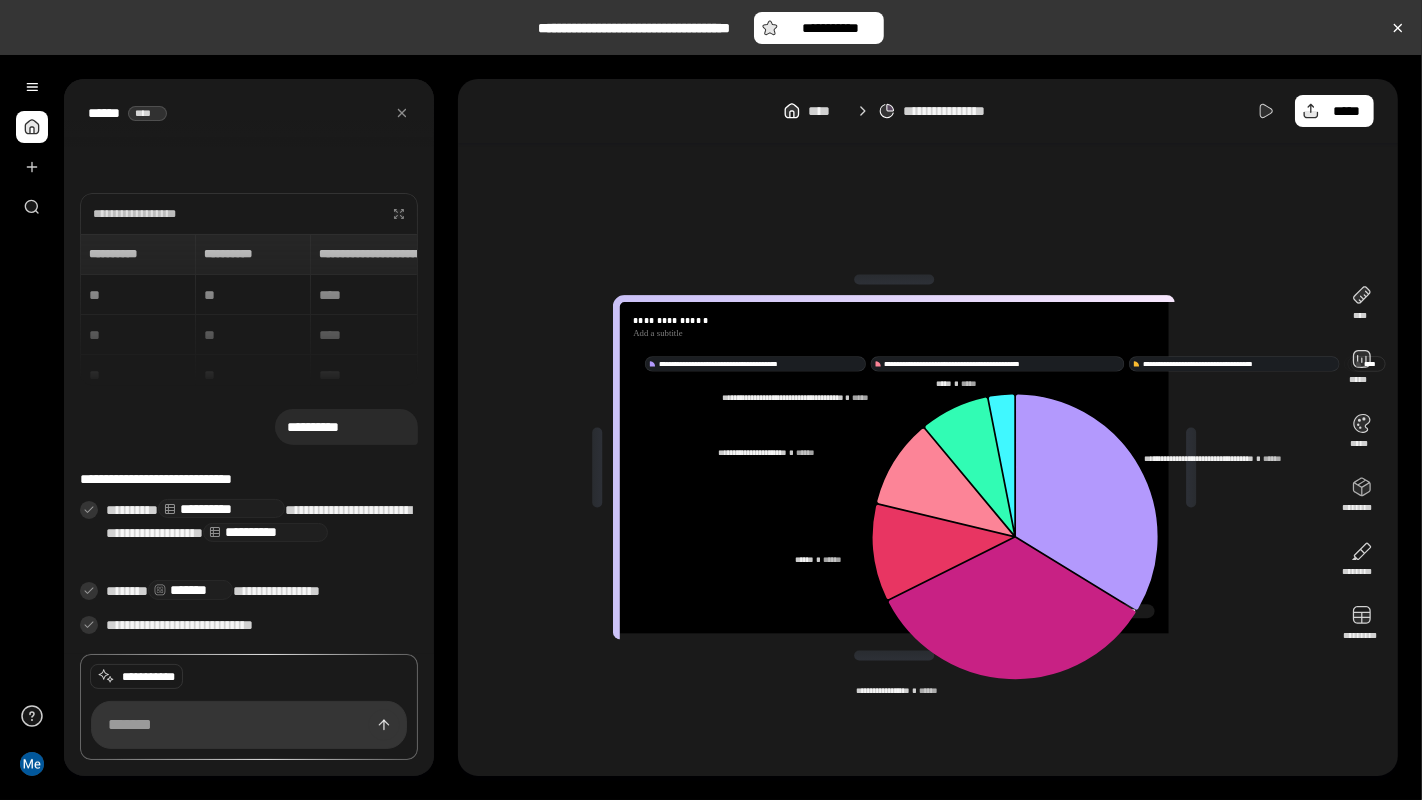 click on "**********" at bounding box center [894, 468] 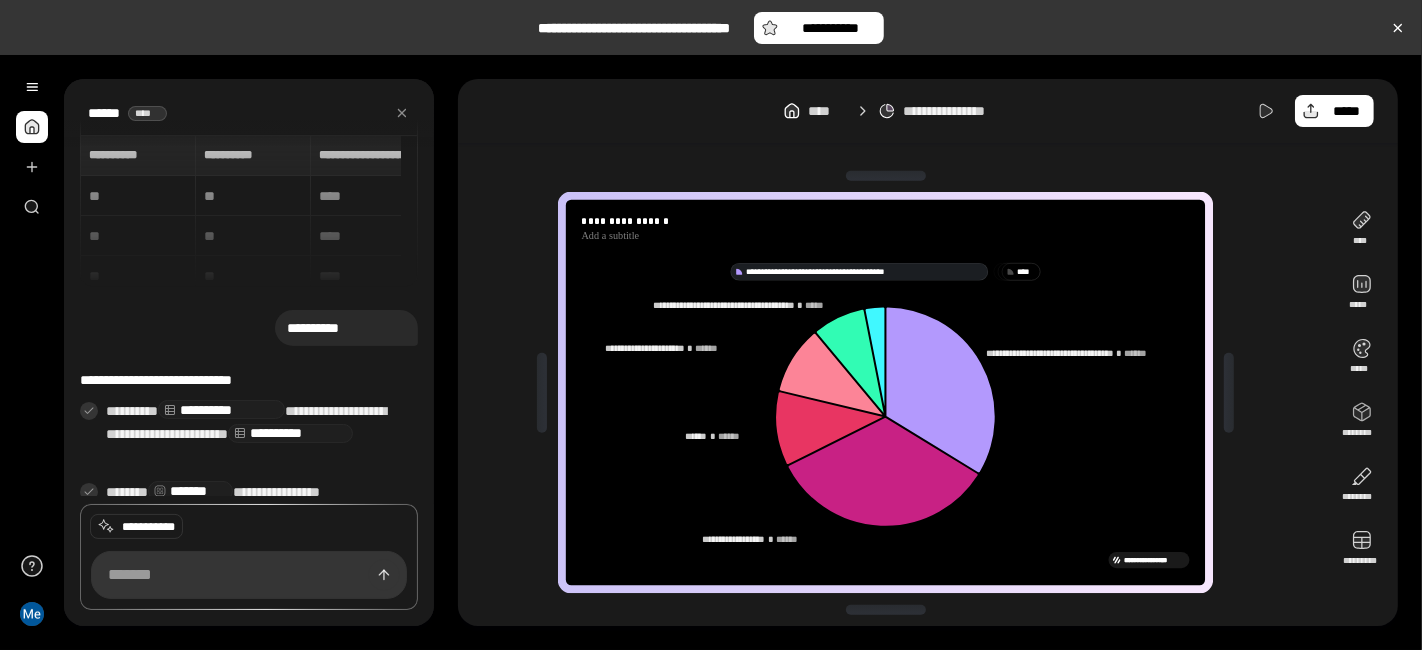 scroll, scrollTop: 2, scrollLeft: 0, axis: vertical 